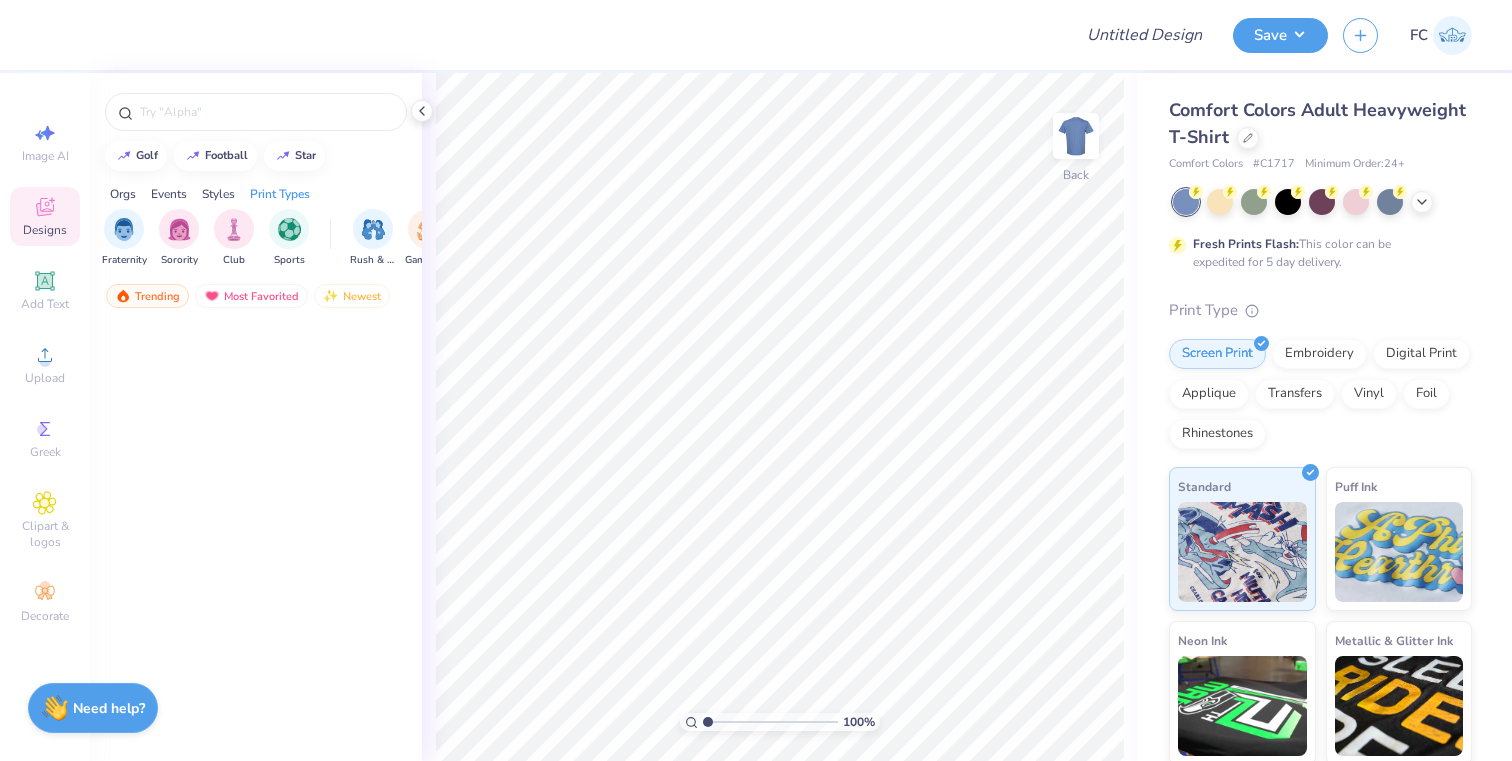 scroll, scrollTop: 0, scrollLeft: 0, axis: both 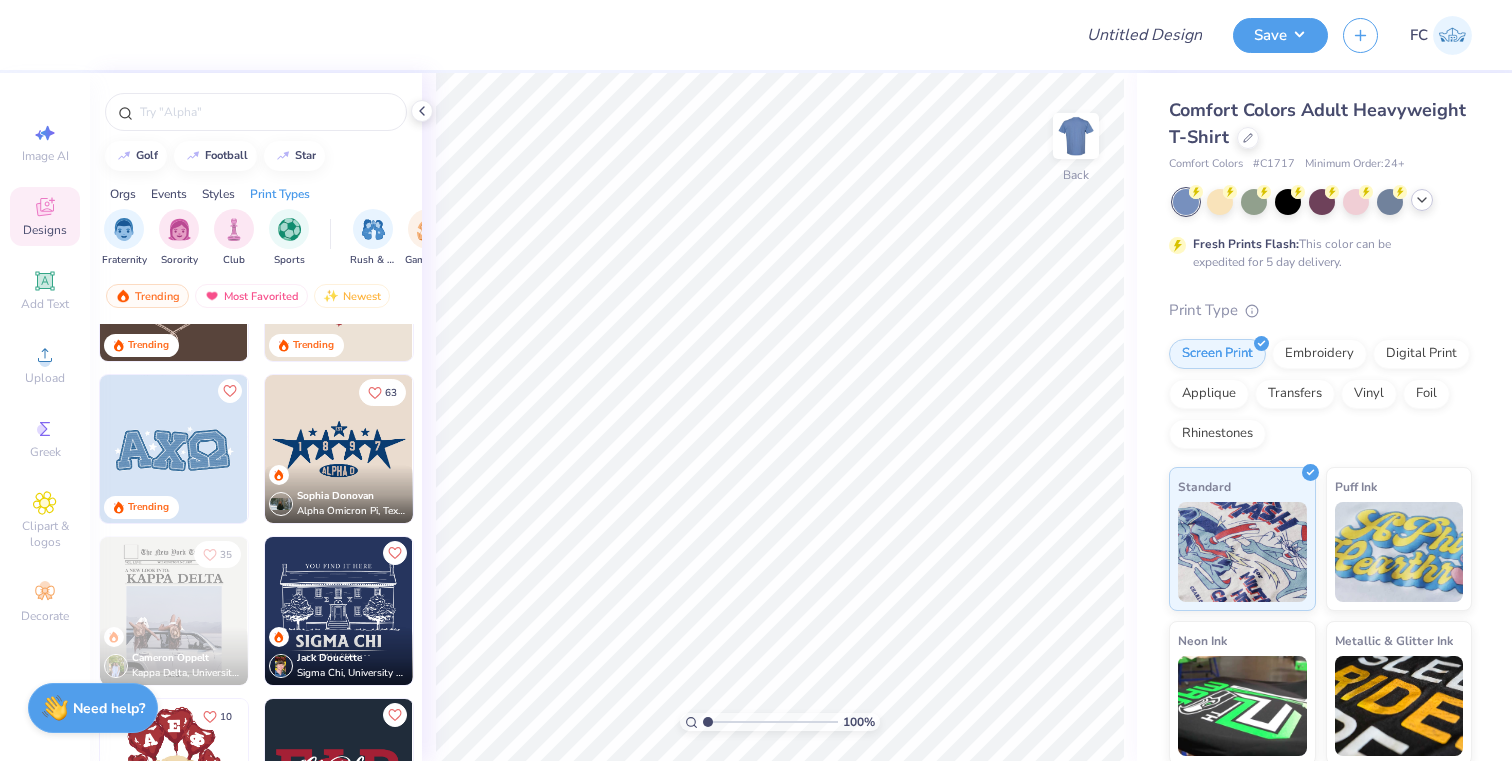 click 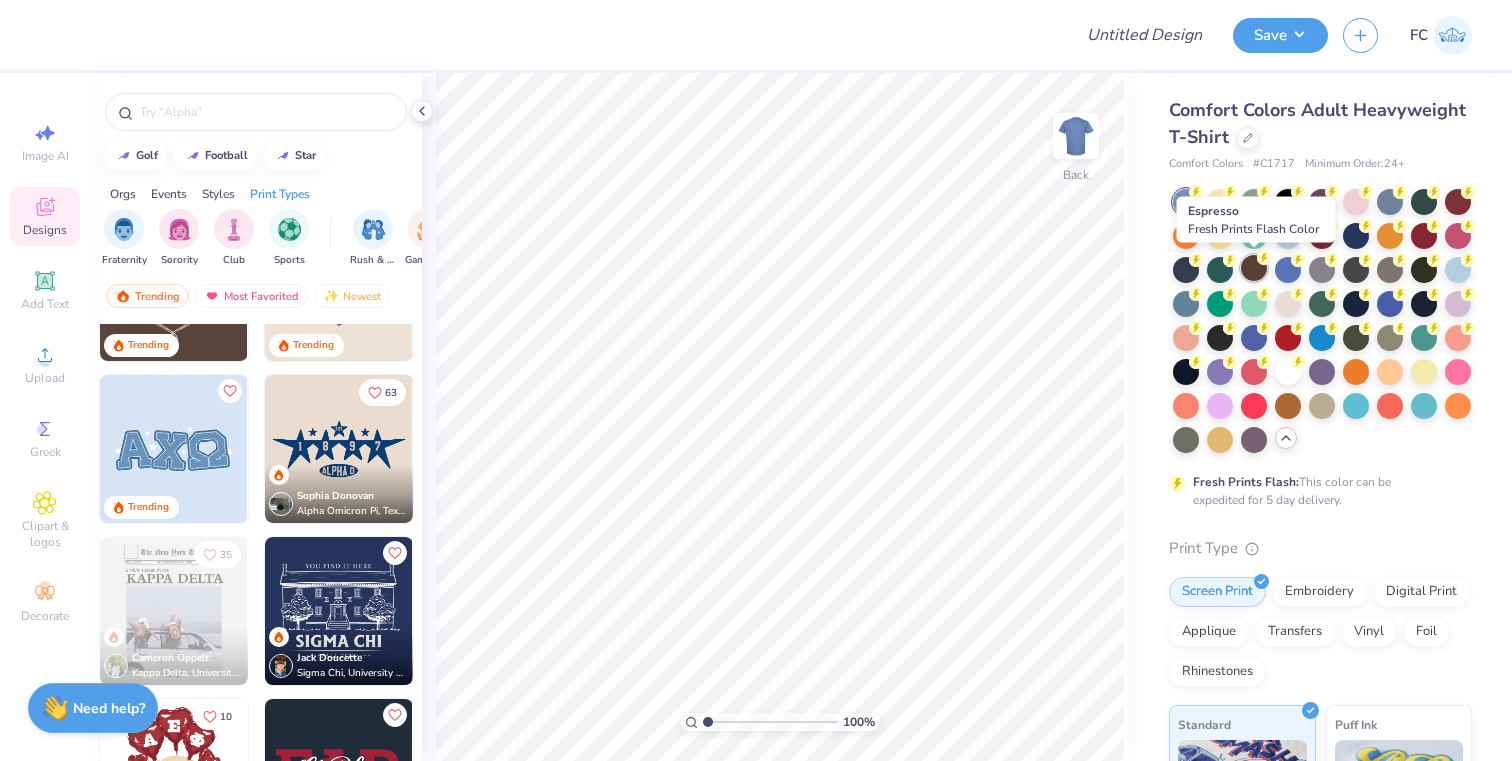 click at bounding box center [1254, 268] 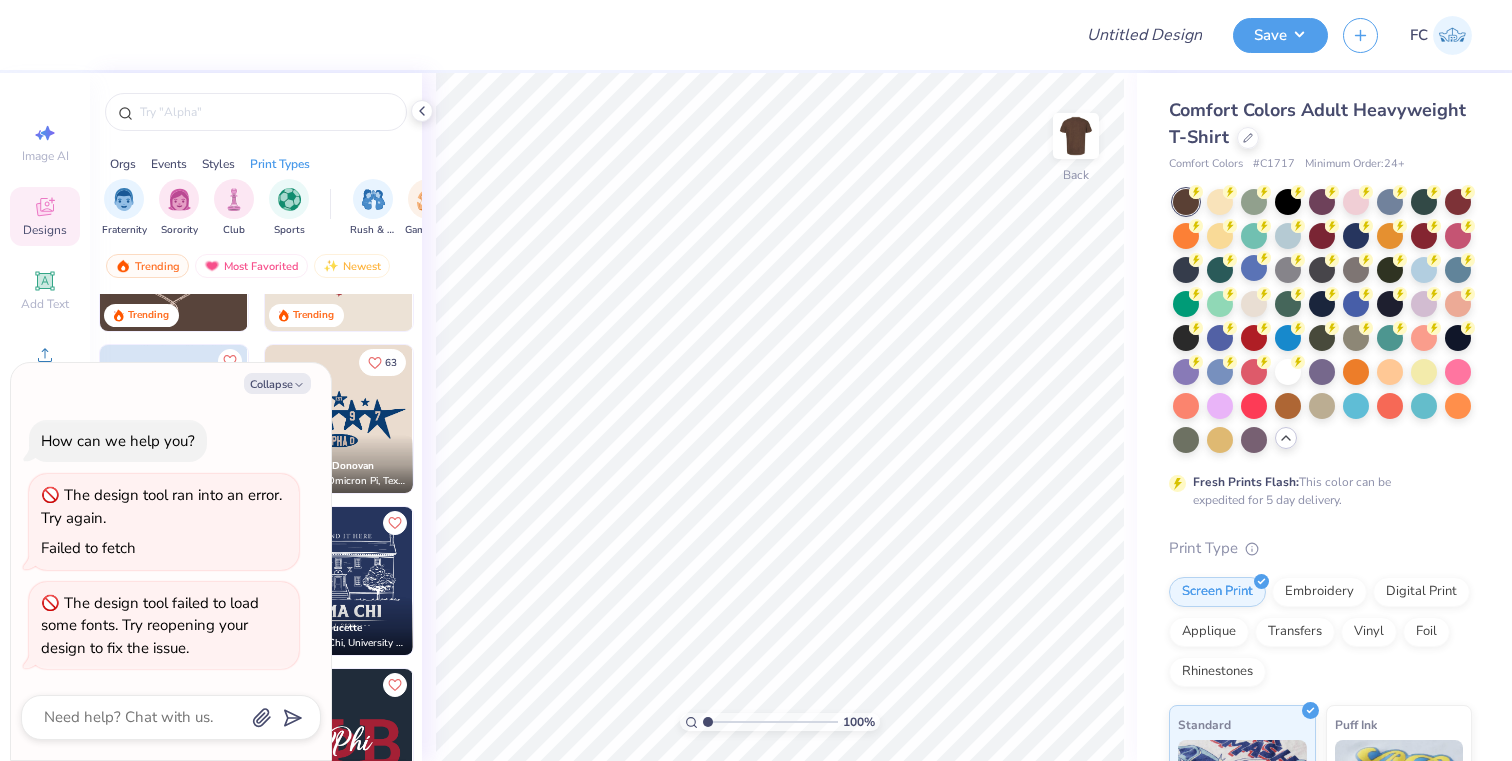 type on "x" 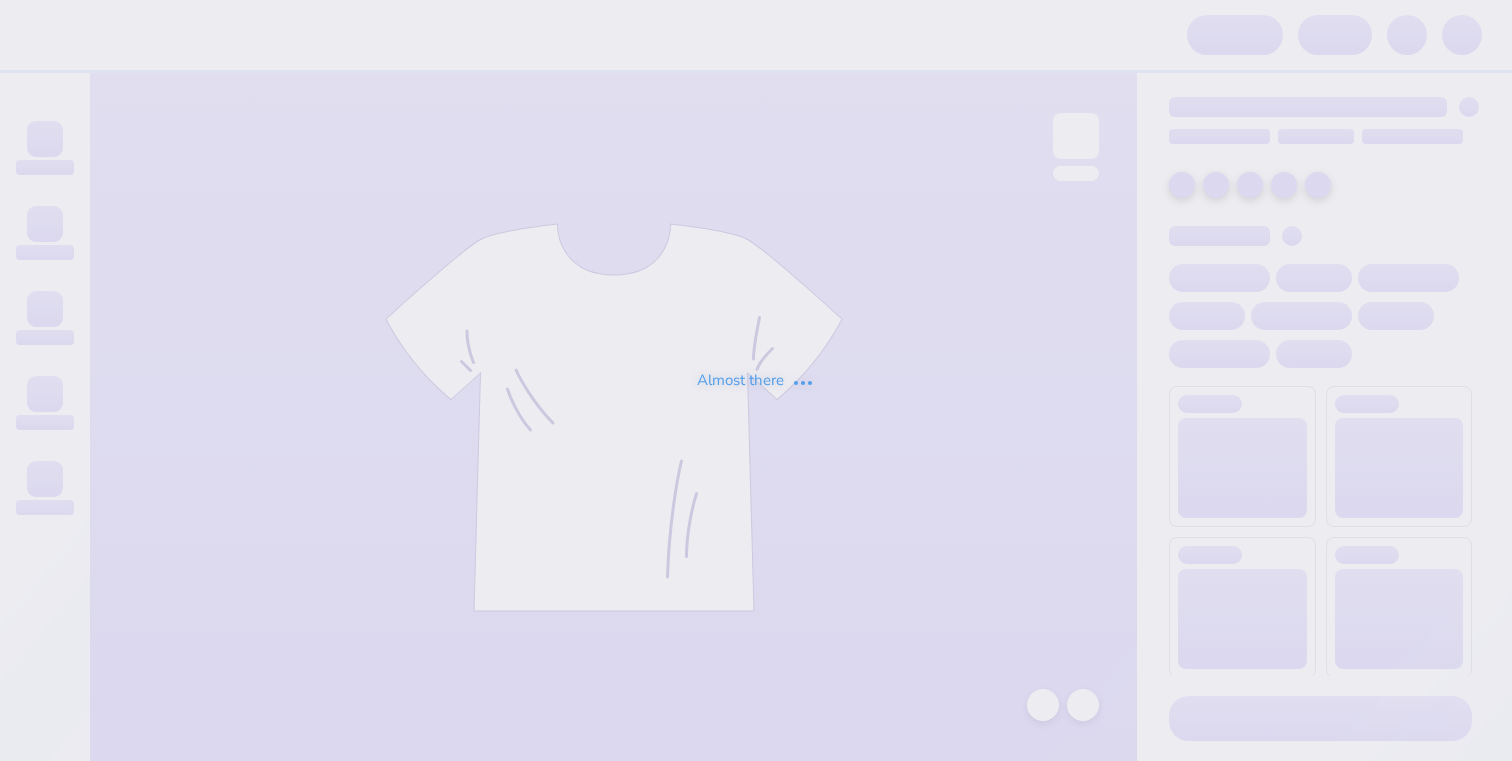 scroll, scrollTop: 0, scrollLeft: 0, axis: both 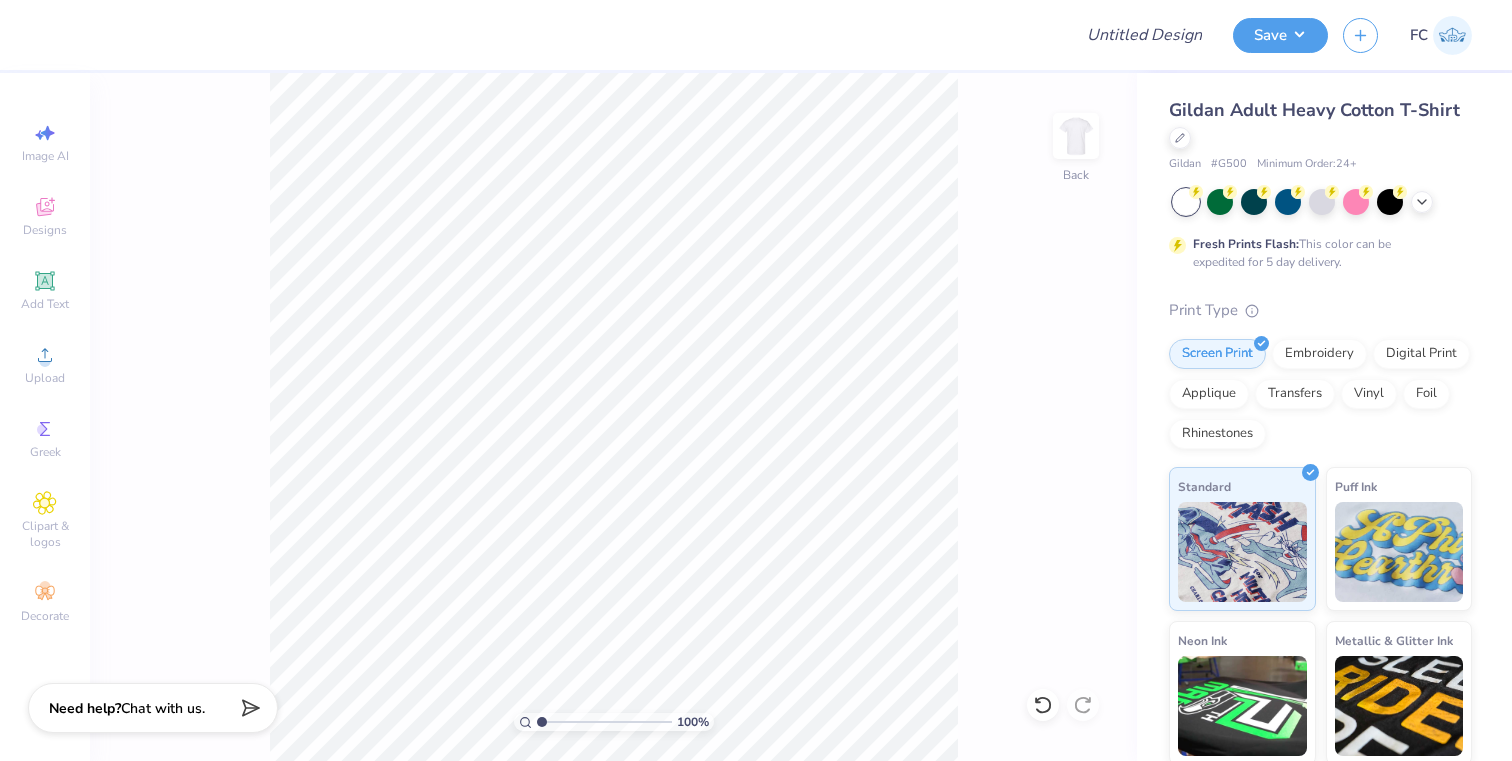 click on "100  % Back" at bounding box center [613, 417] 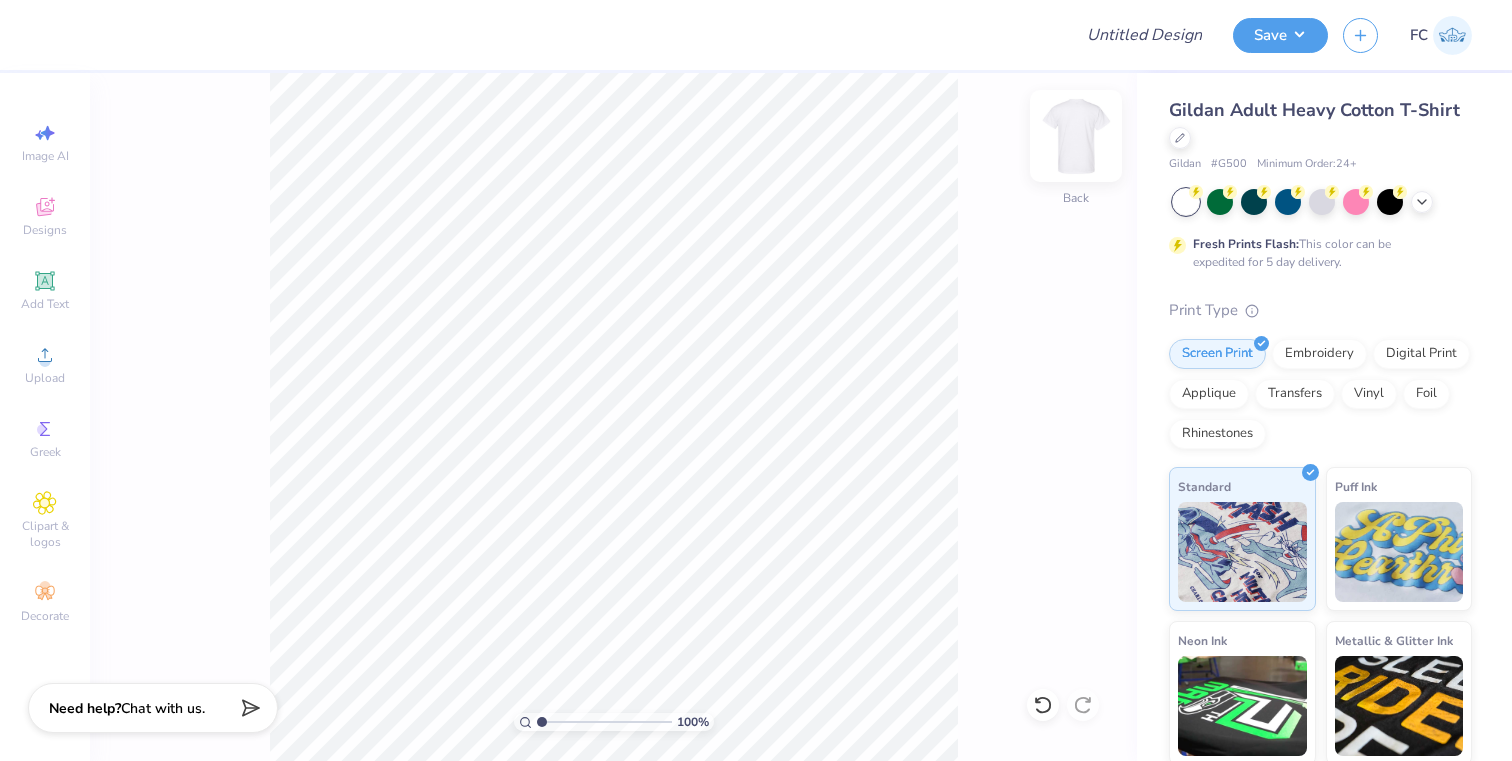 click at bounding box center [1076, 136] 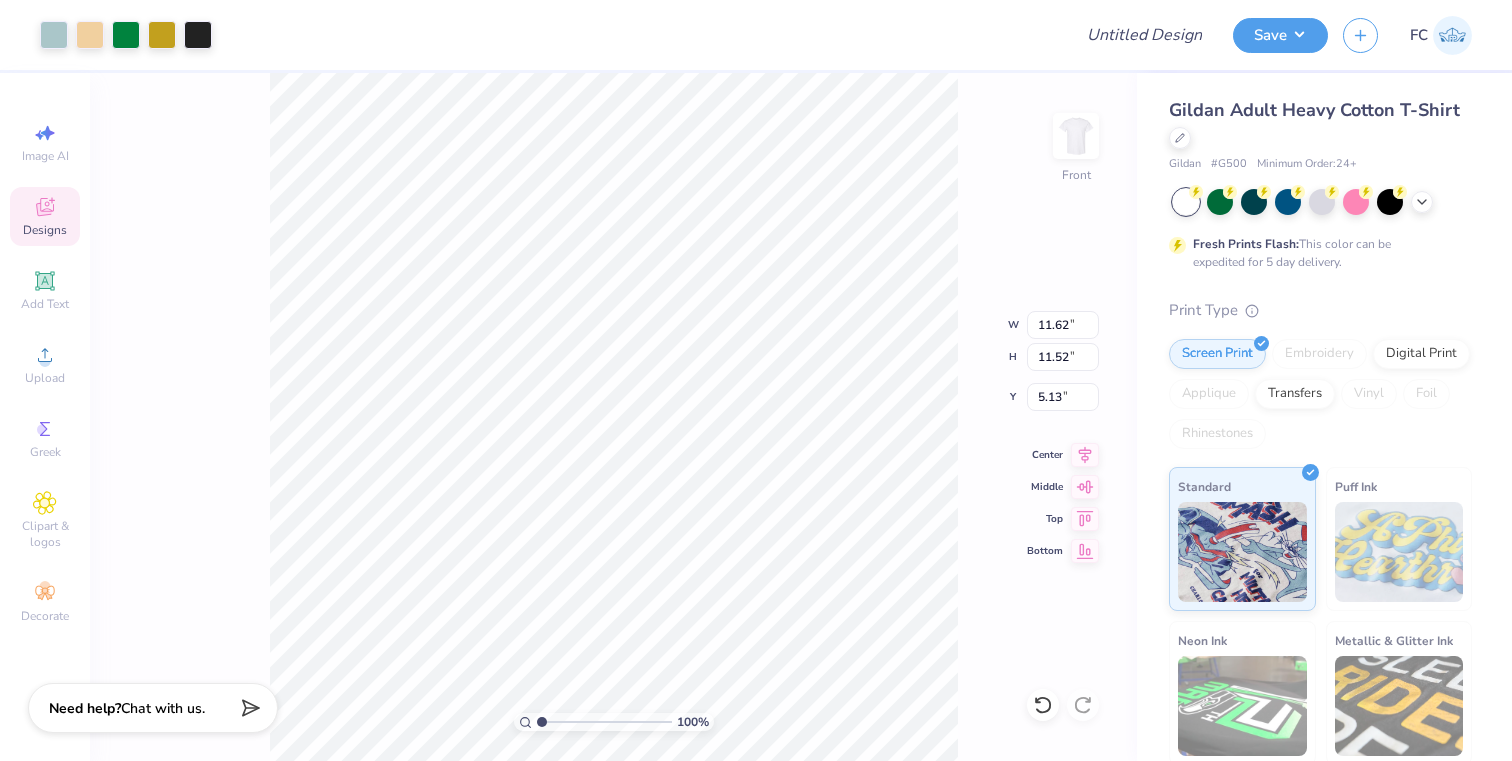 type on "10.97" 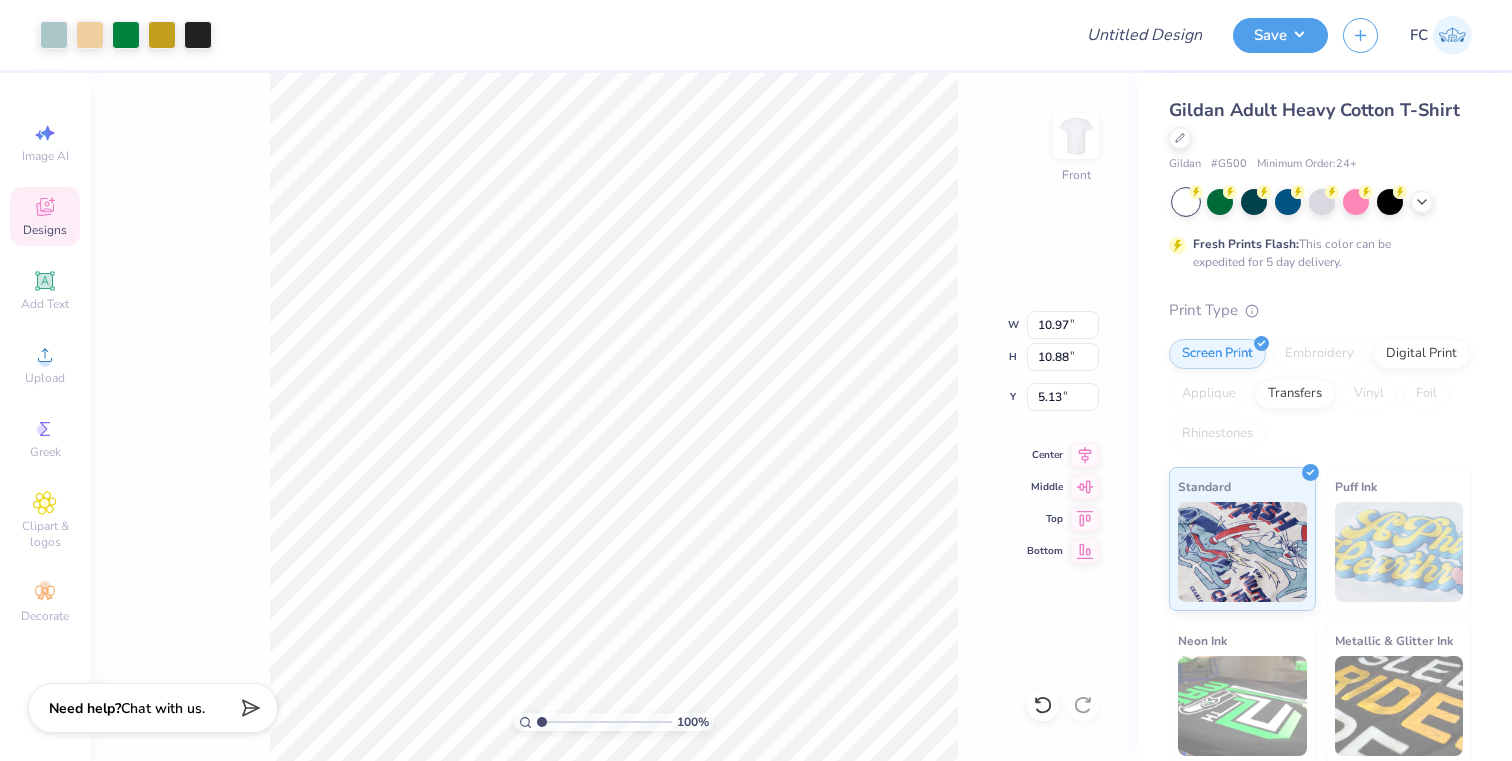 type on "3.66" 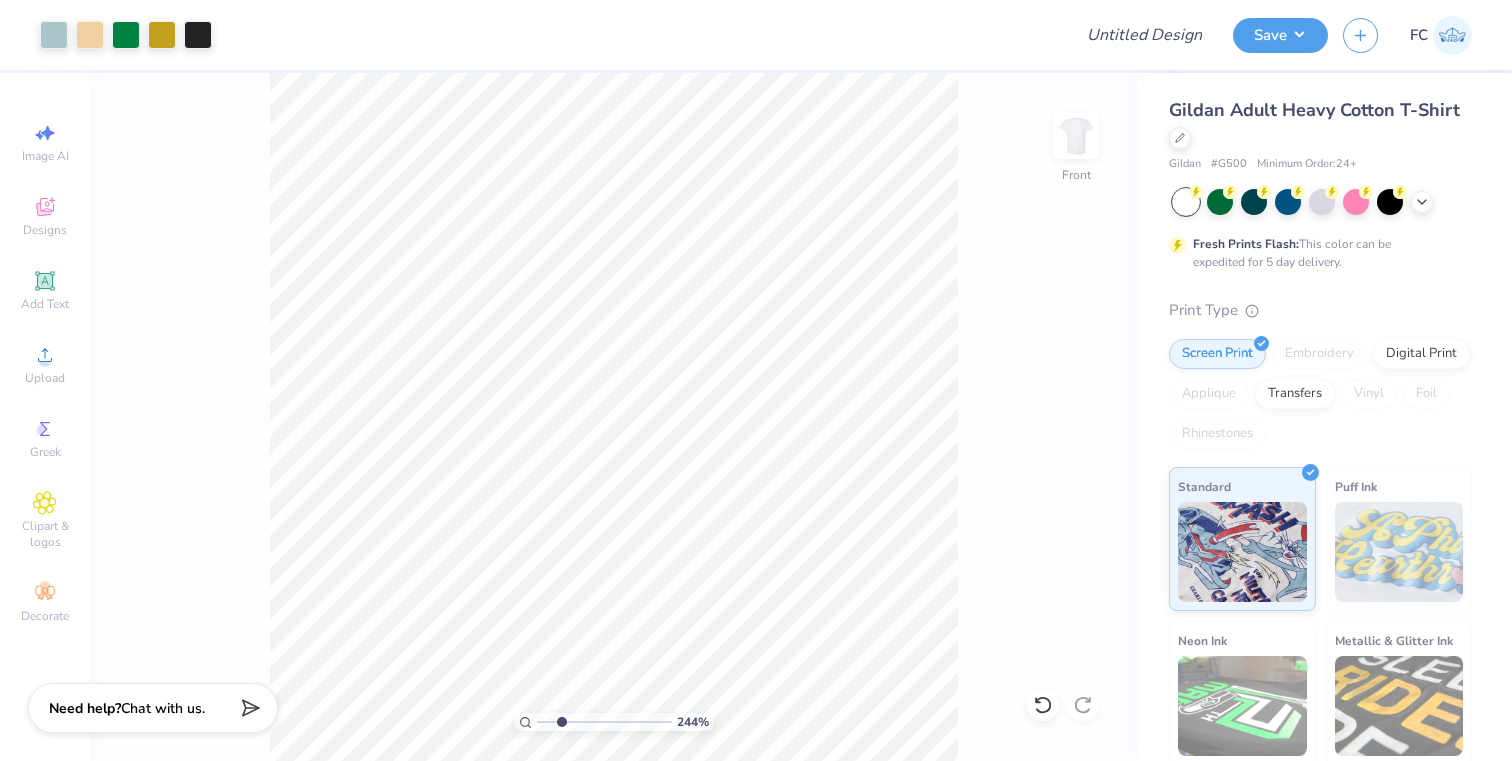 drag, startPoint x: 543, startPoint y: 721, endPoint x: 561, endPoint y: 721, distance: 18 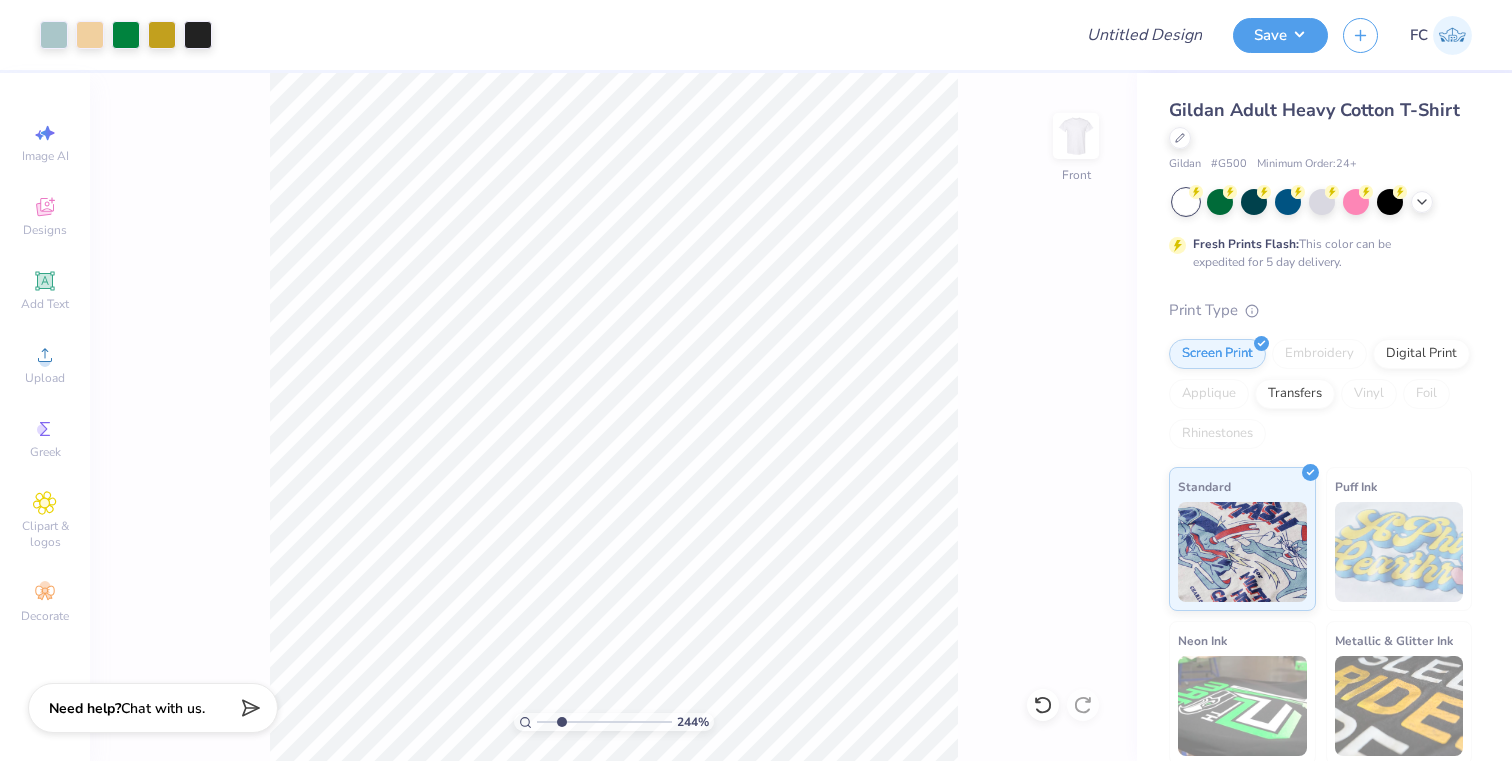 click at bounding box center [604, 722] 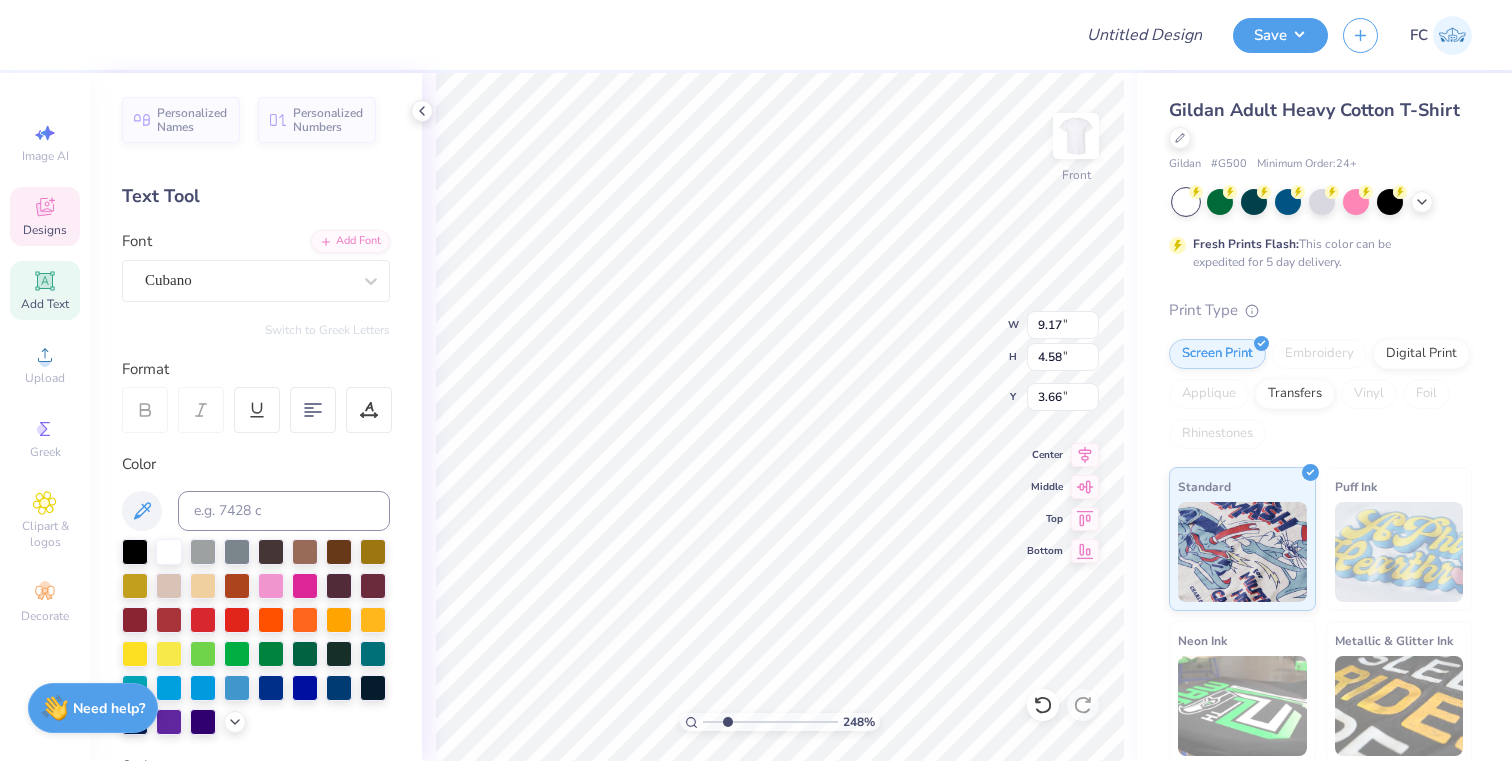 scroll, scrollTop: 0, scrollLeft: 4, axis: horizontal 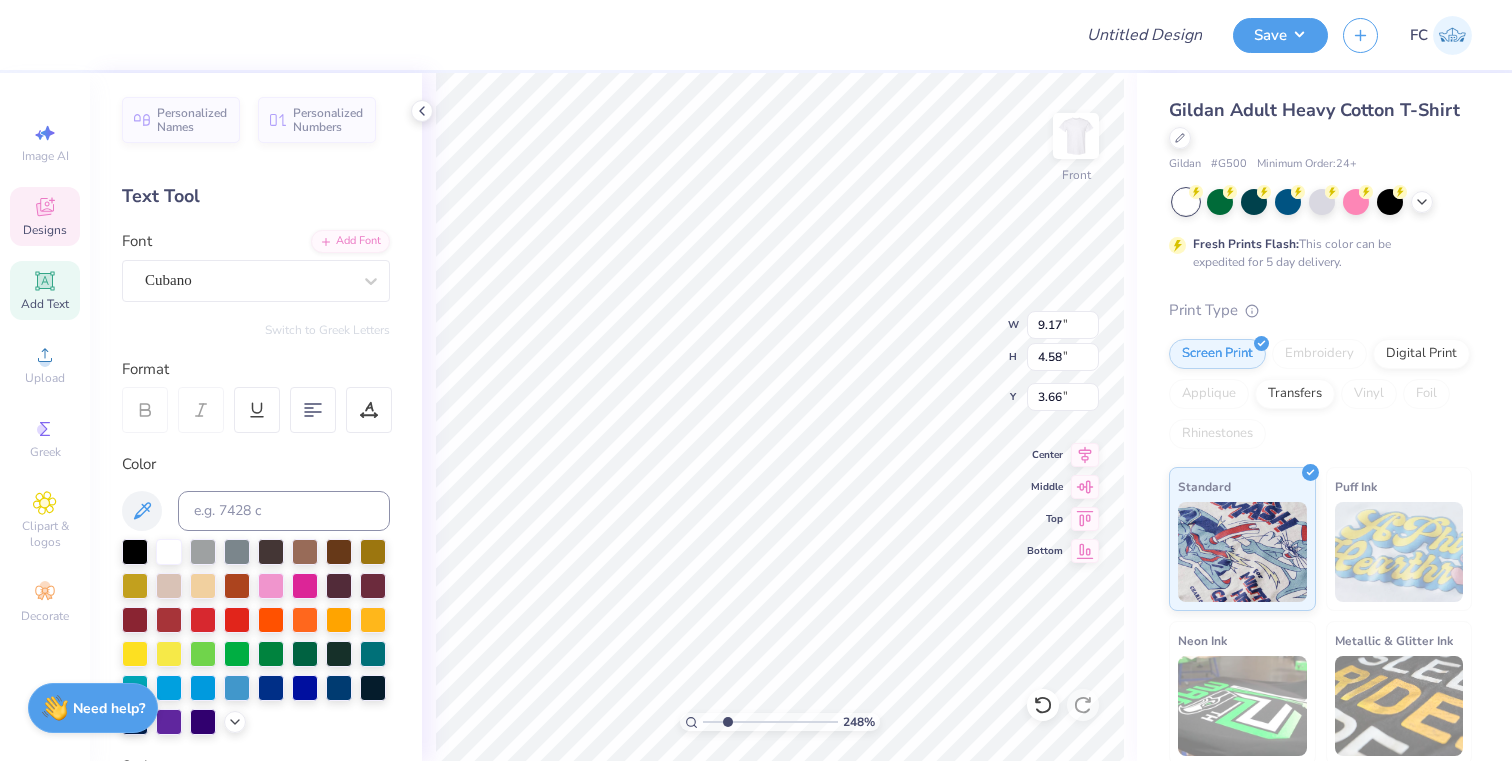 type on "KAPPA DELTA RHO" 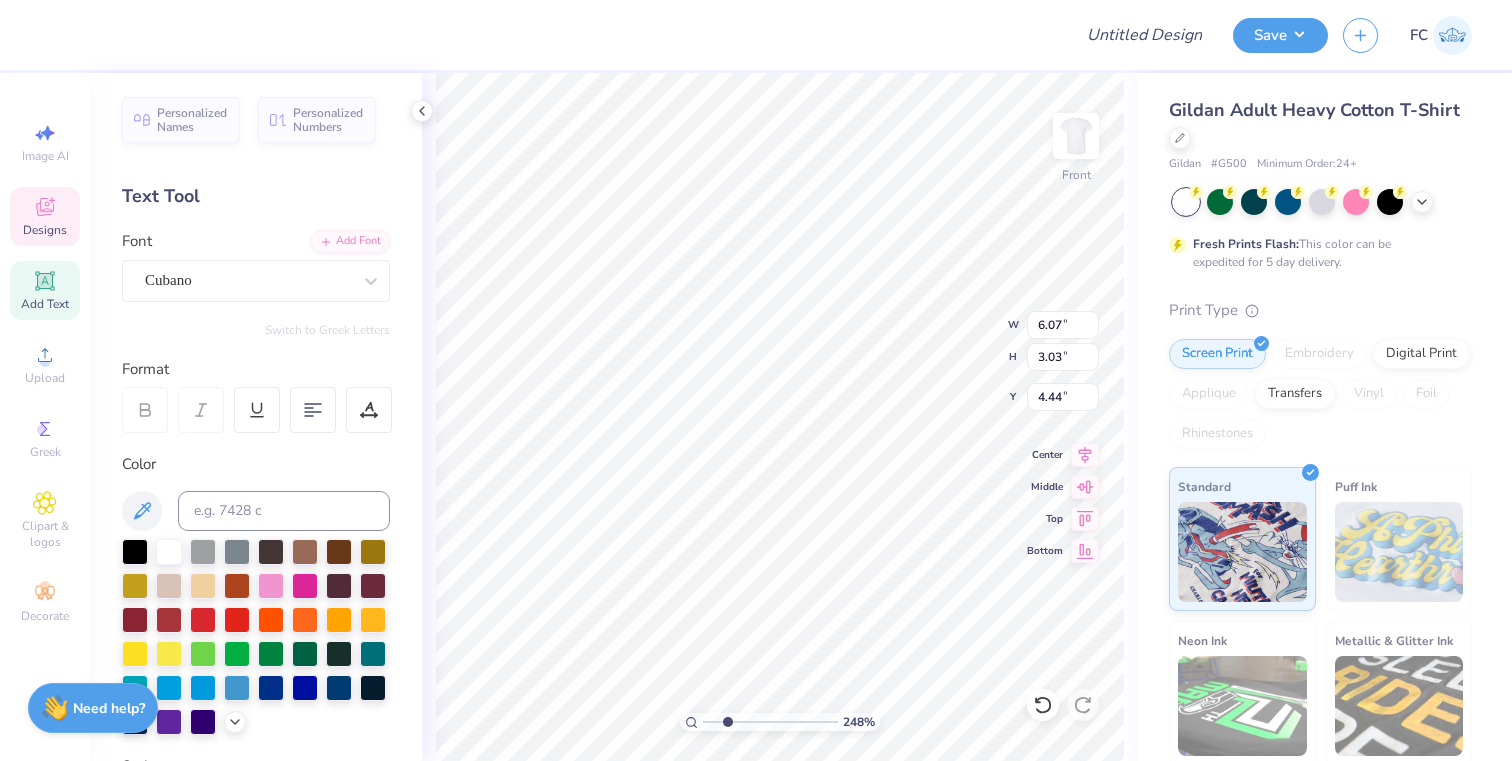 type on "3.36" 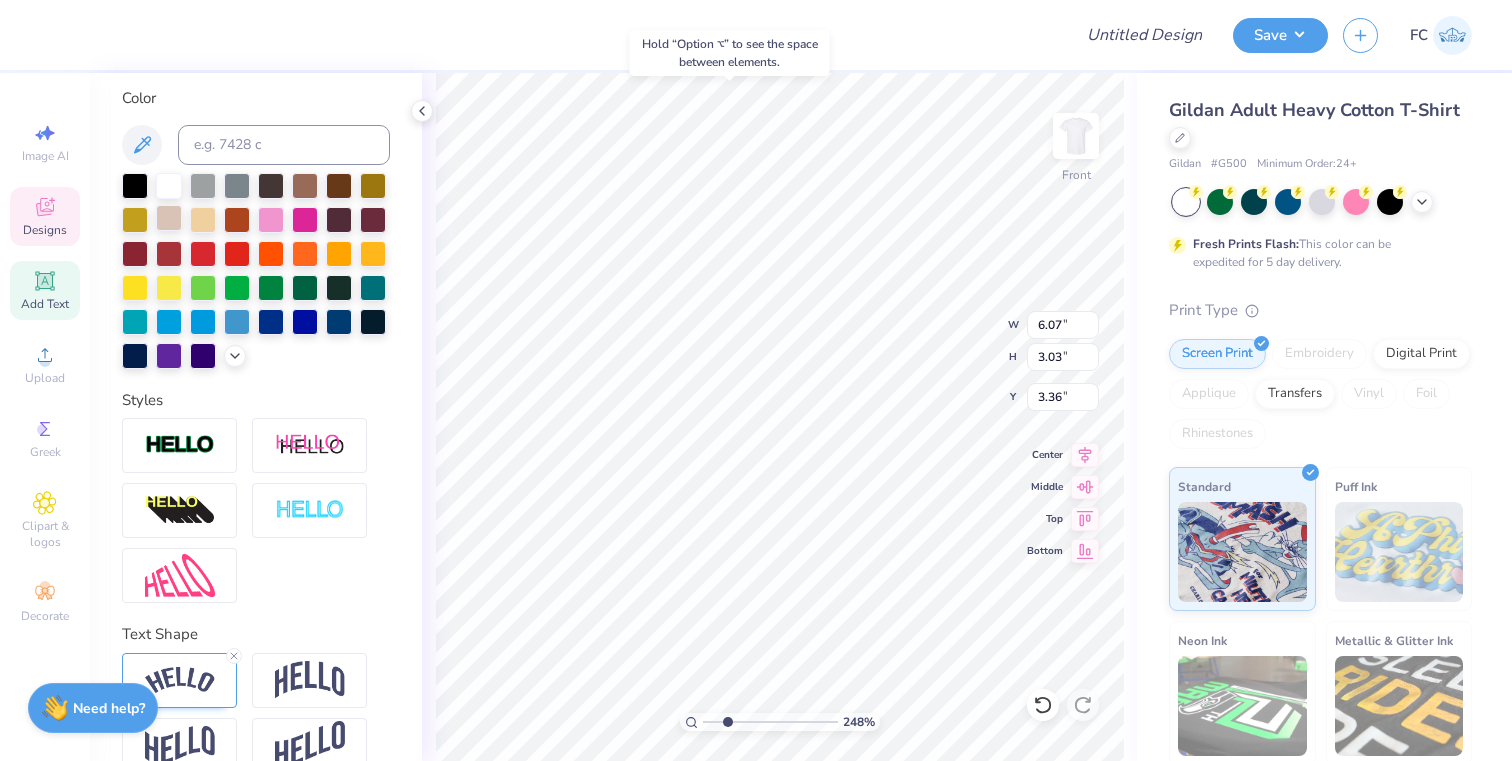 scroll, scrollTop: 401, scrollLeft: 0, axis: vertical 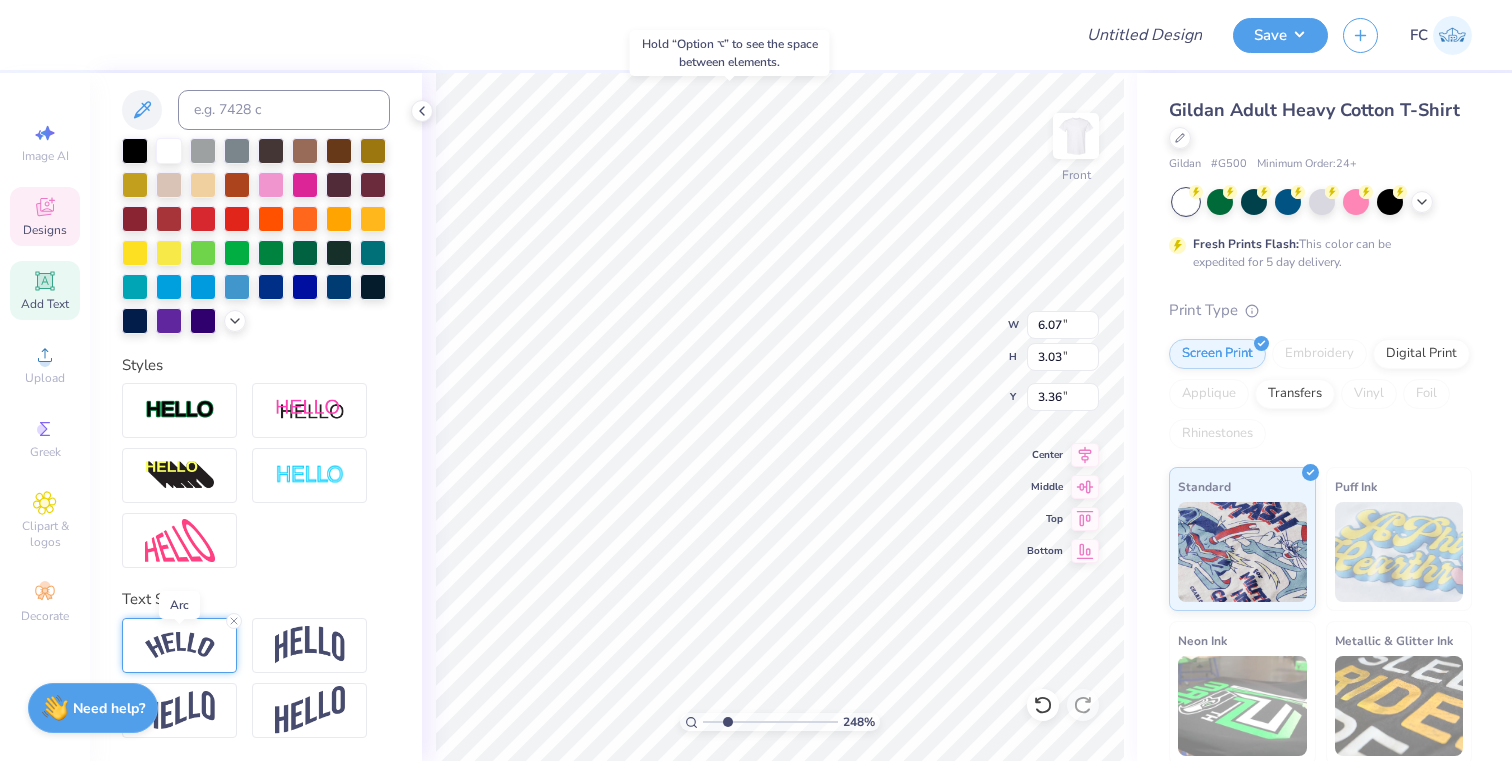 click at bounding box center (180, 645) 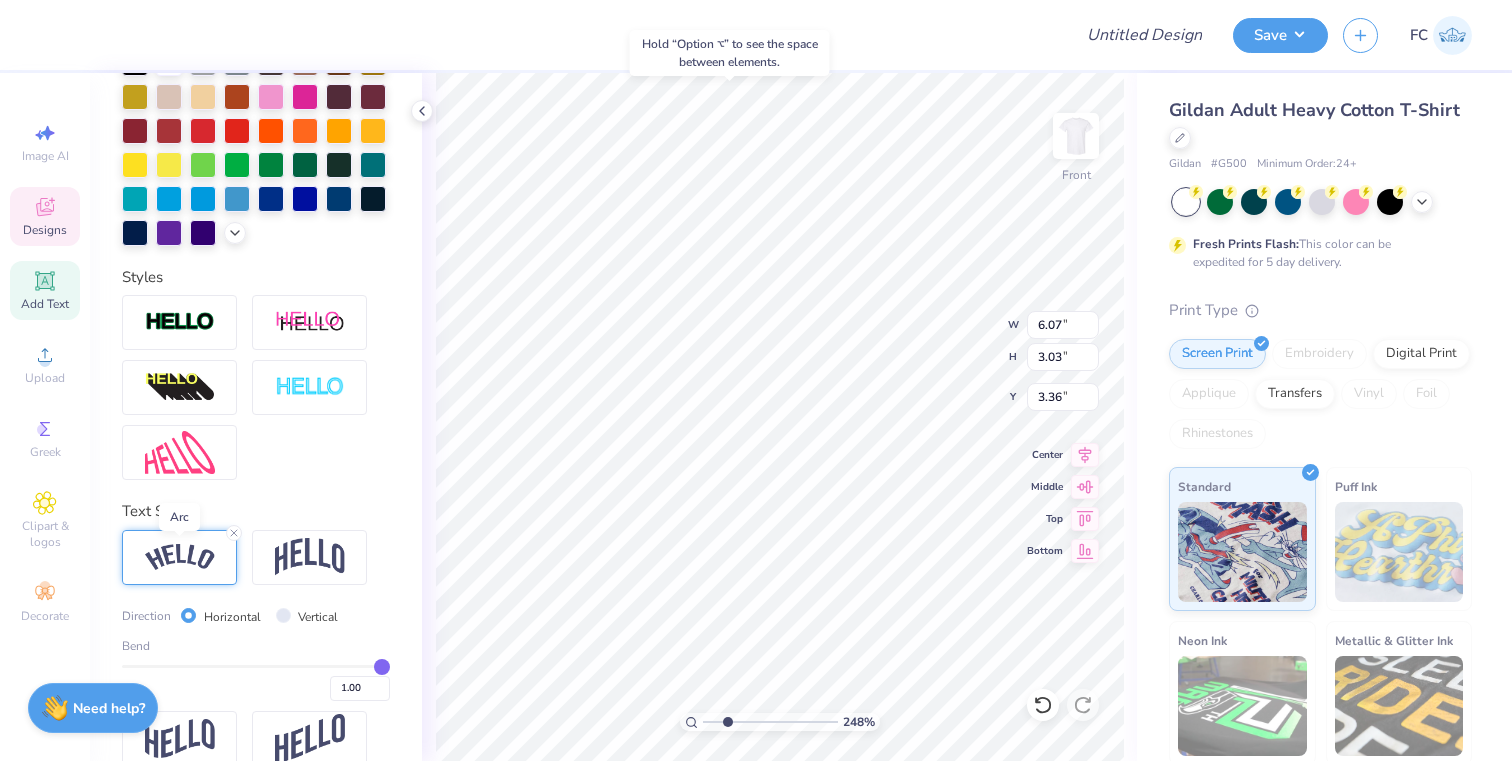 scroll, scrollTop: 518, scrollLeft: 0, axis: vertical 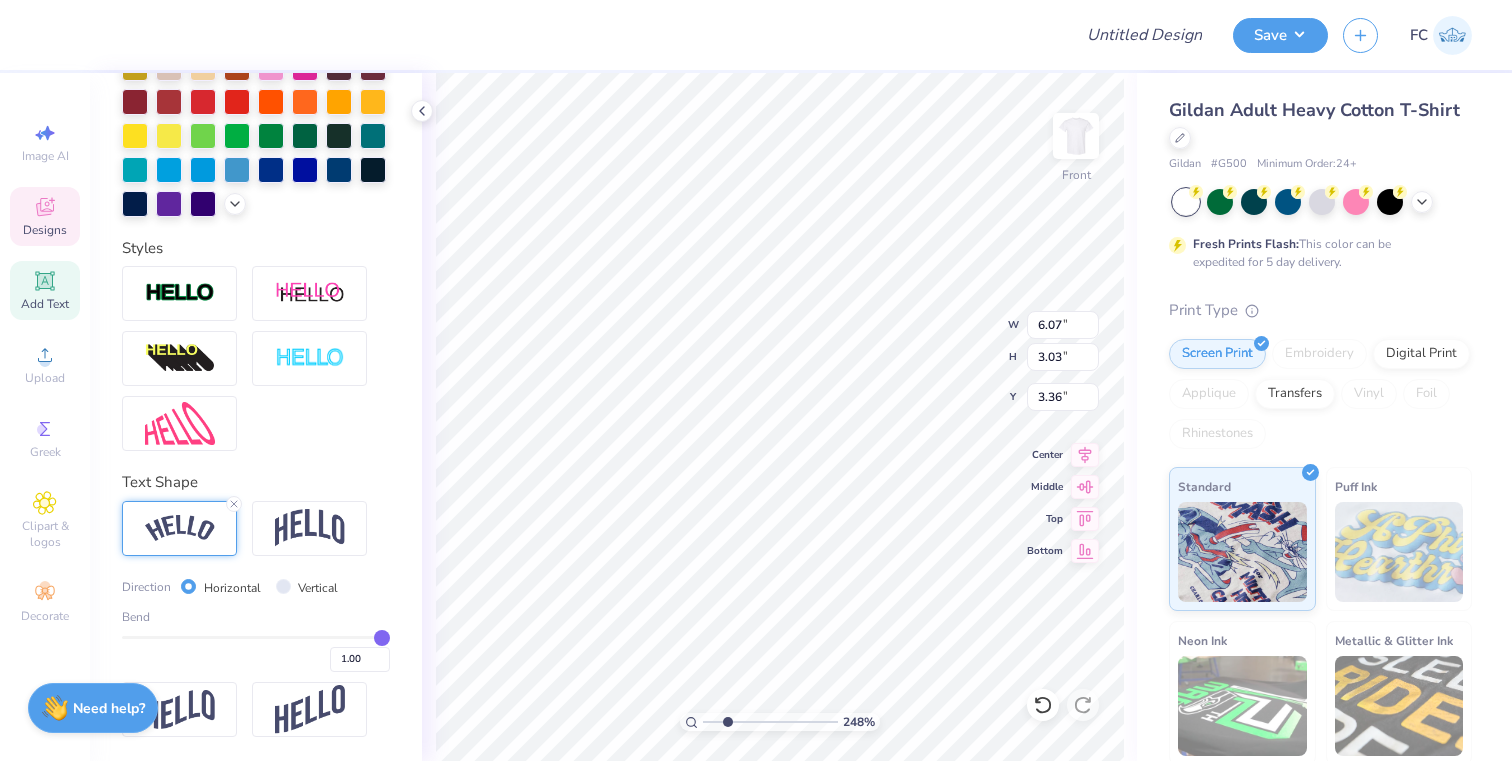 type on "0.96" 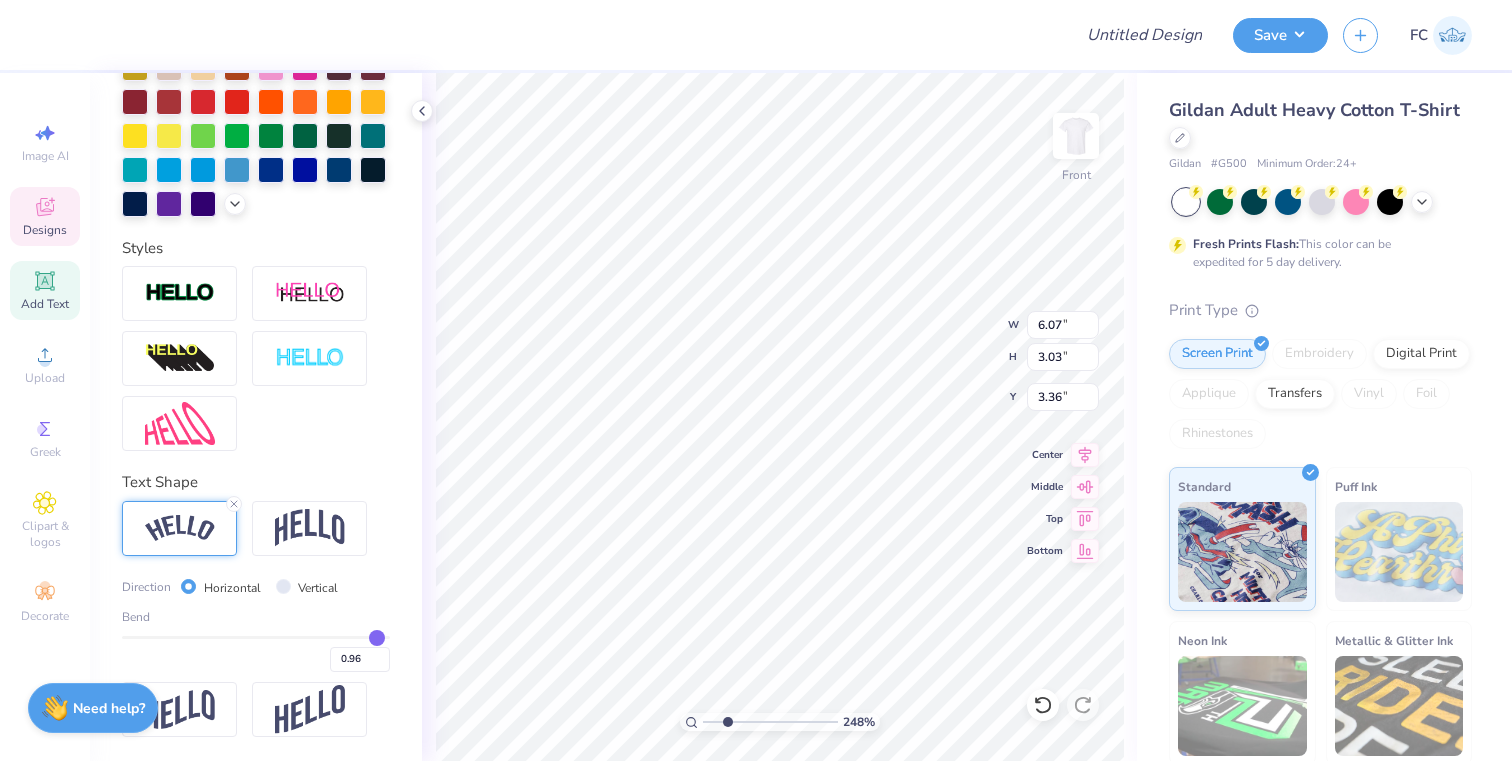 type on "0.95" 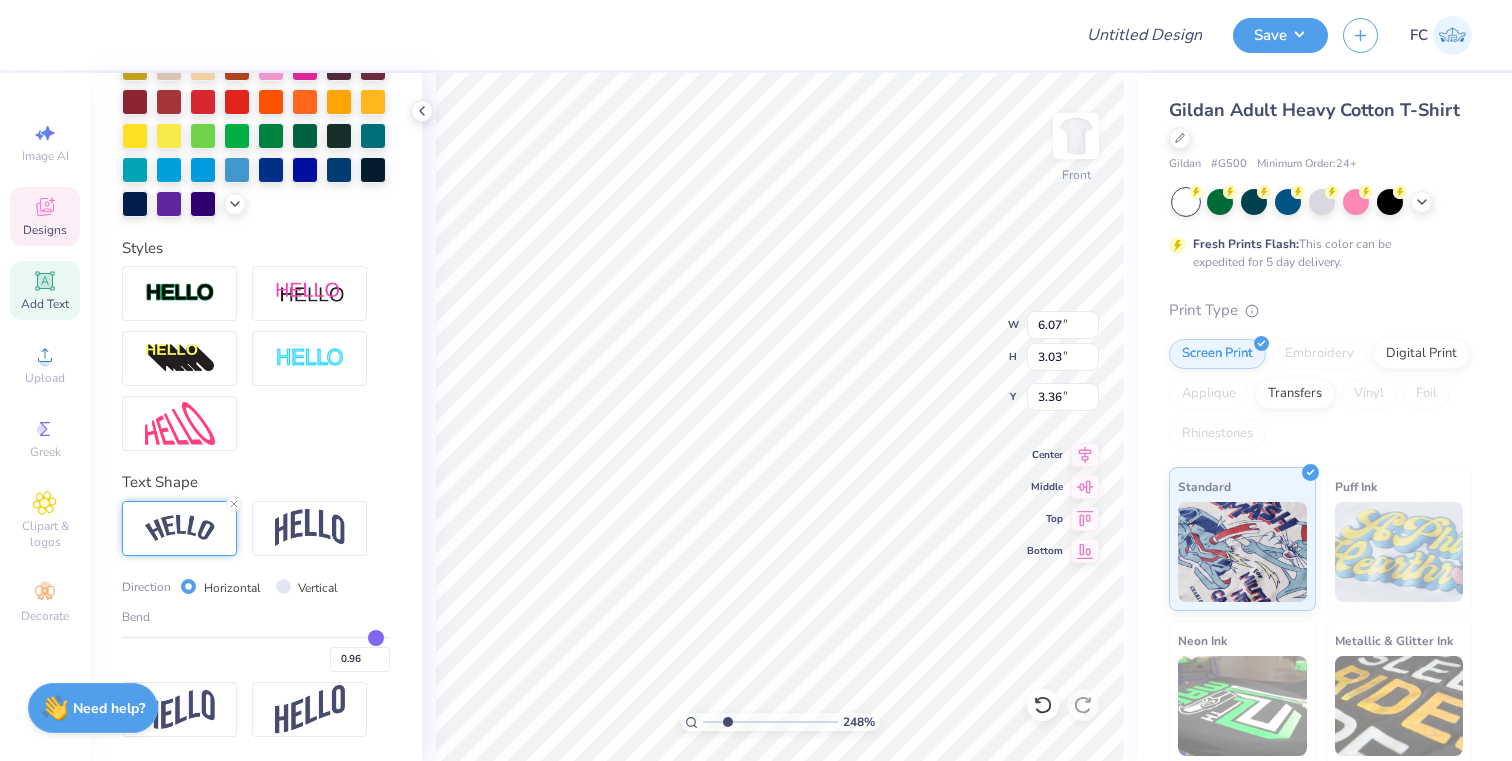 type on "0.95" 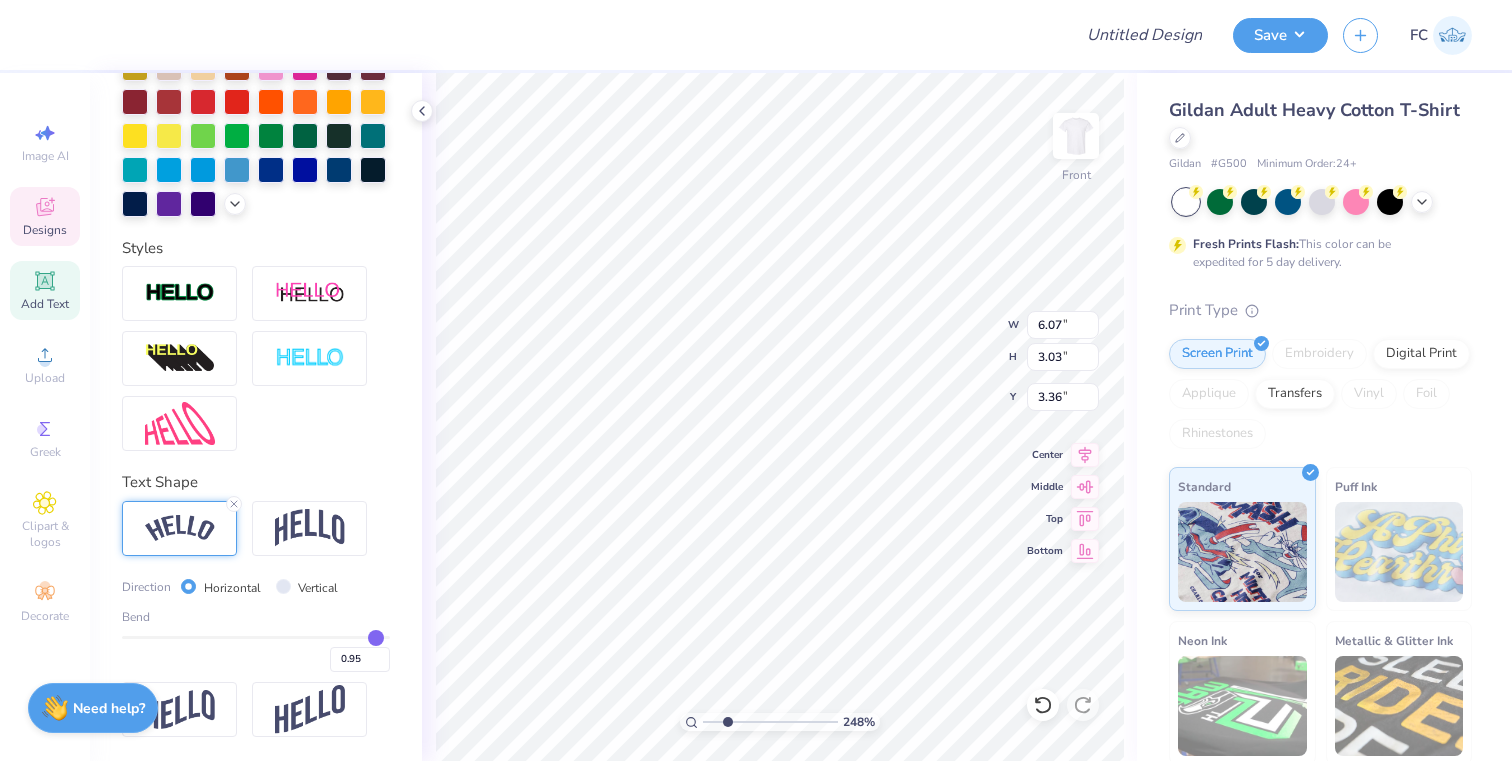 type on "0.94" 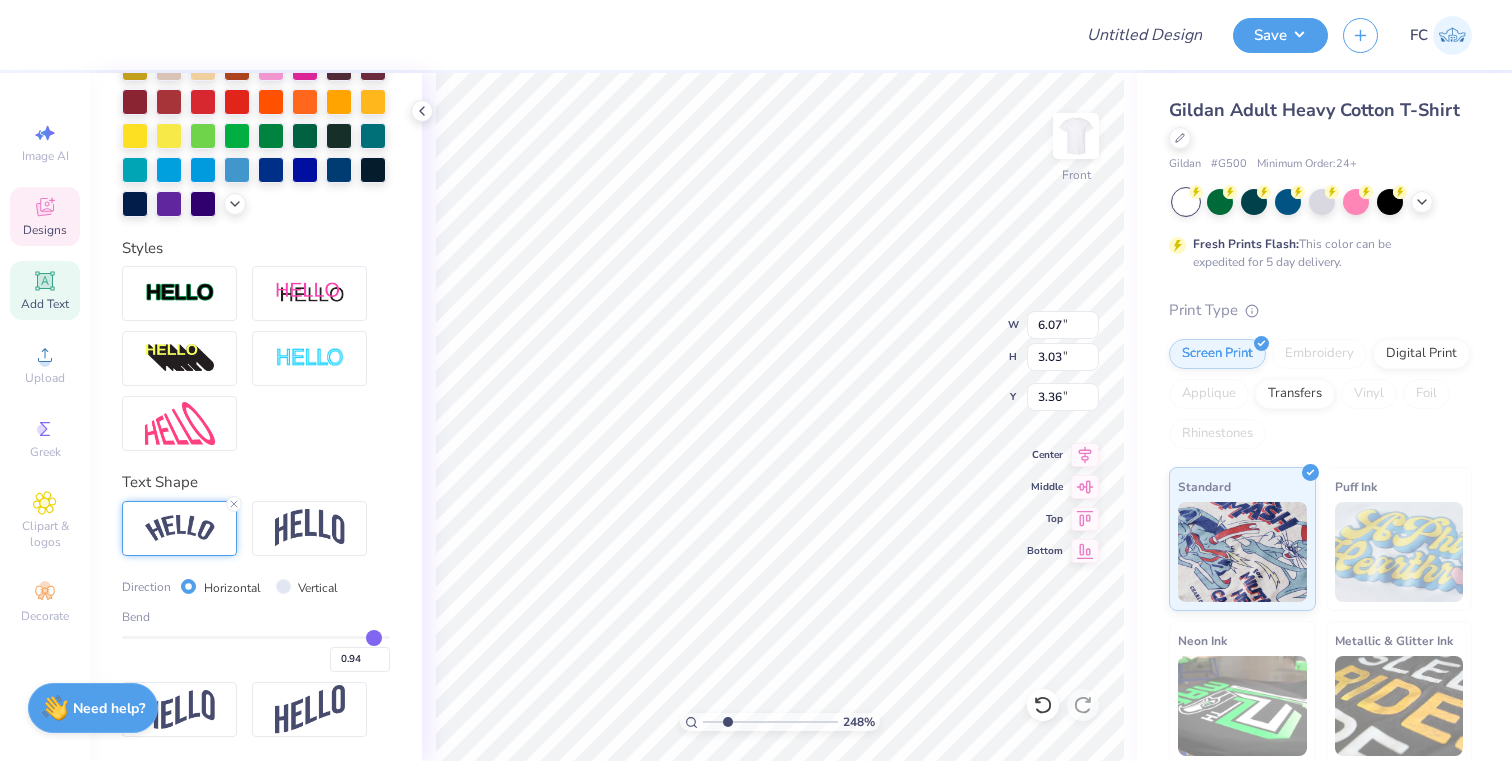 type on "0.92" 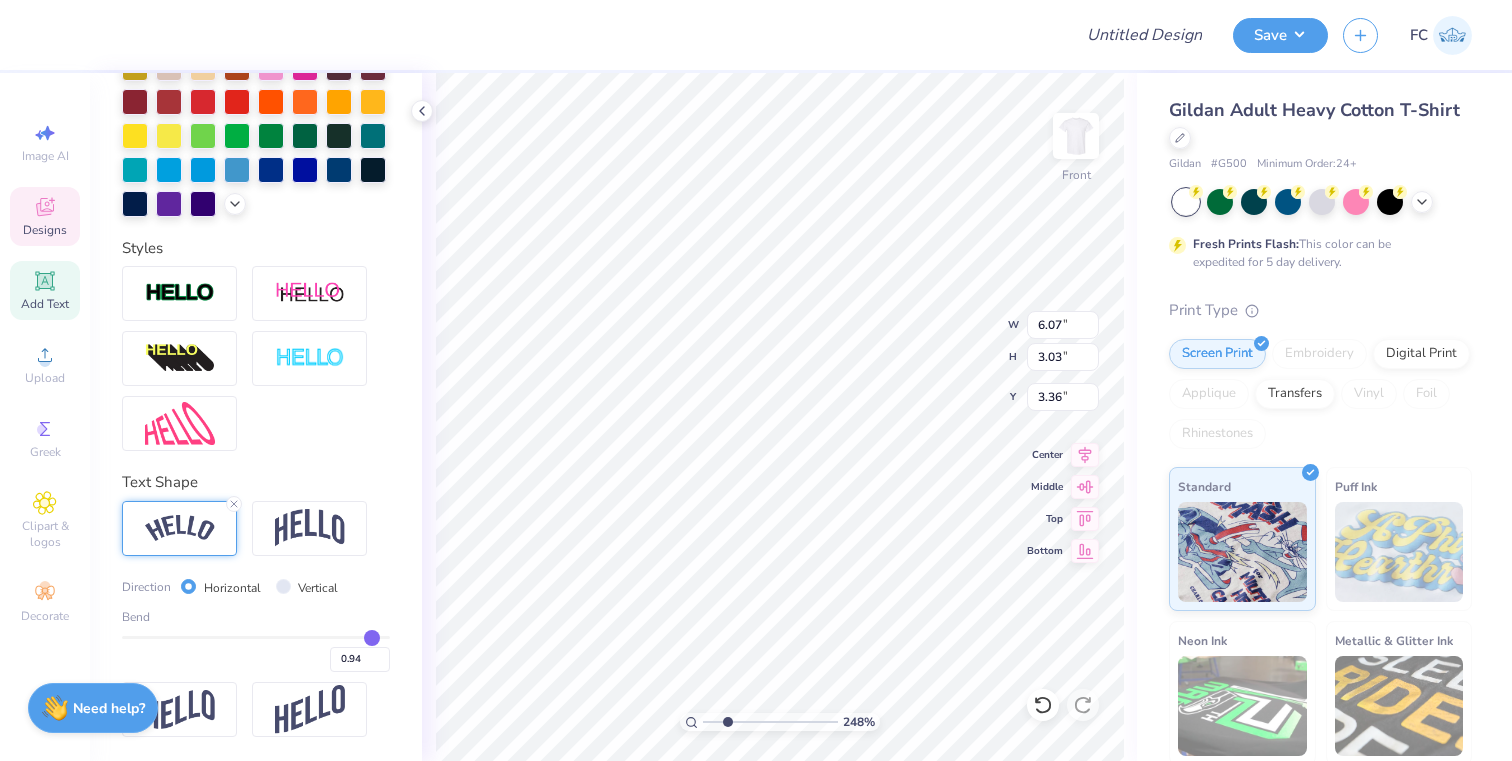 type on "0.92" 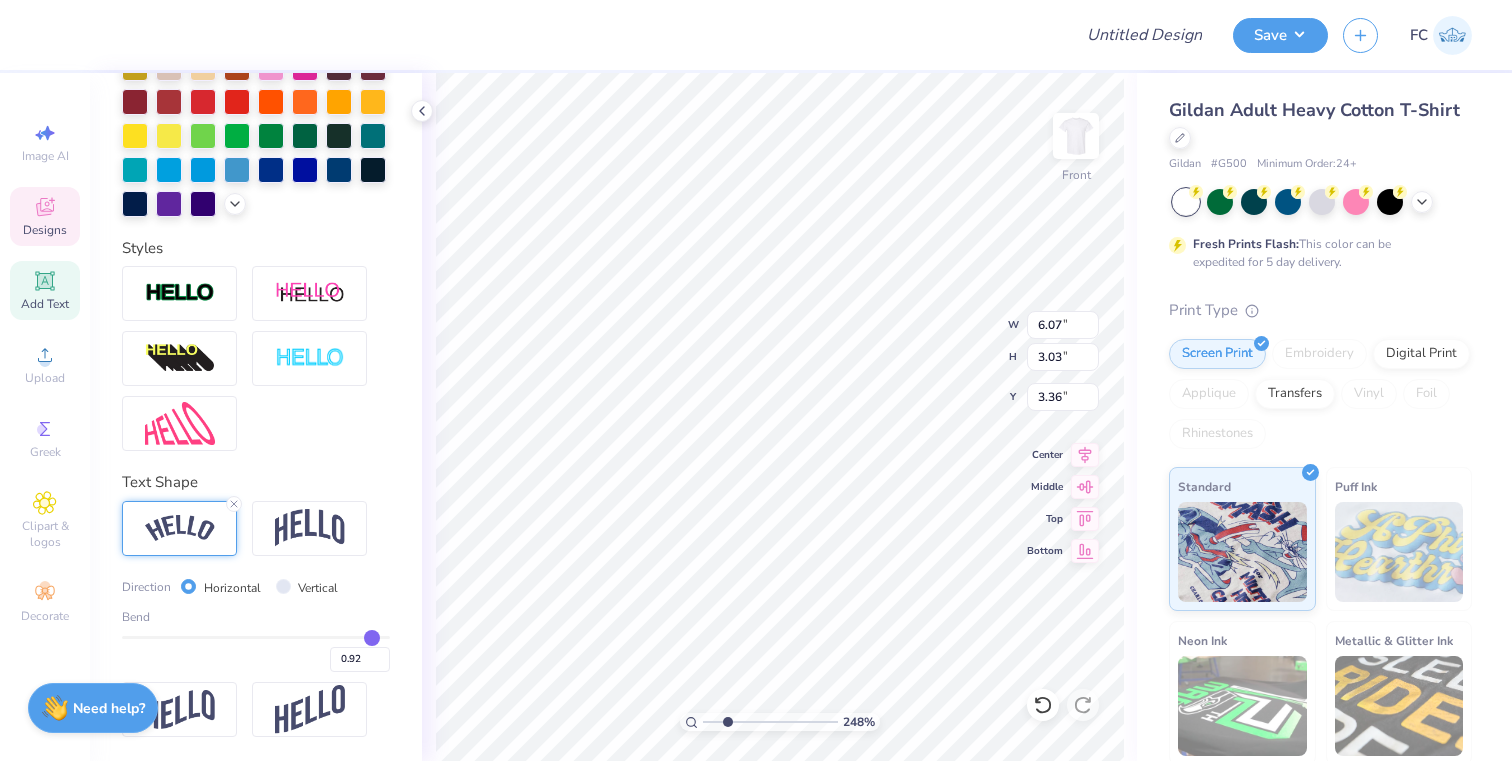 type on "0.91" 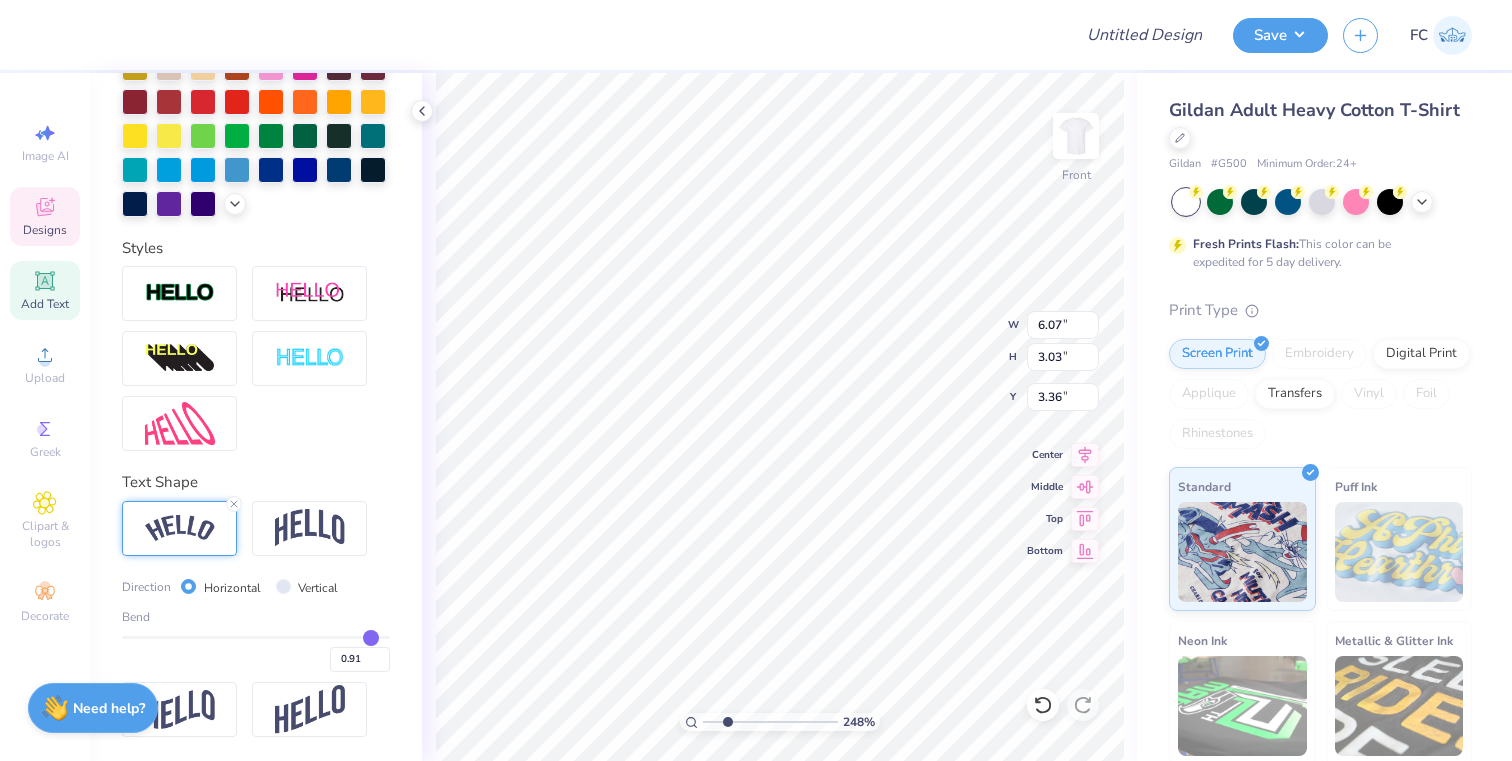 type on "0.89" 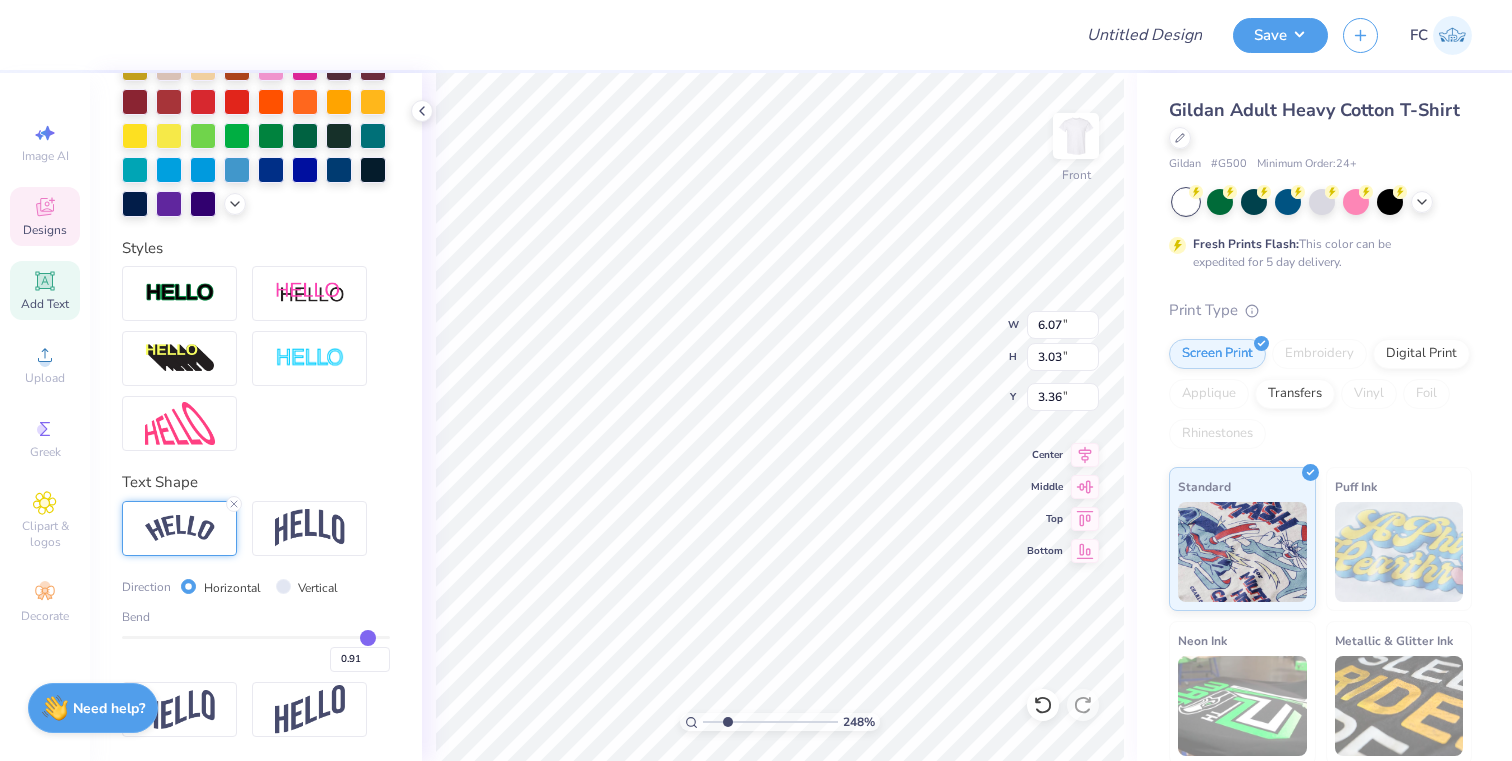 type on "0.89" 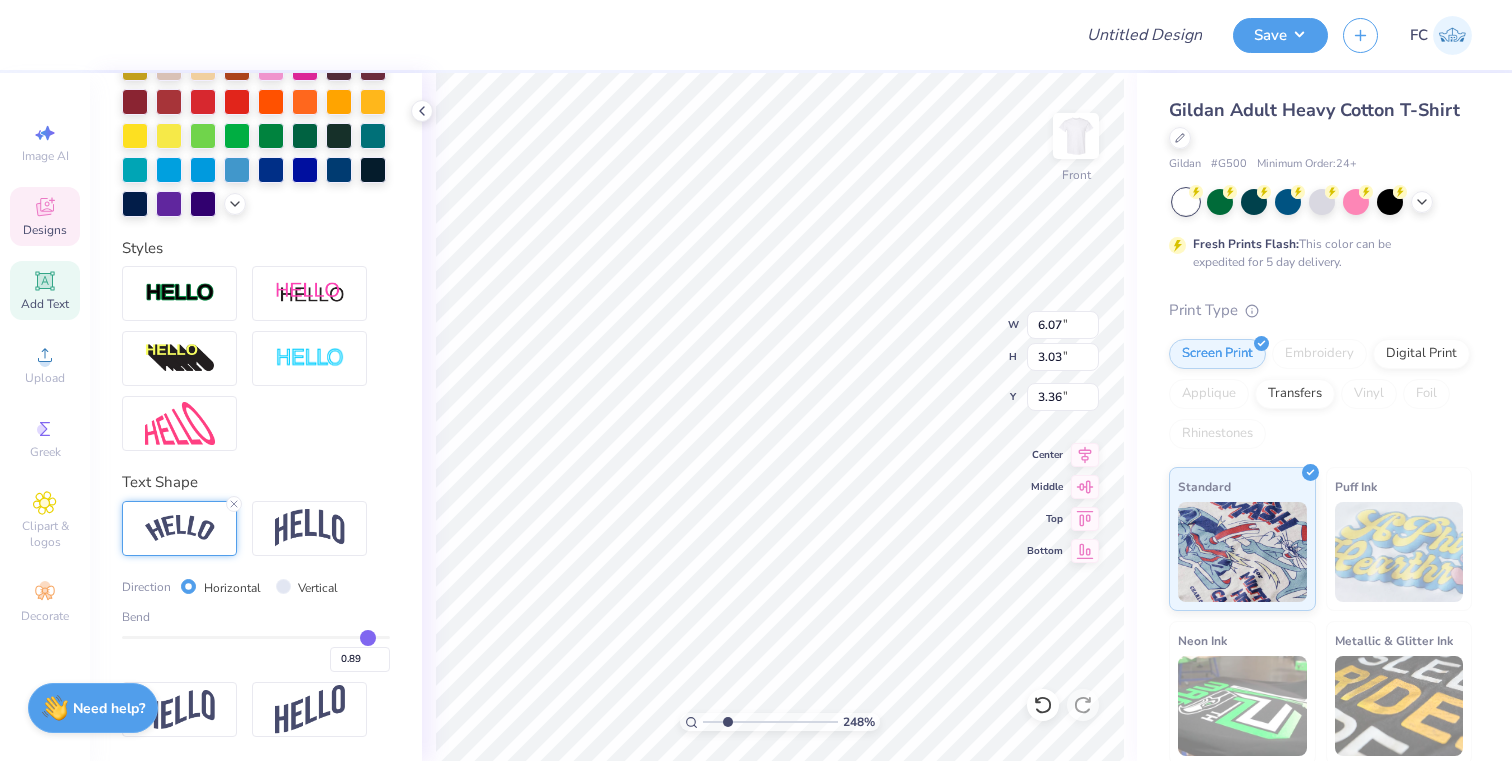 type on "0.87" 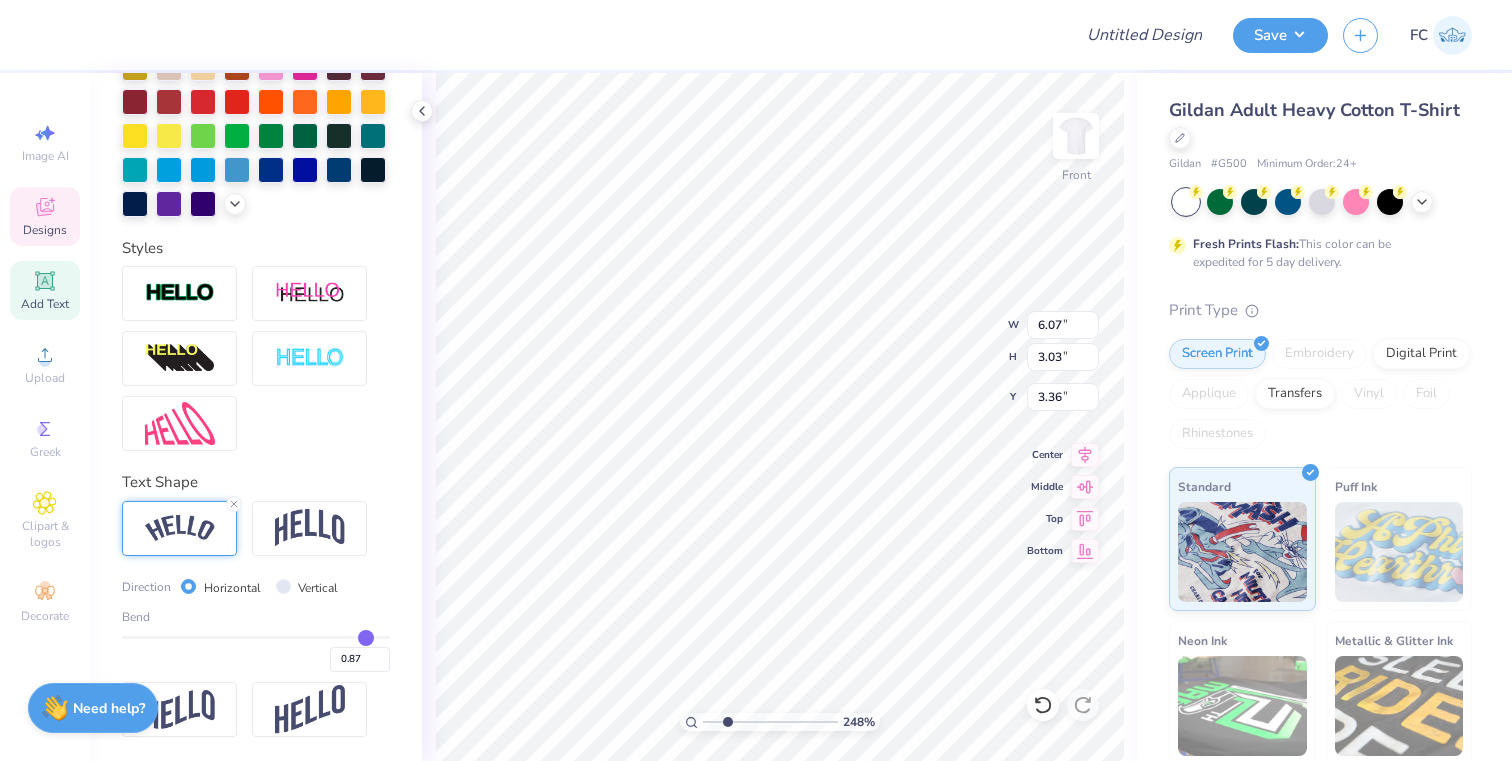 type on "0.86" 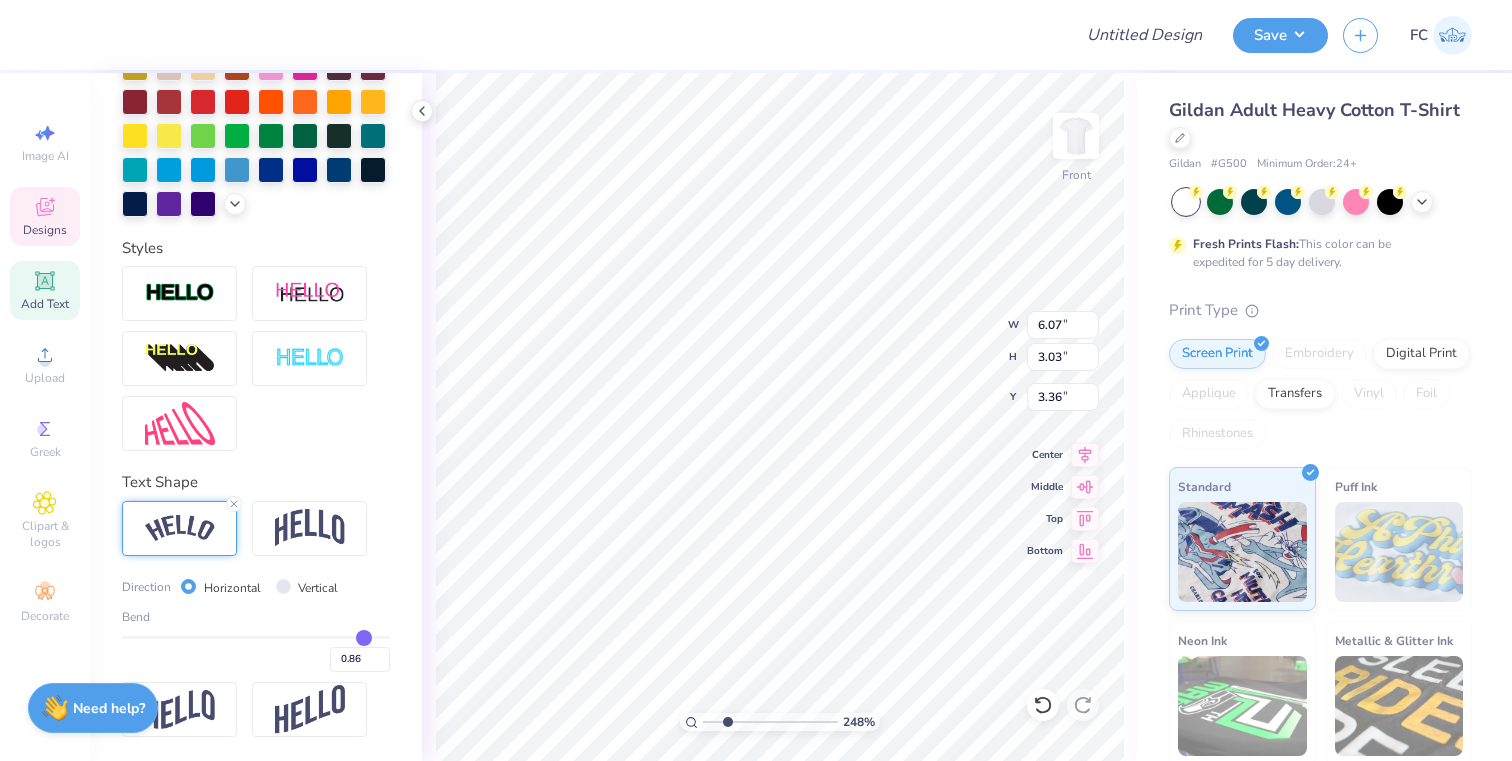 type on "0.84" 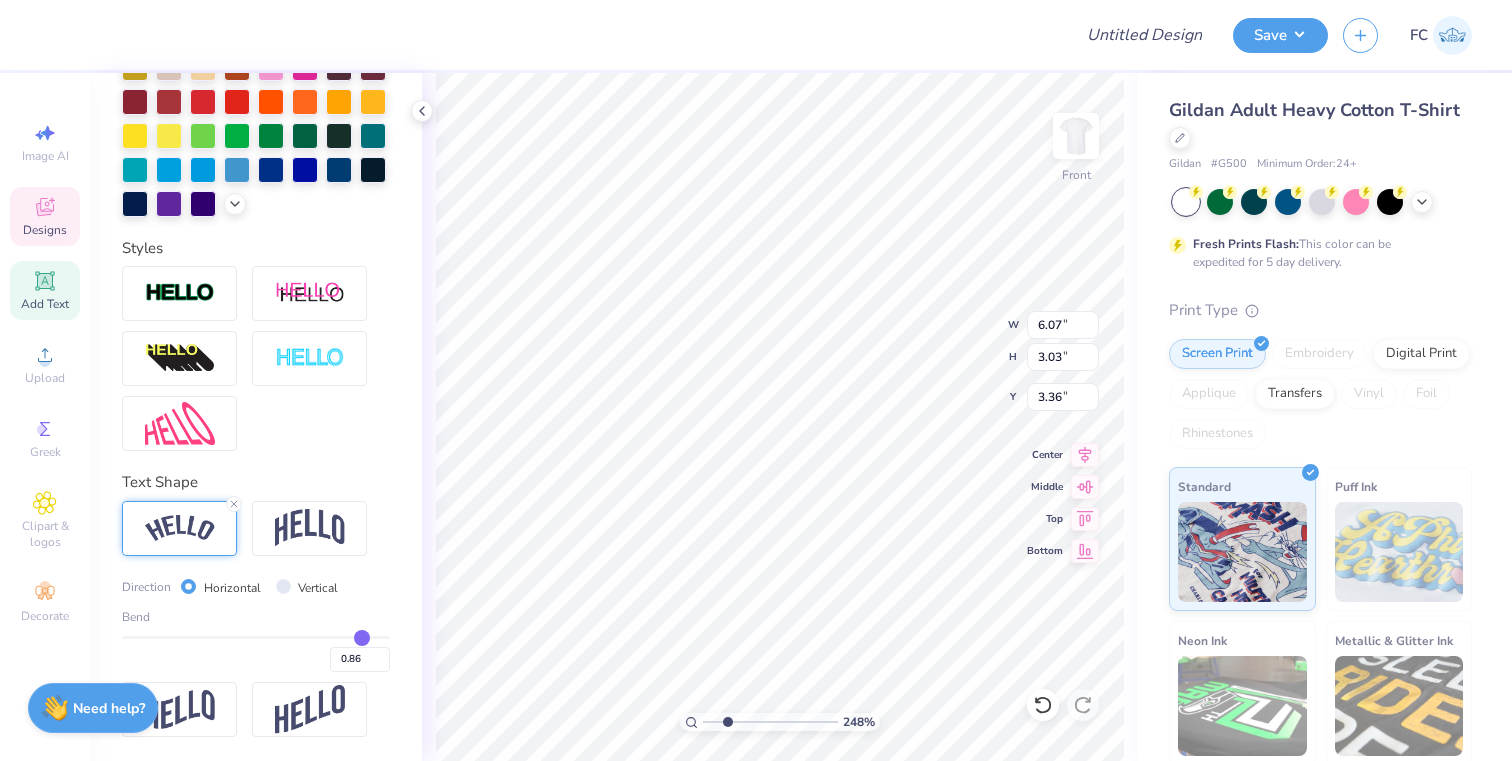 type on "0.84" 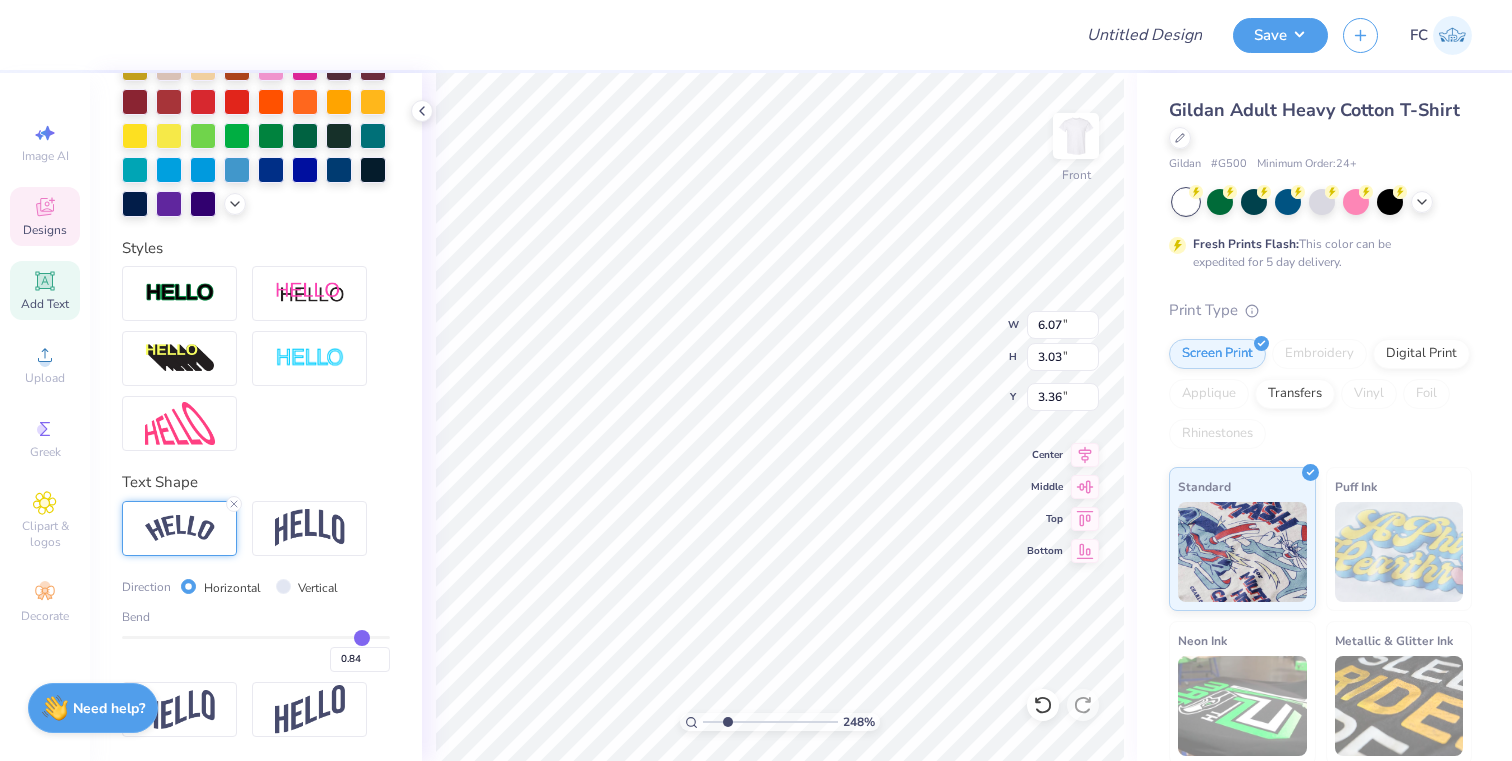 type on "0.83" 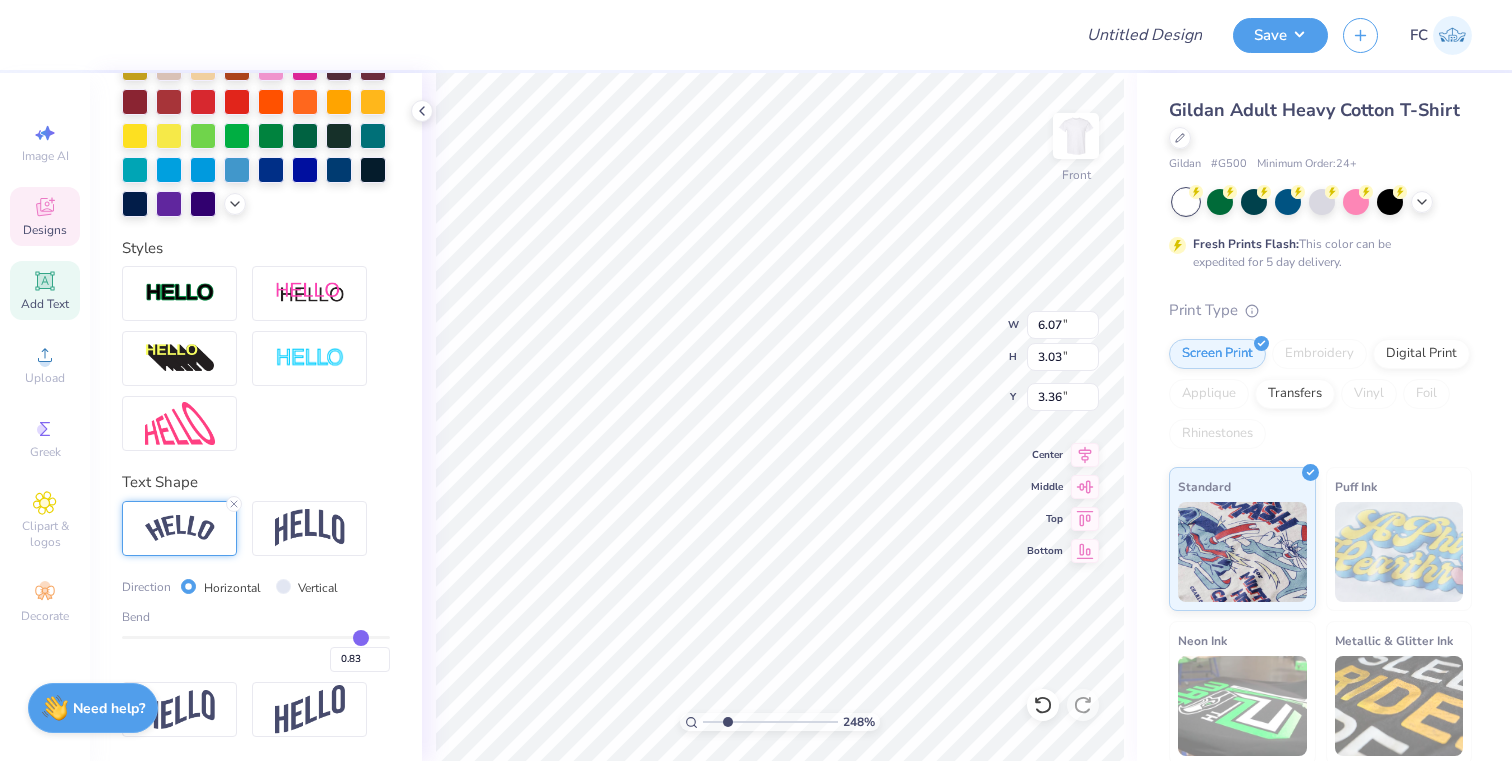 type on "0.82" 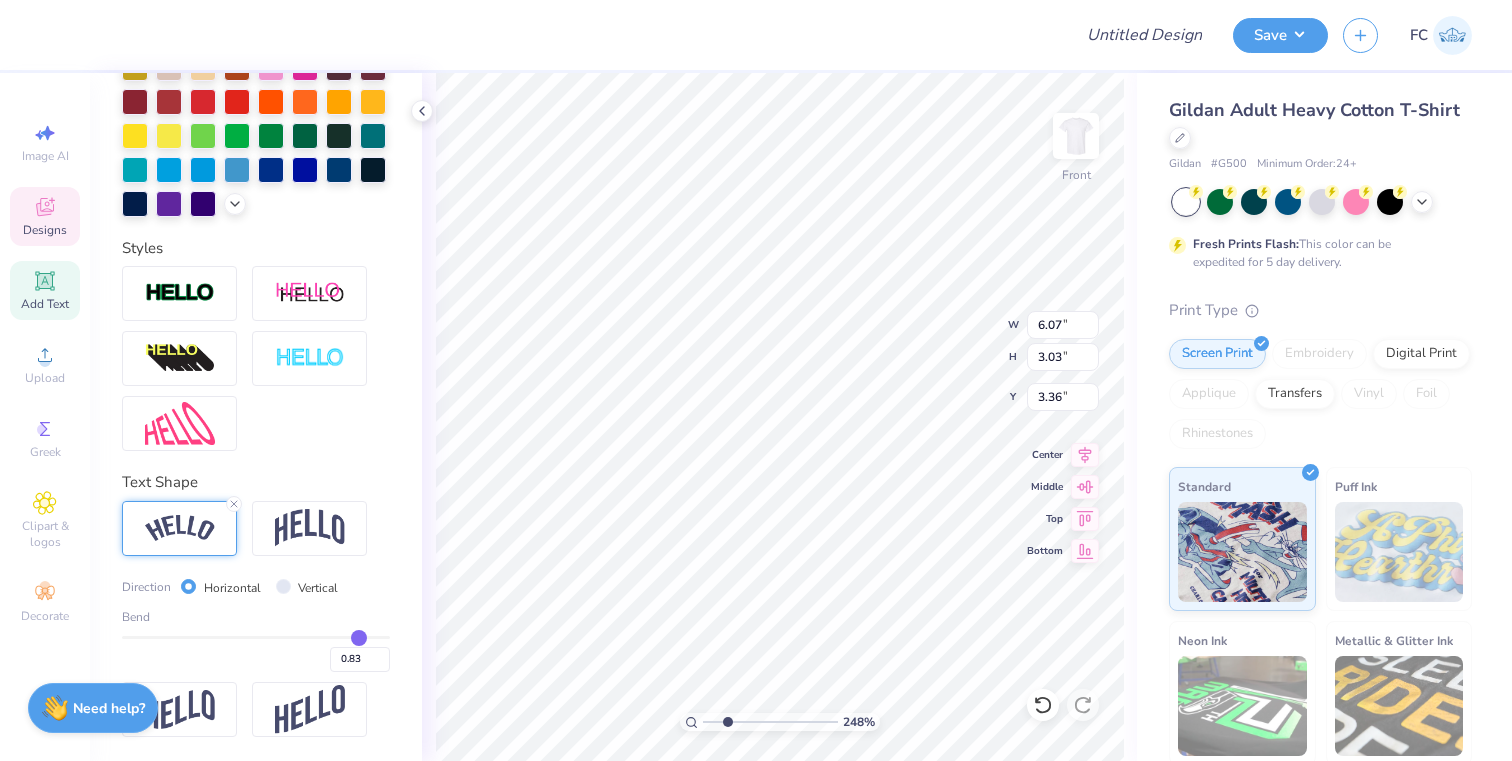 type on "0.82" 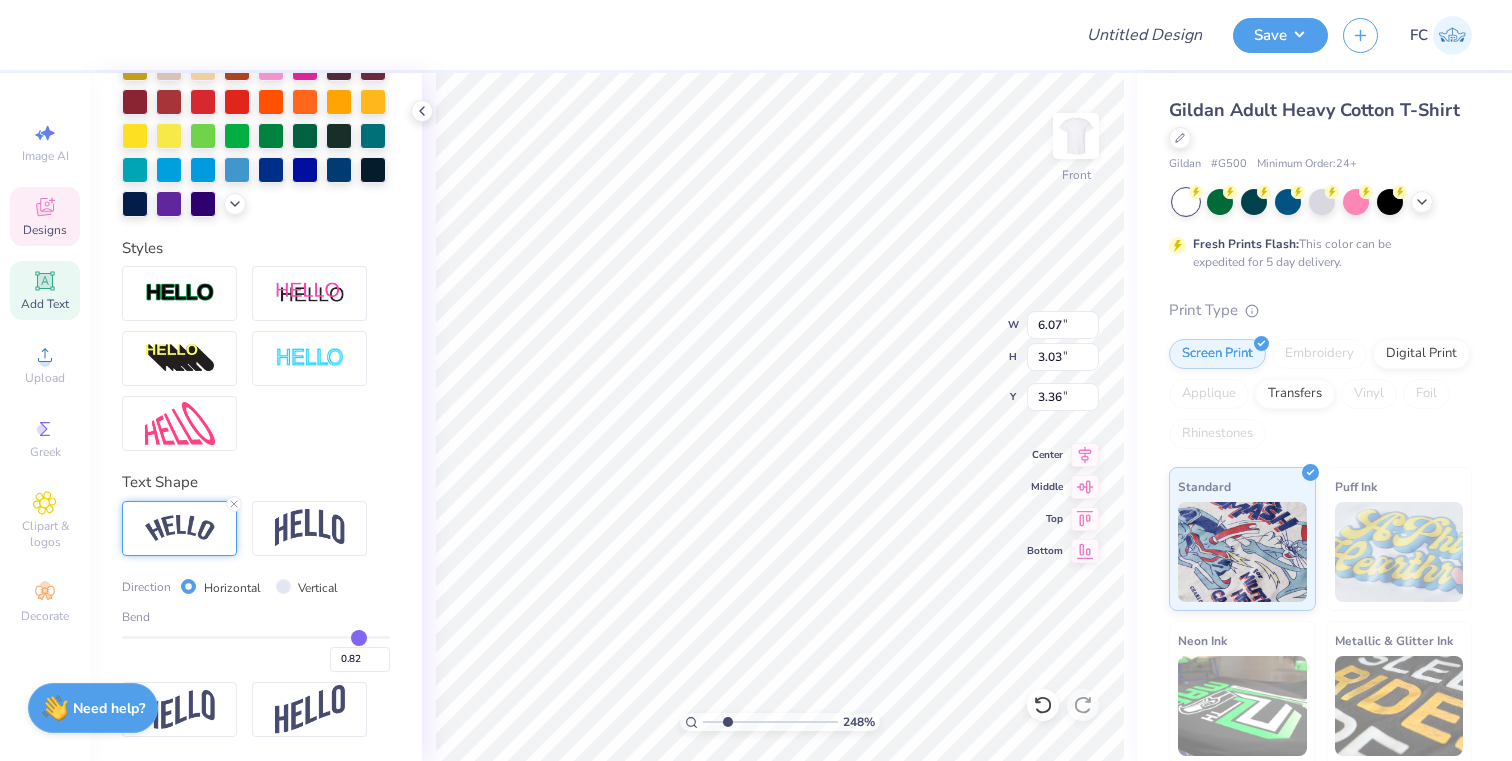 type on "0.81" 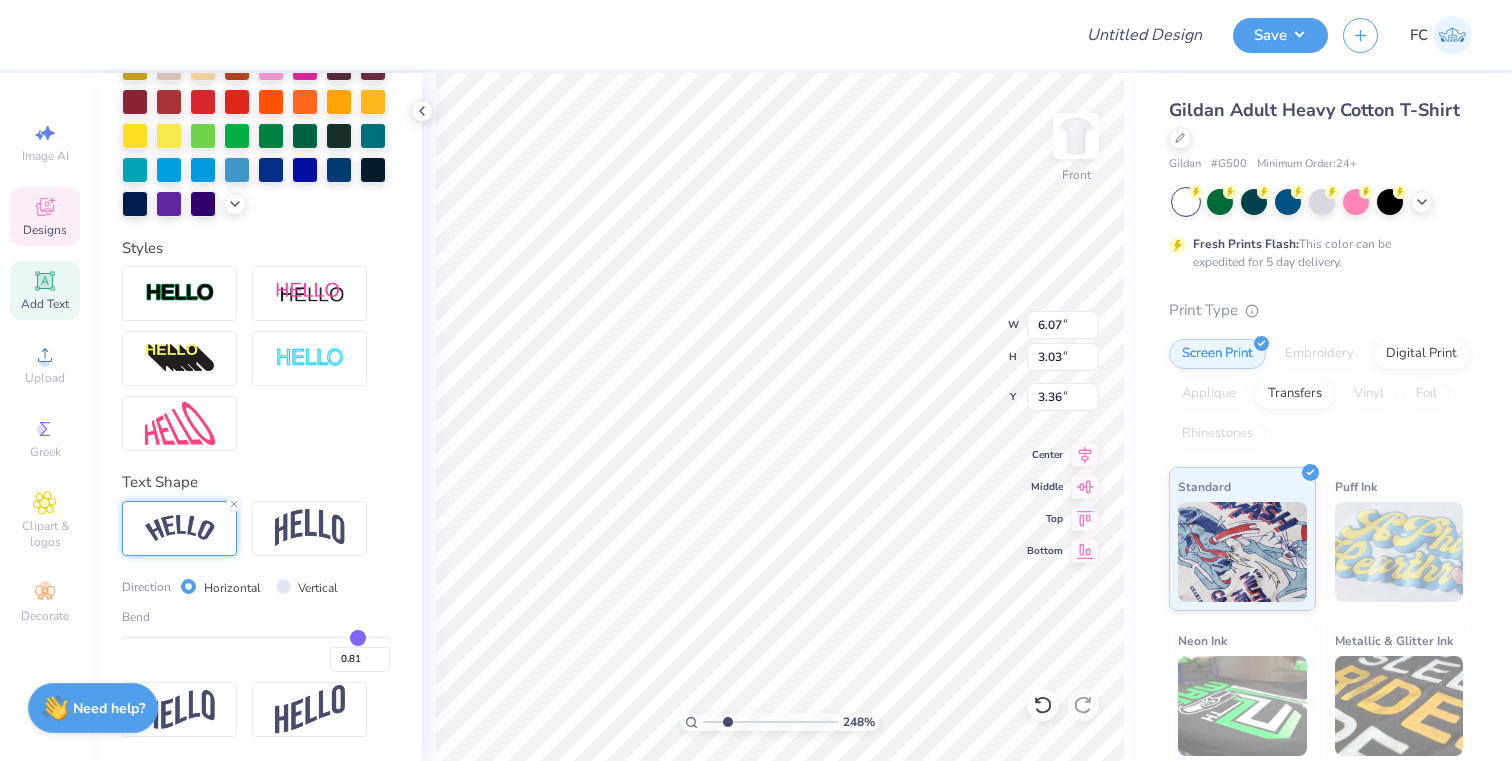 type on "0.8" 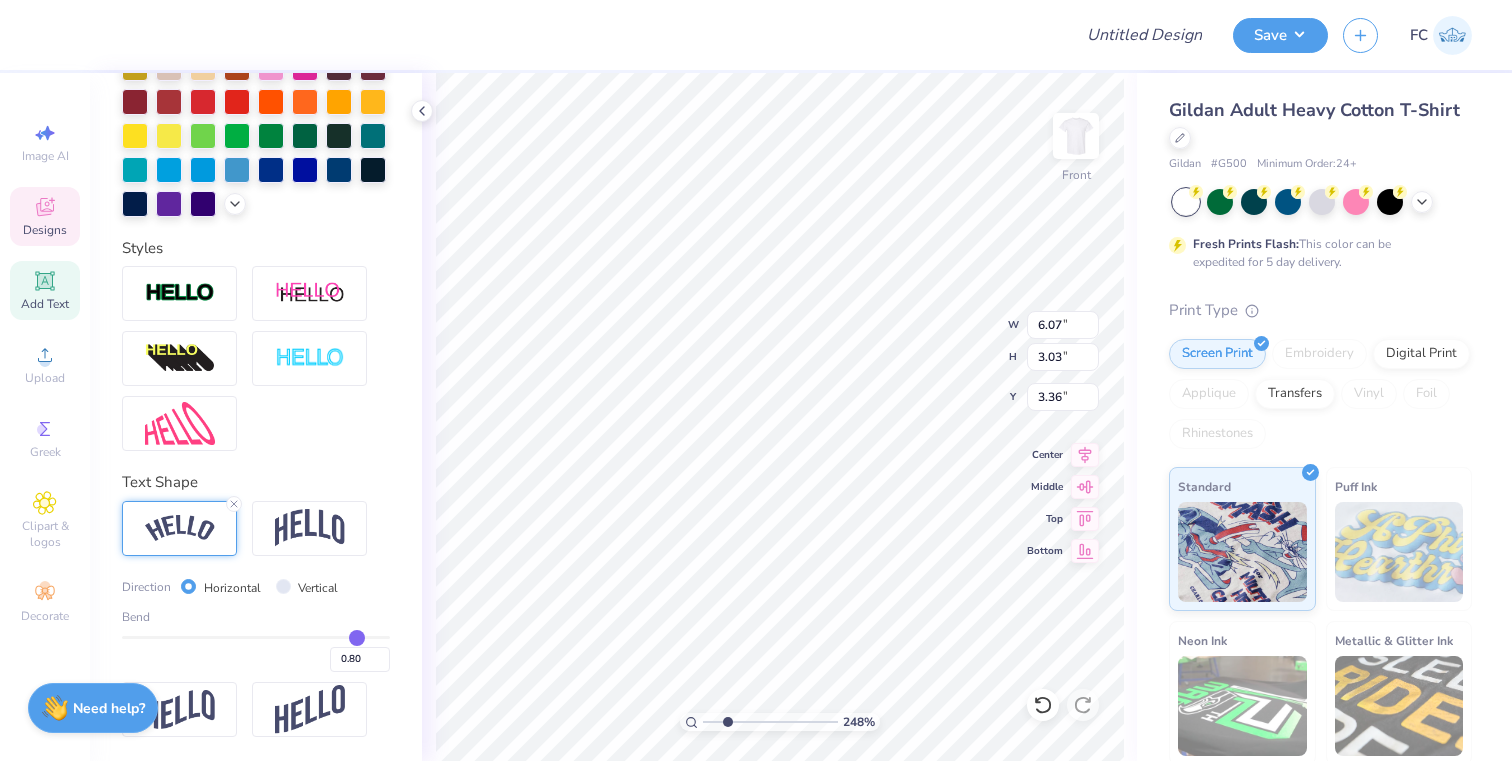 type on "0.78" 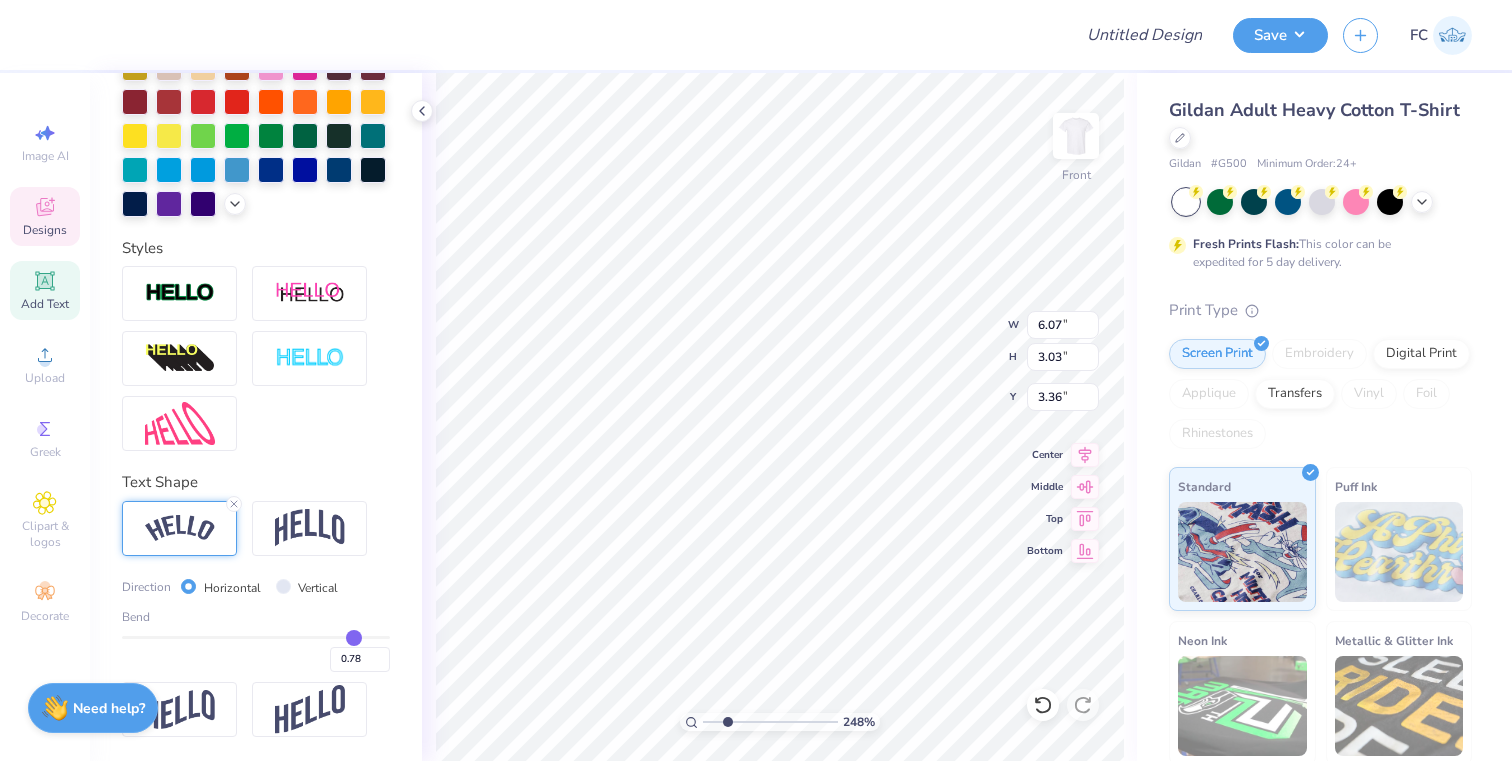 type on "0.76" 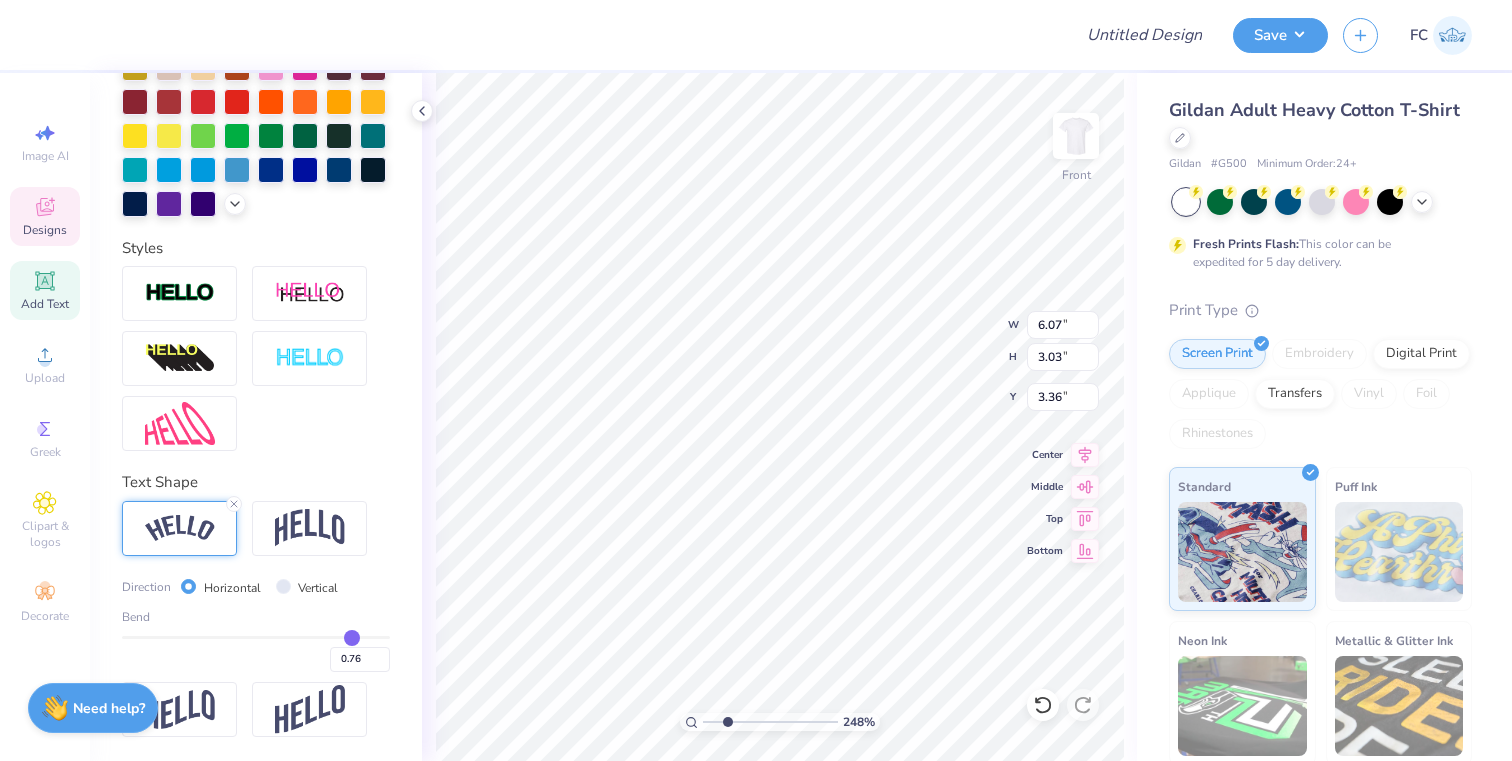 type on "0.75" 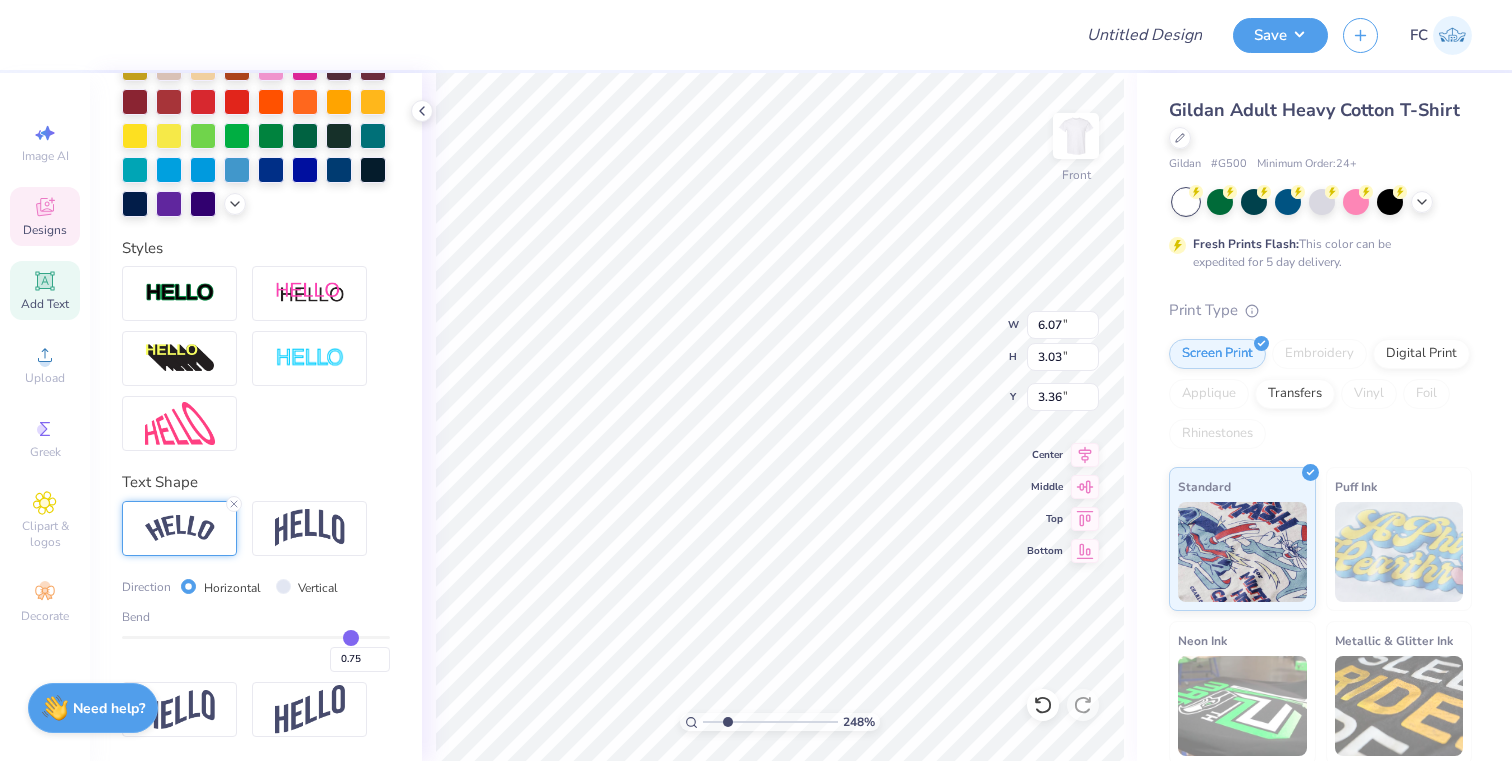 type on "0.74" 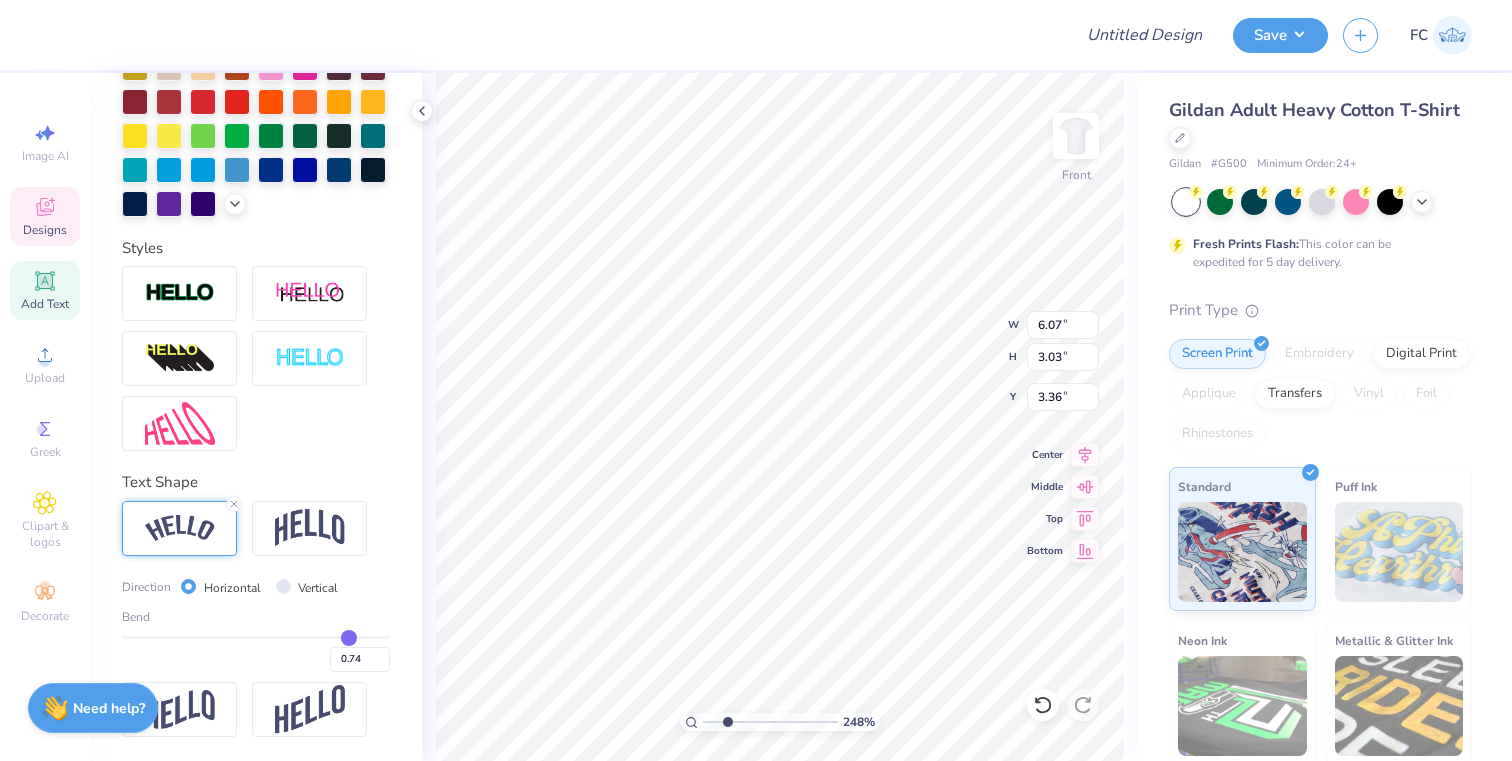 type on "0.73" 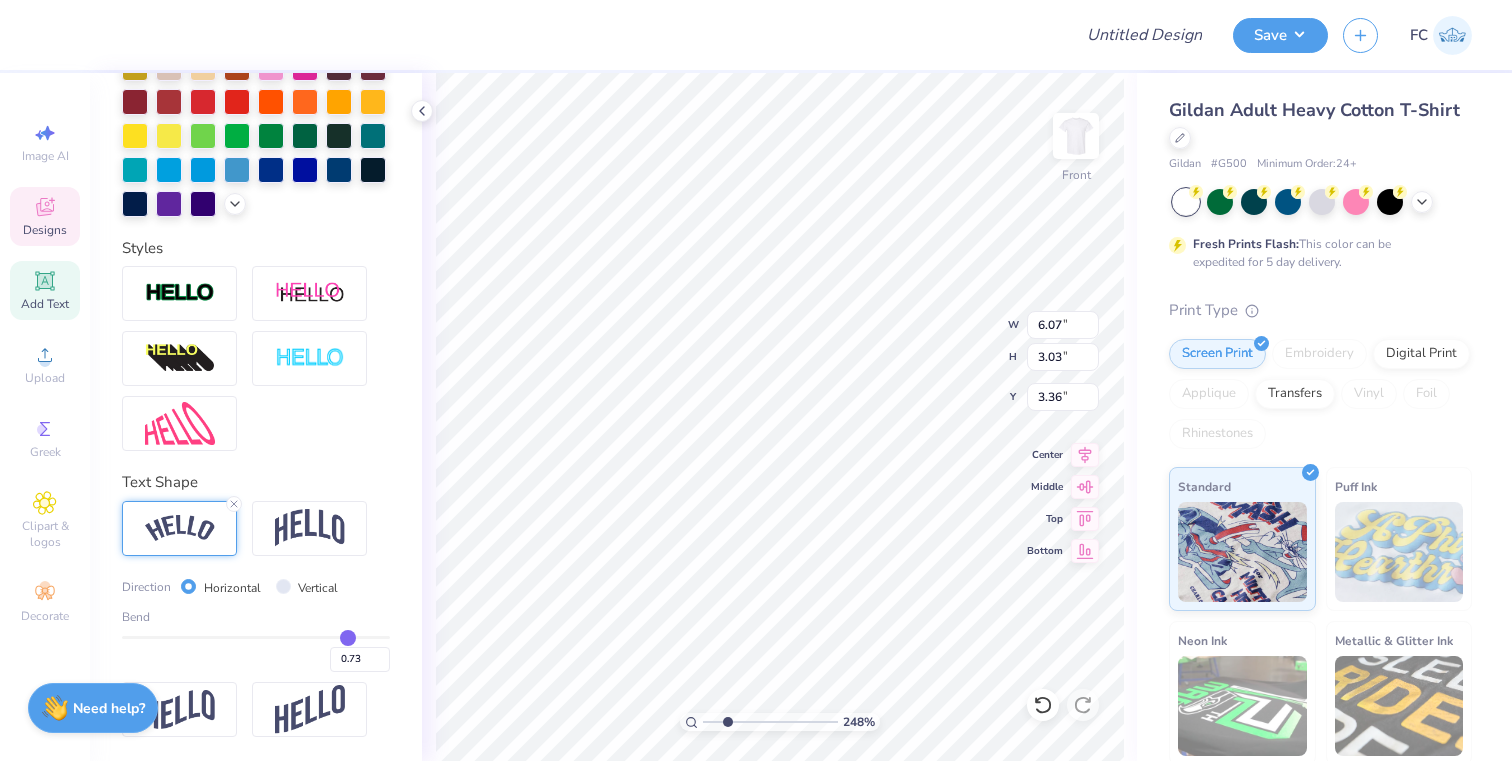 type on "0.72" 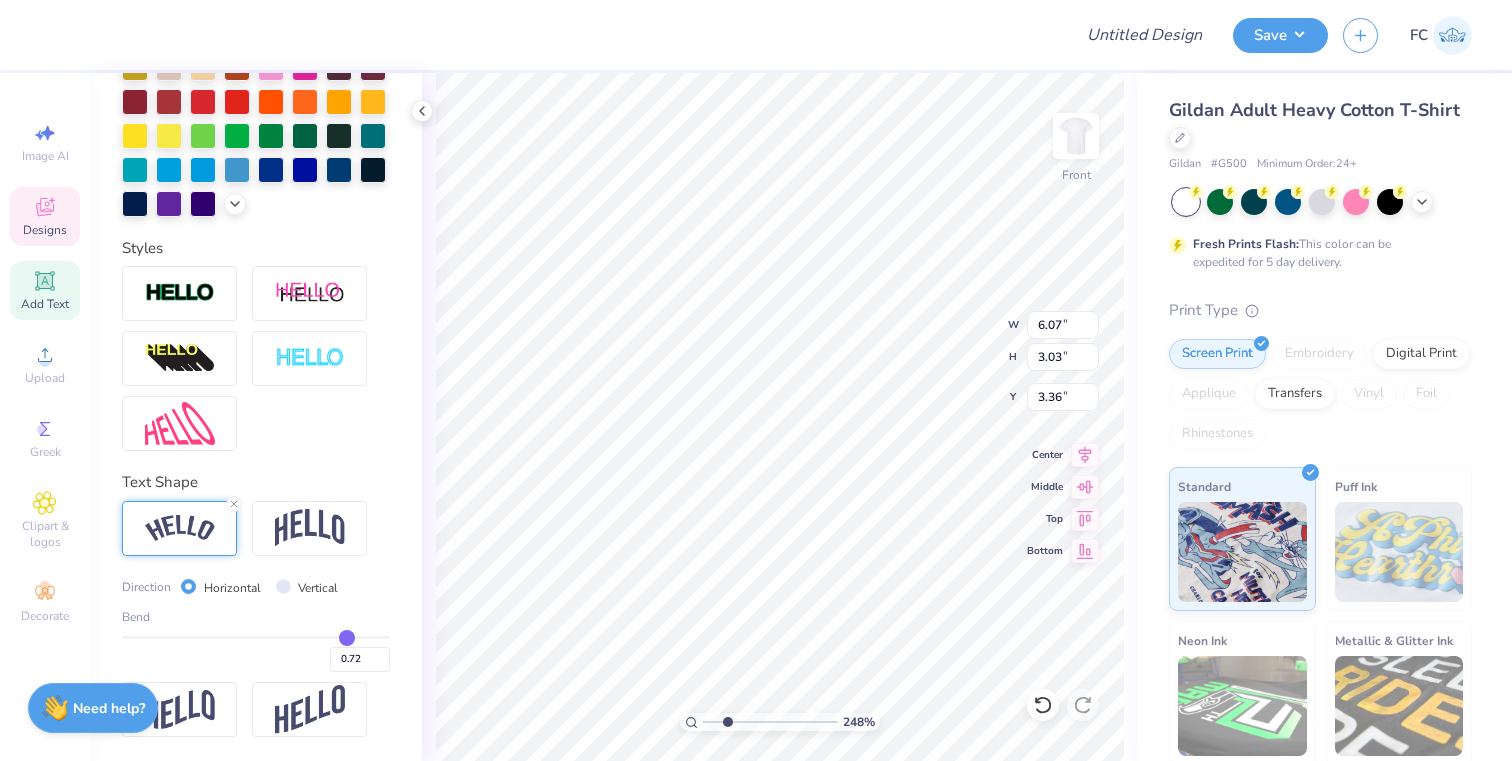type on "0.71" 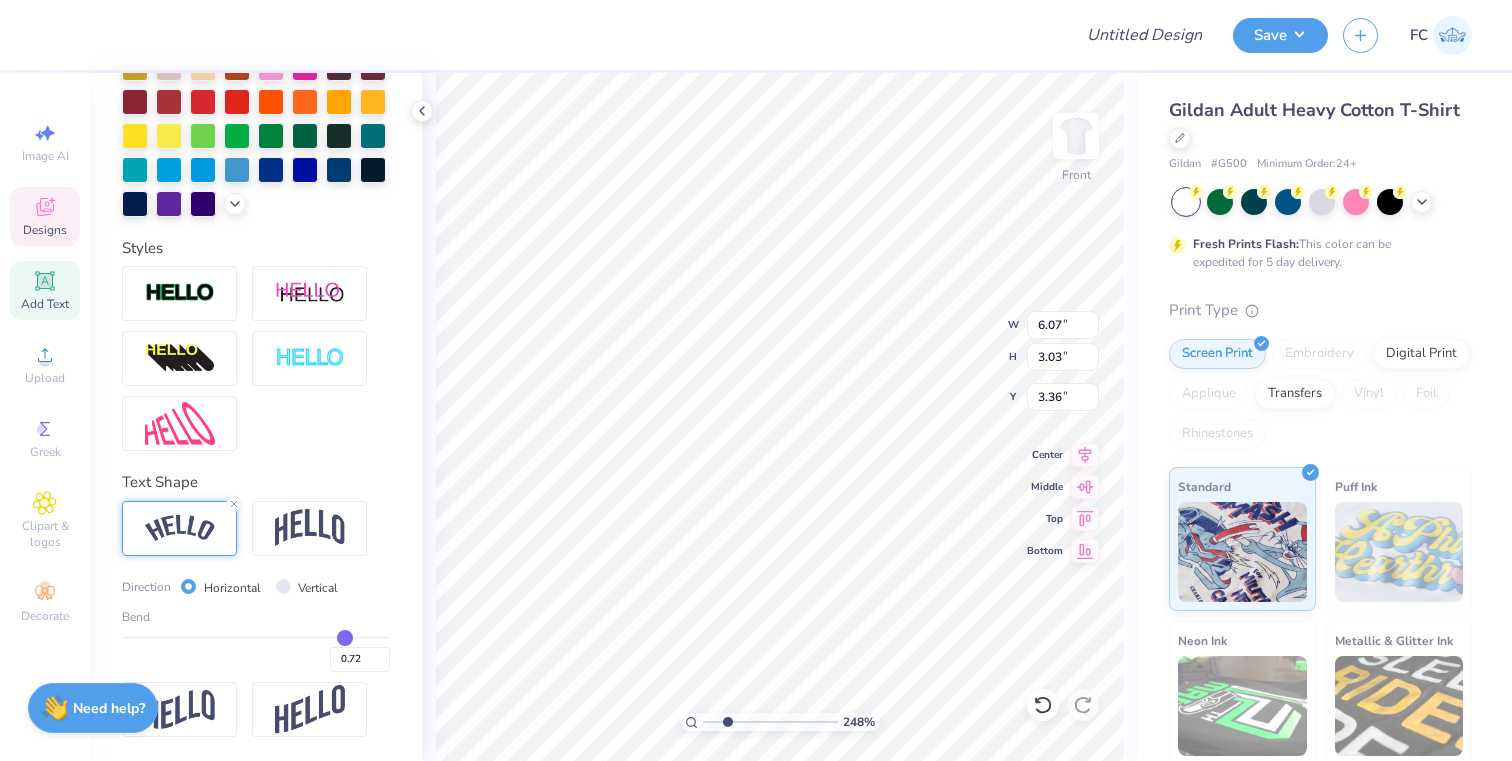 type on "0.71" 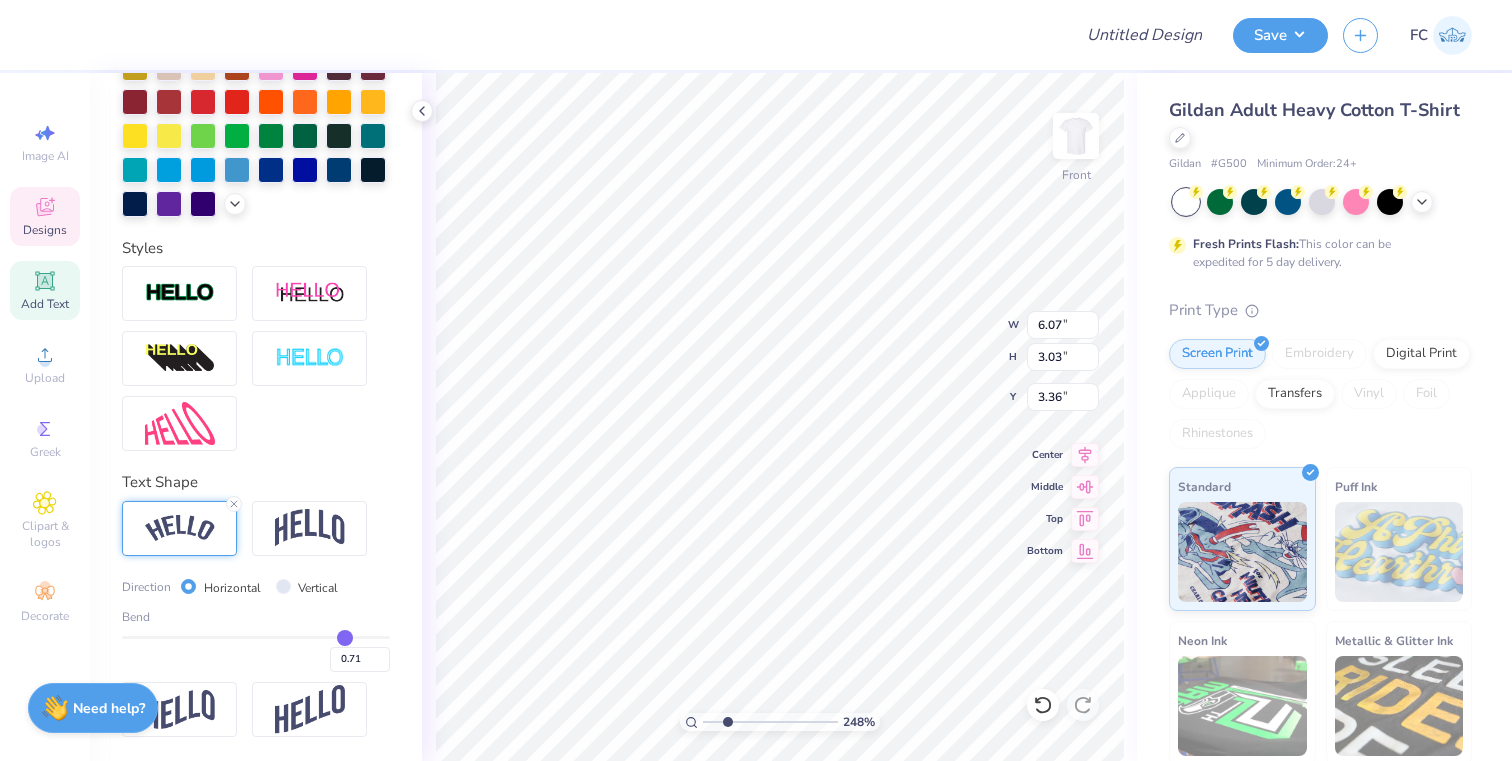 type on "0.69" 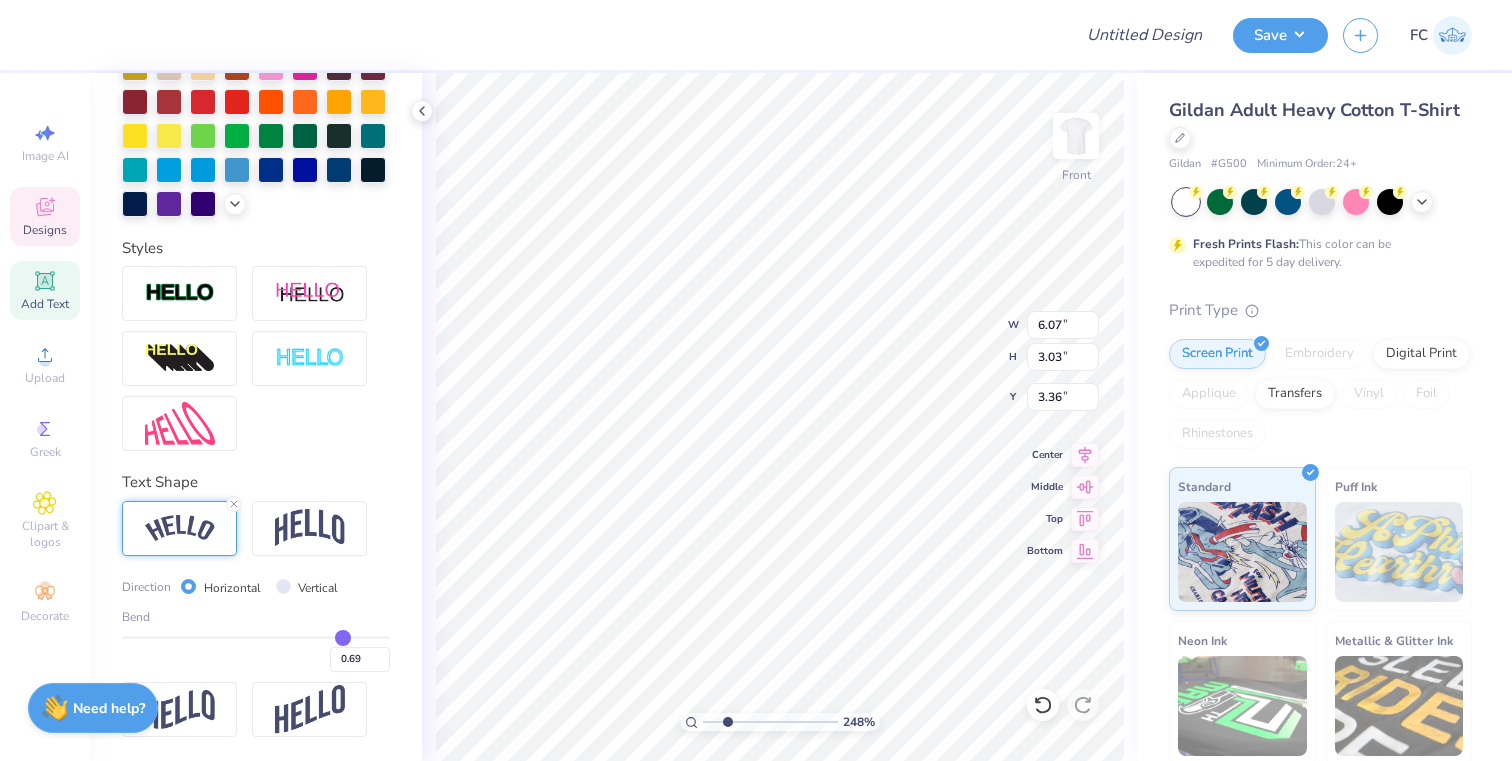type on "0.68" 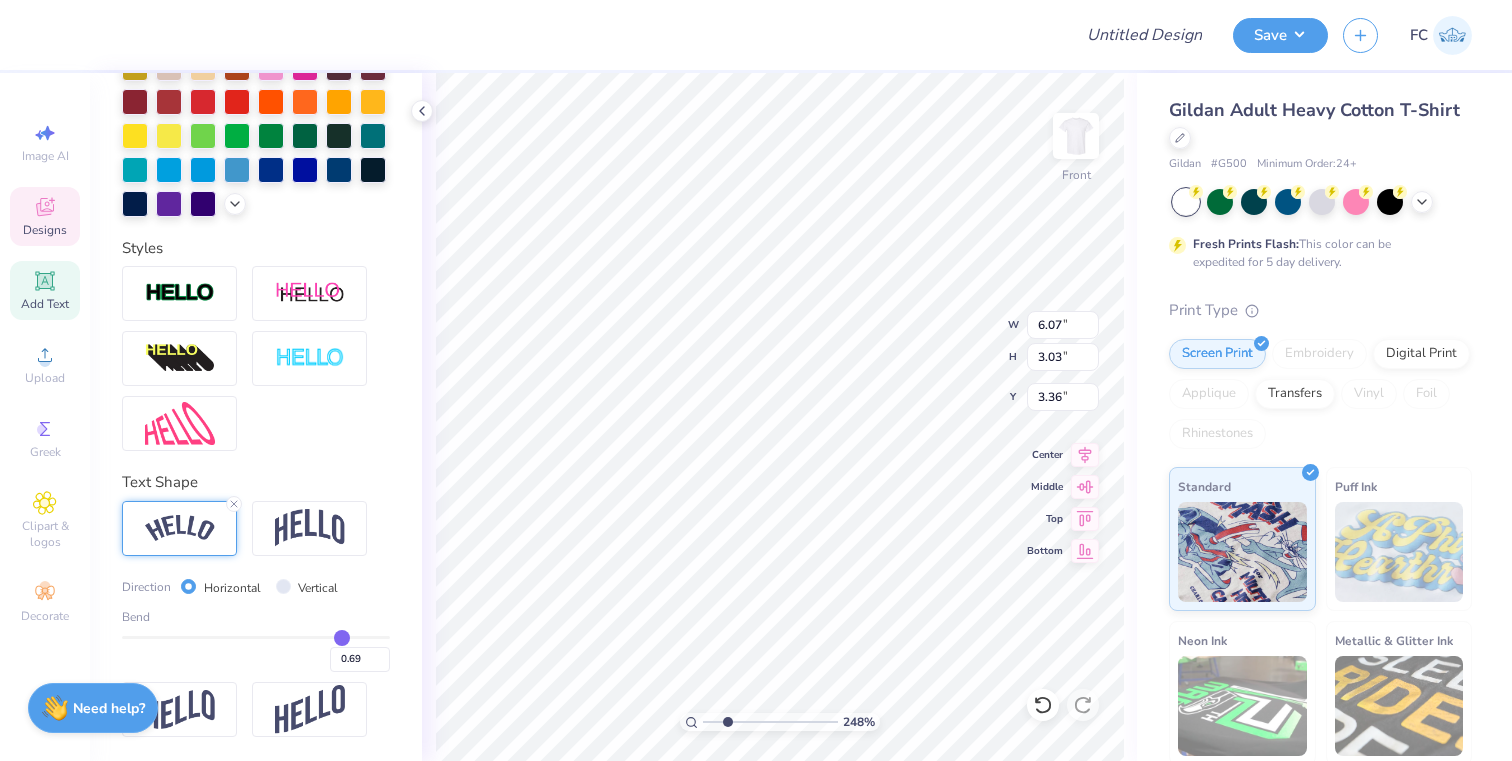 type on "0.68" 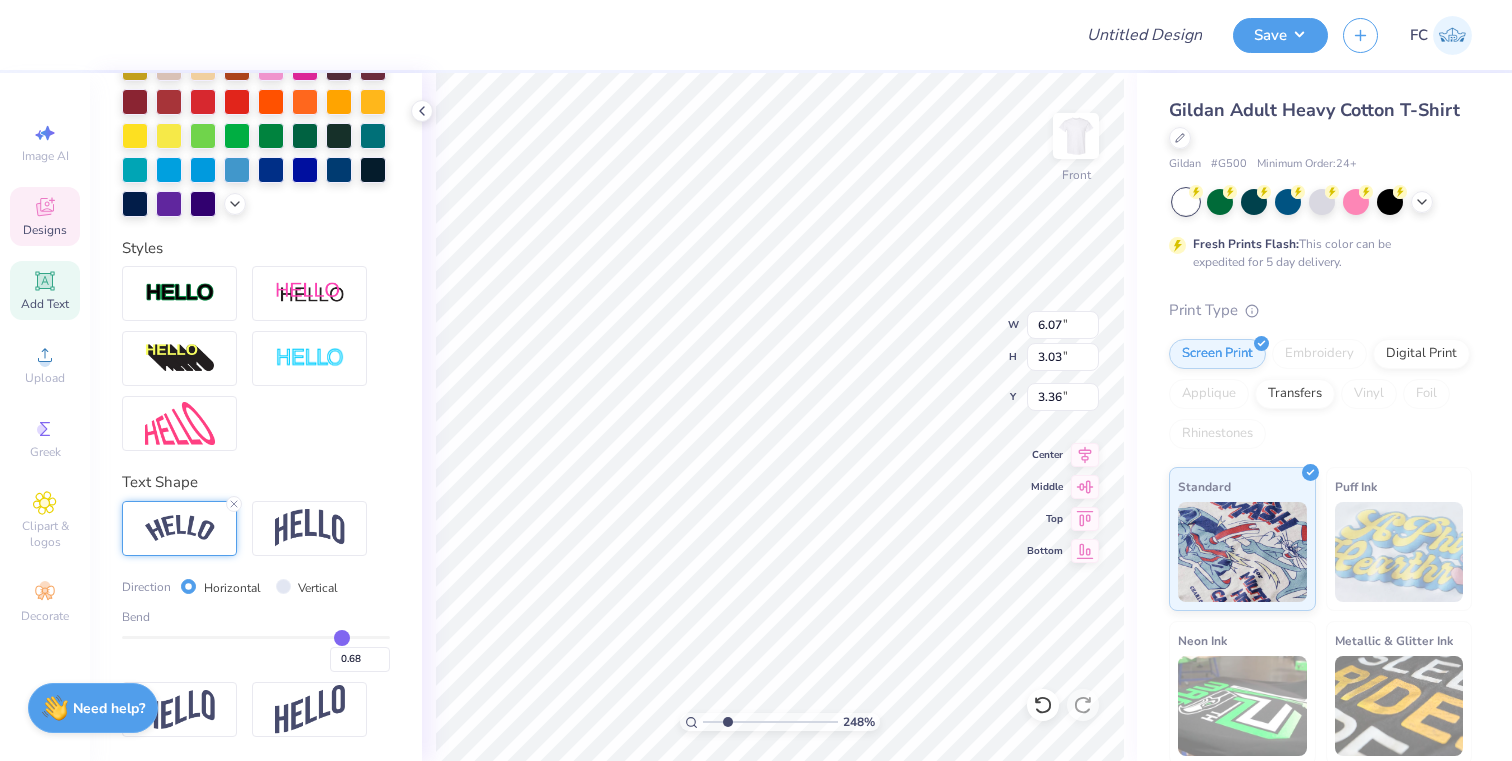 type on "0.67" 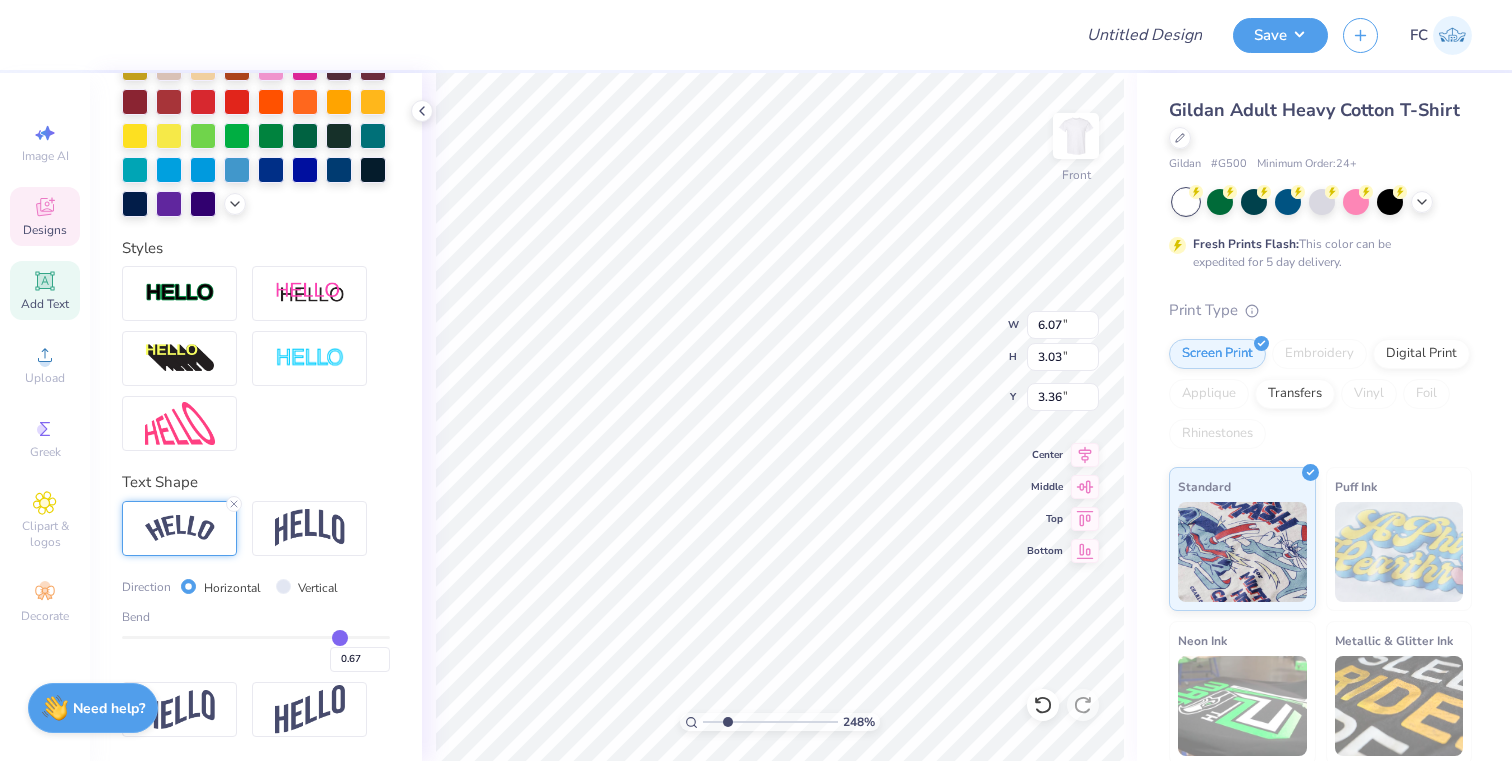 type on "0.66" 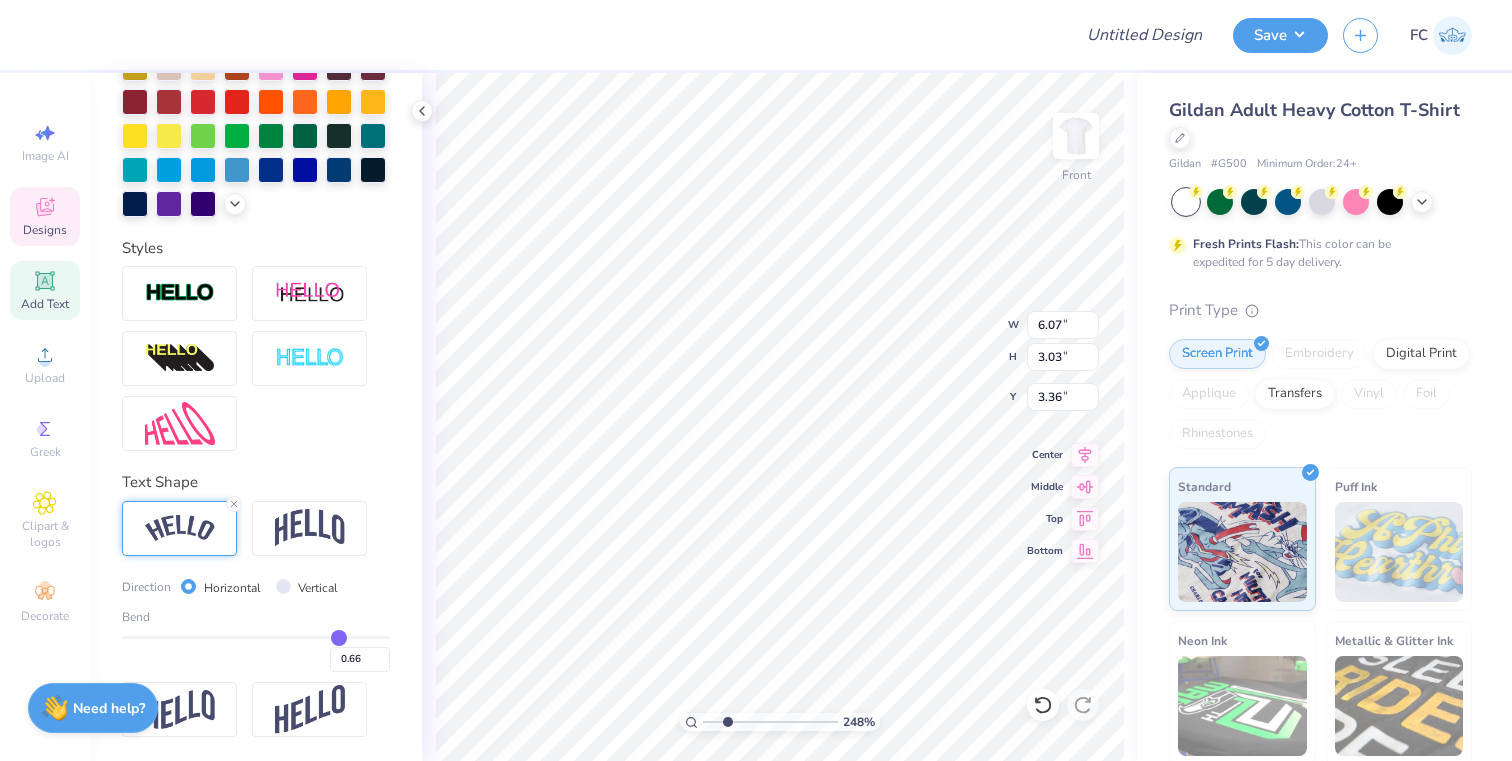 type on "0.65" 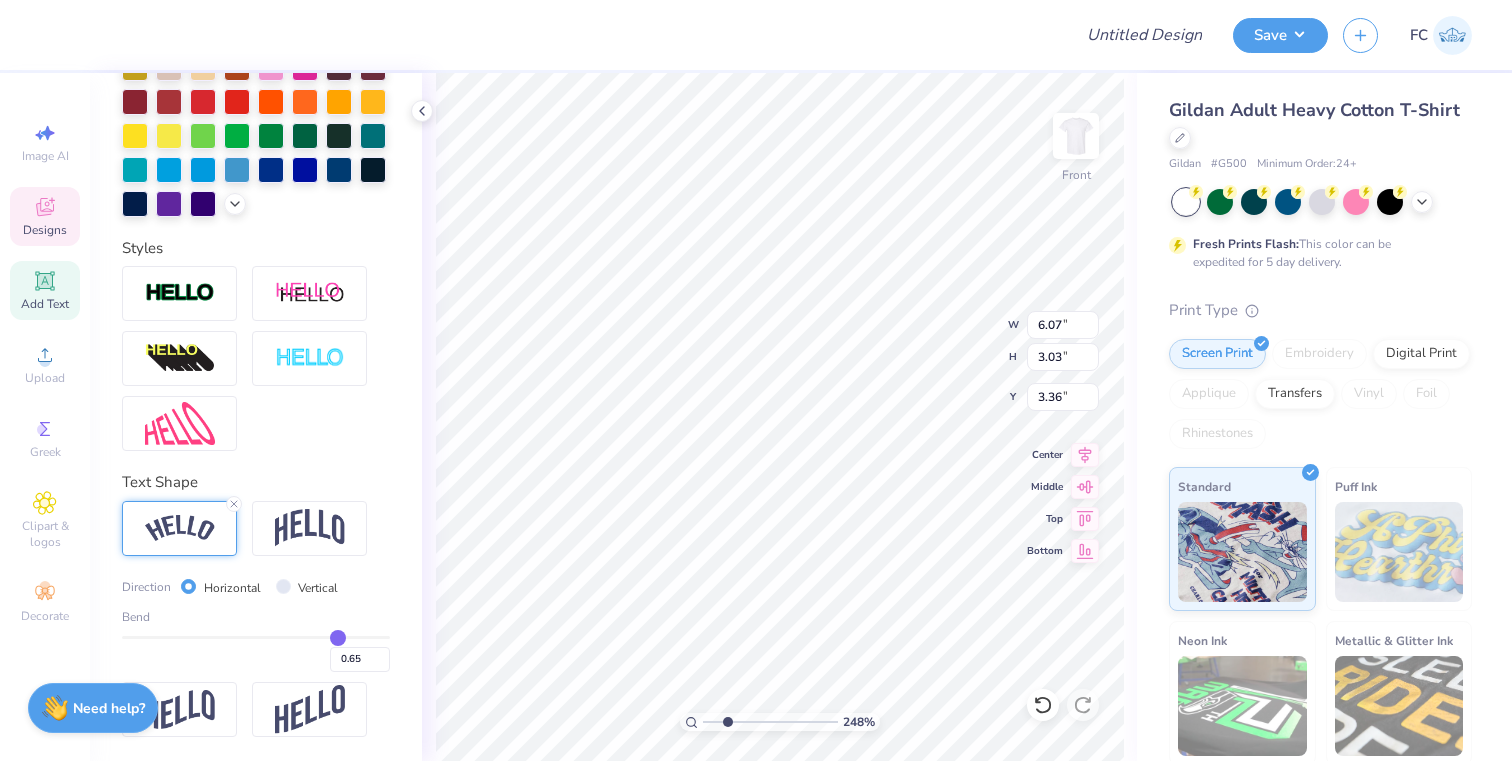 type on "0.64" 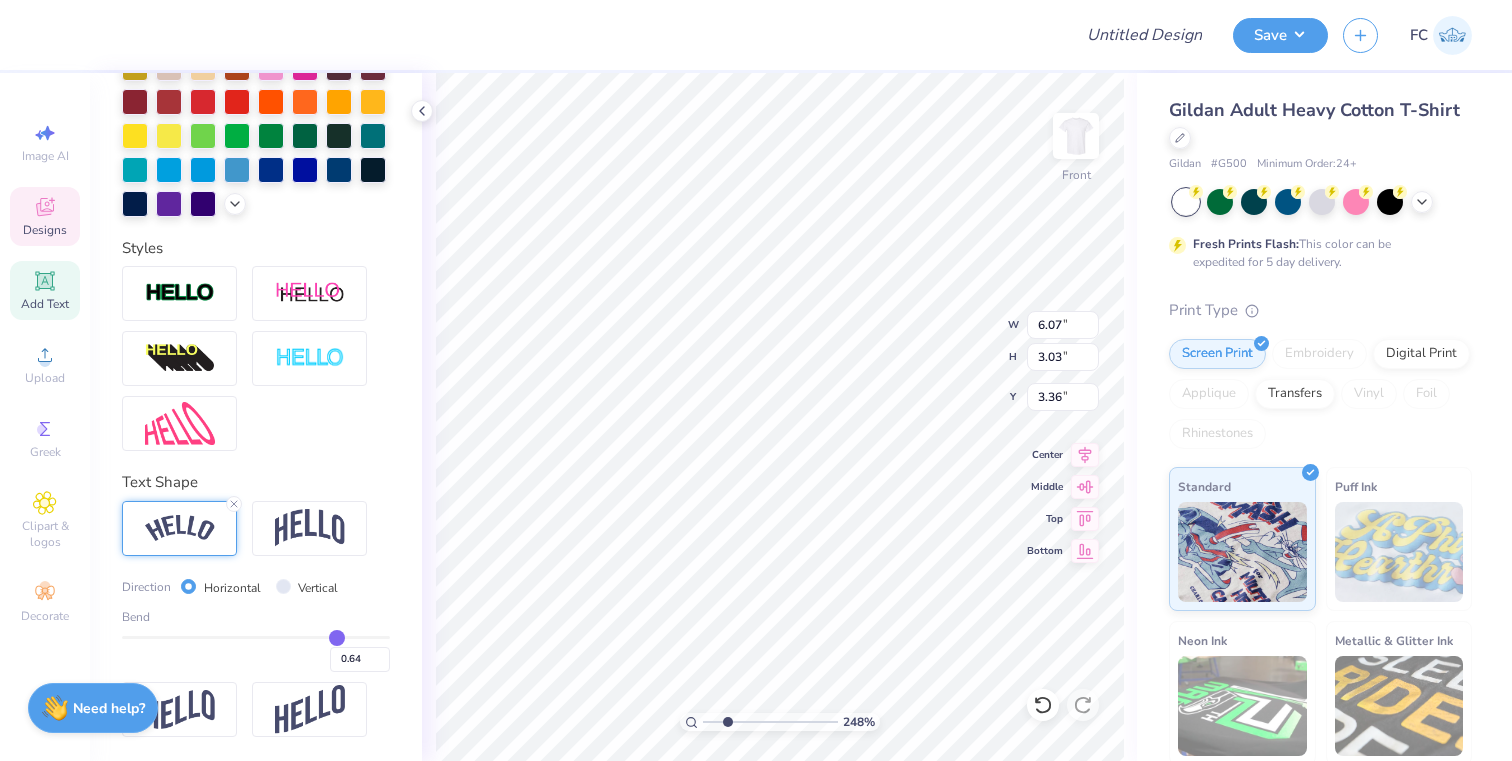 type on "0.63" 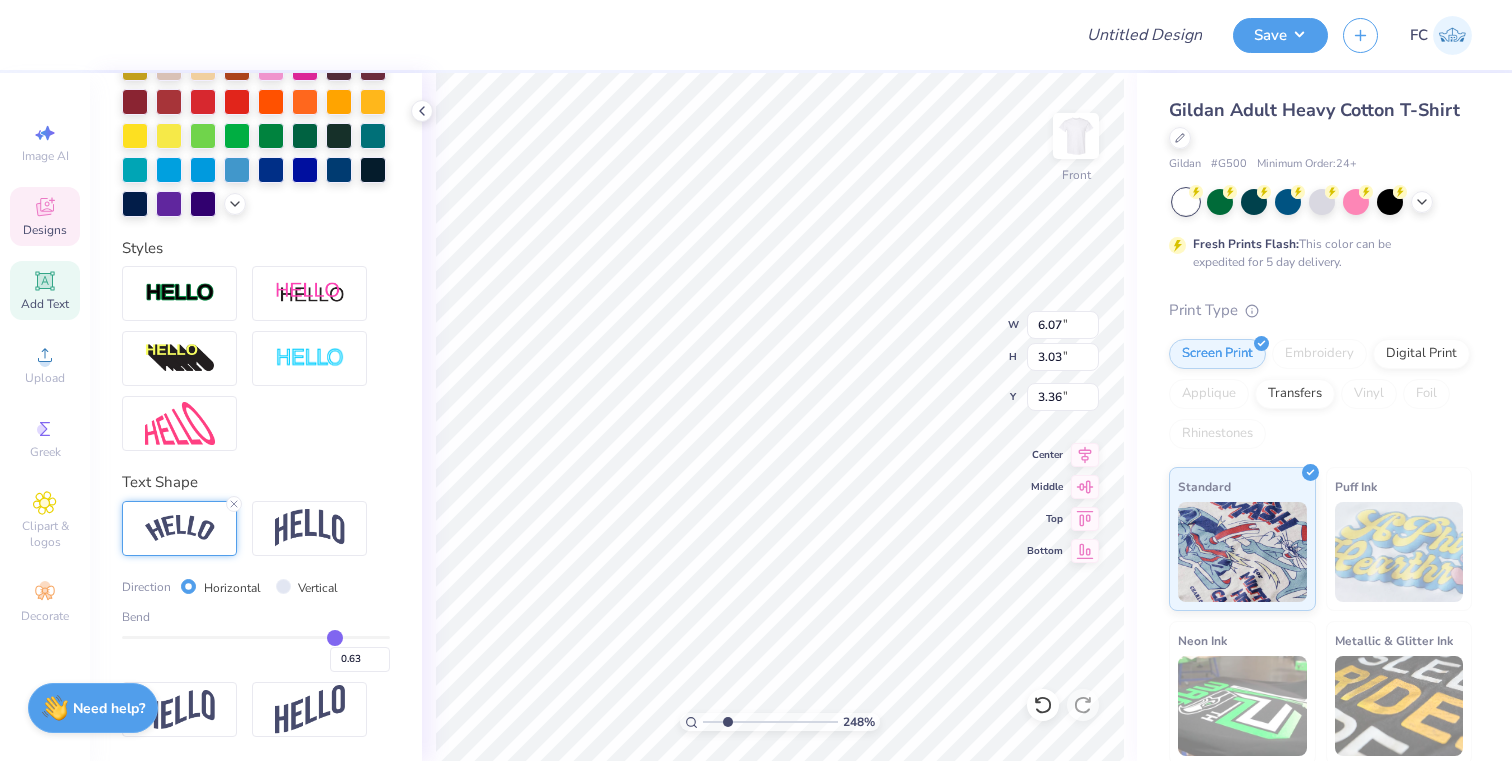type on "0.62" 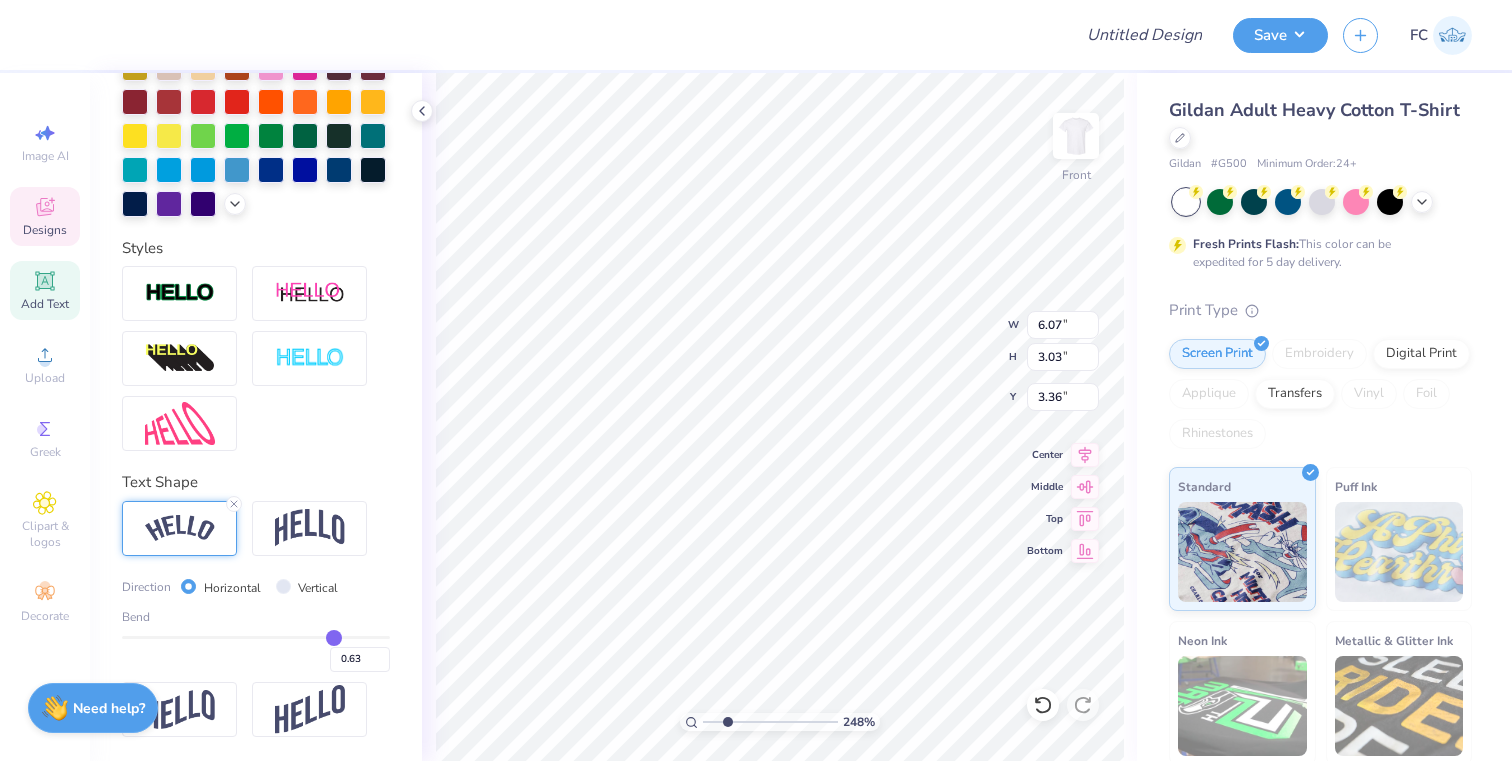 type on "0.62" 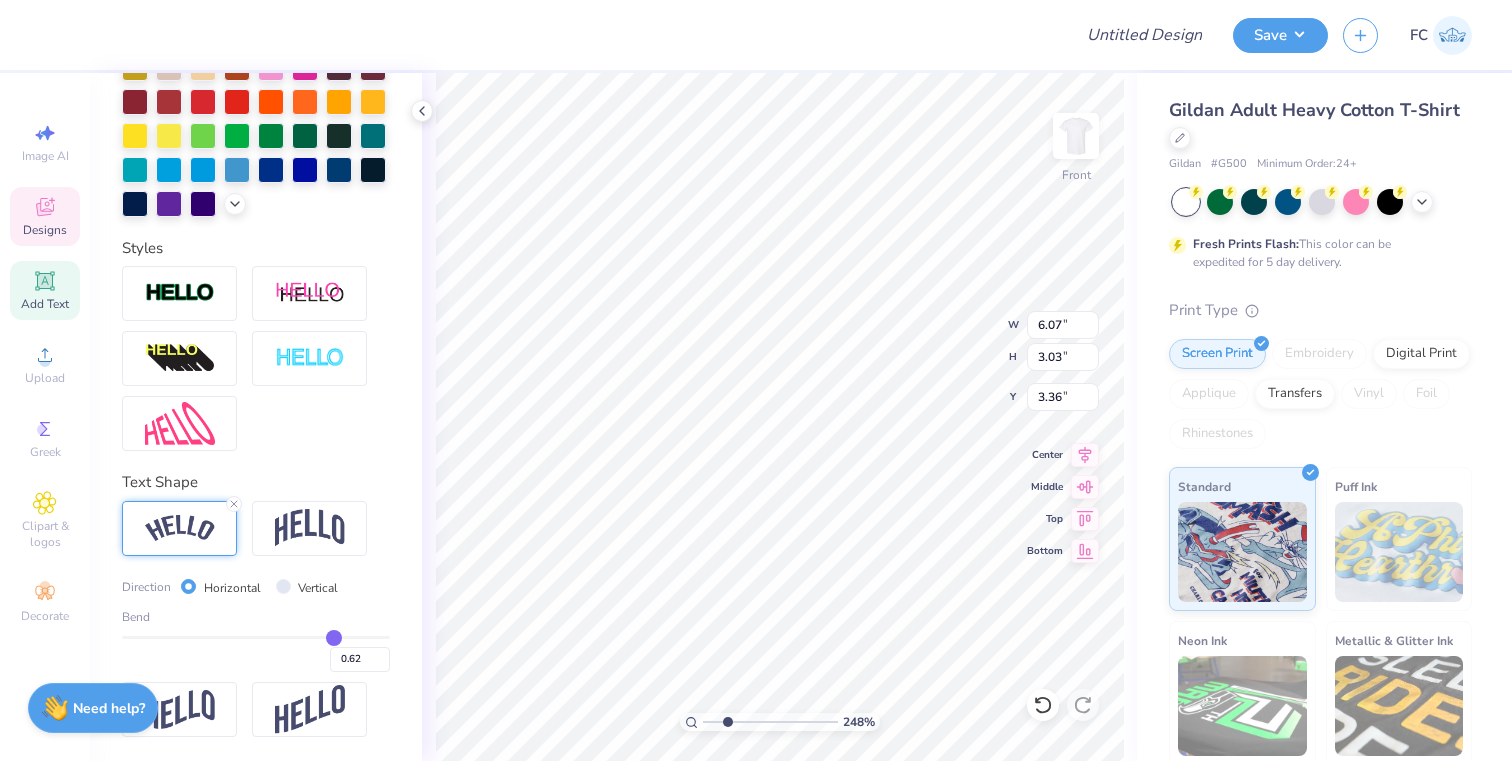 type on "0.61" 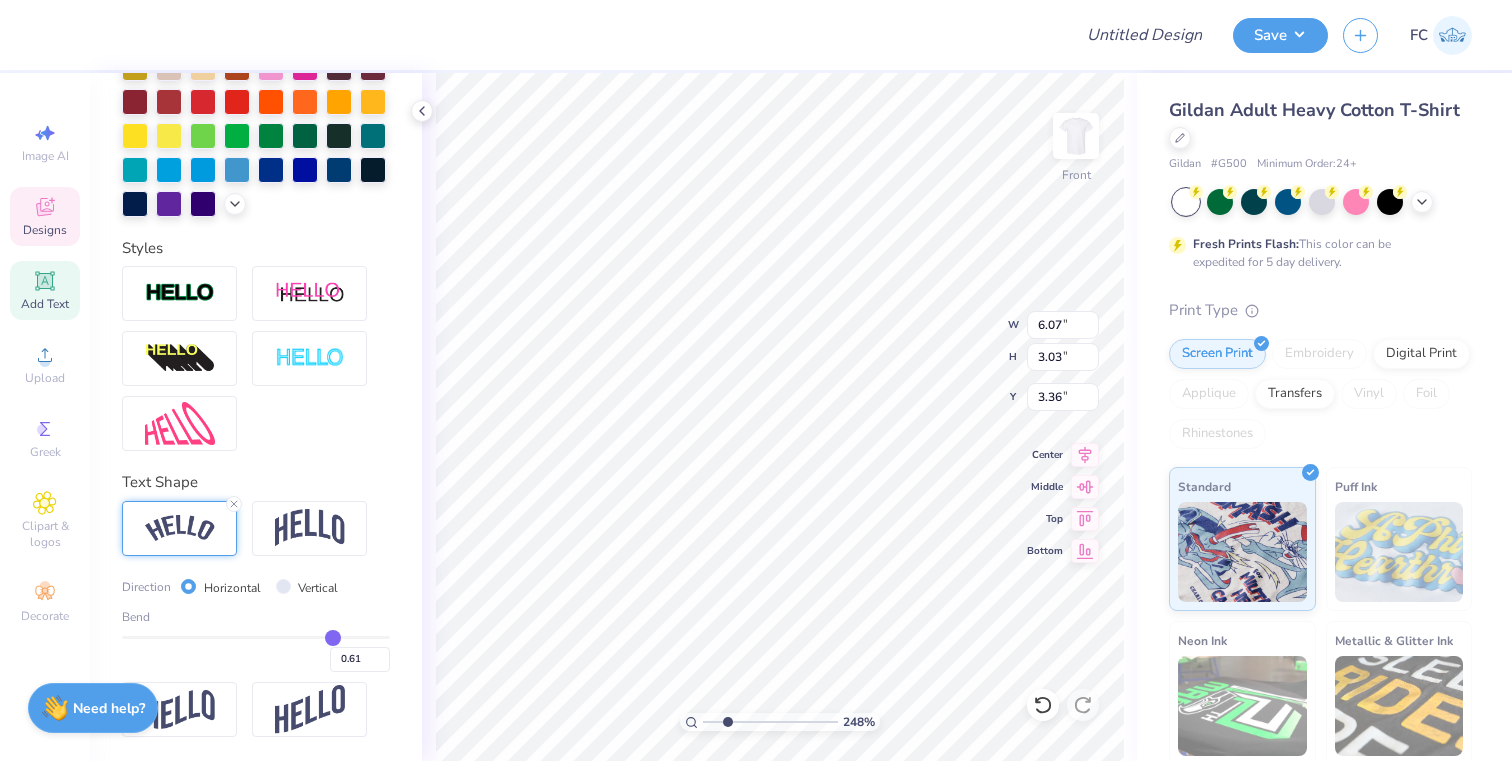 type on "0.6" 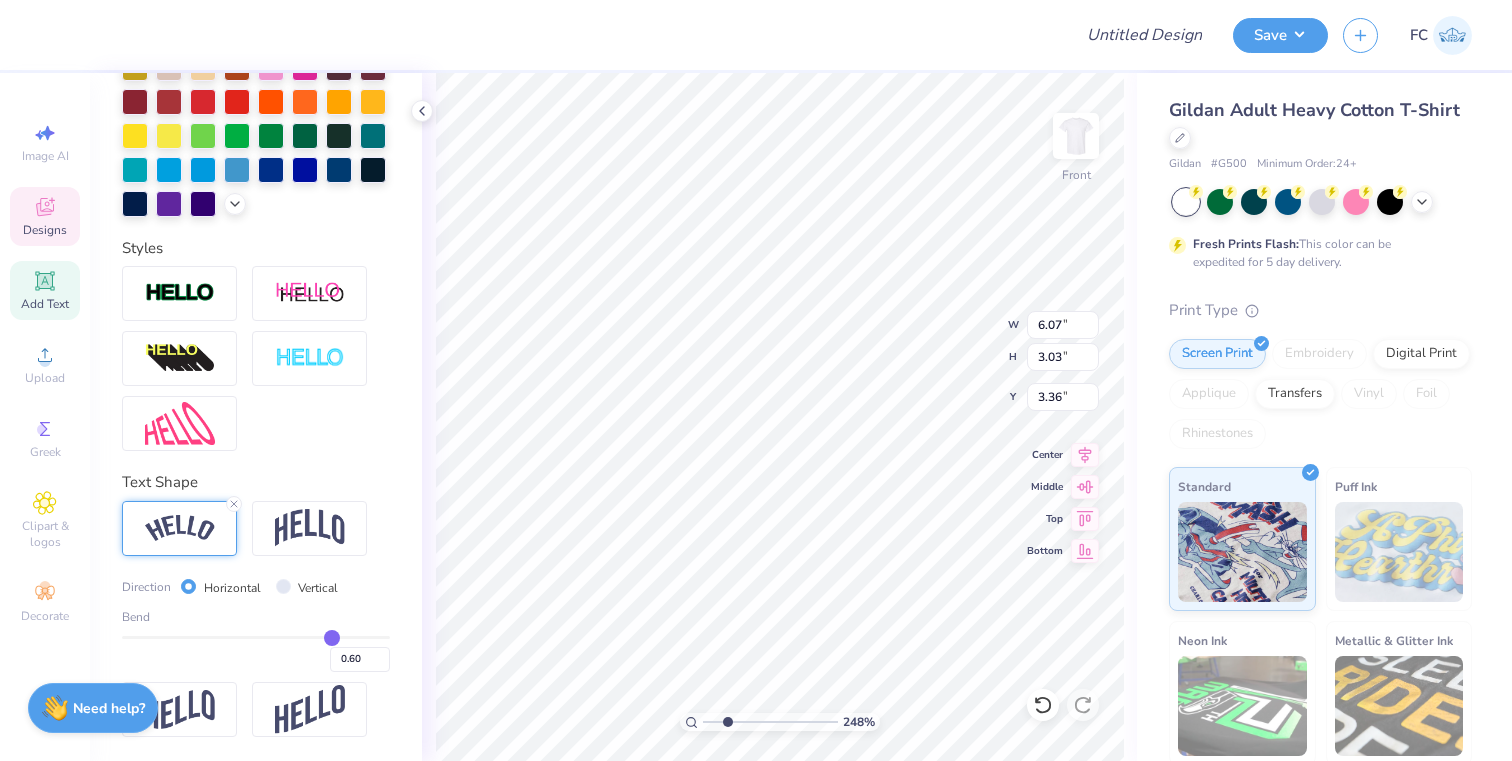 type on "0.51" 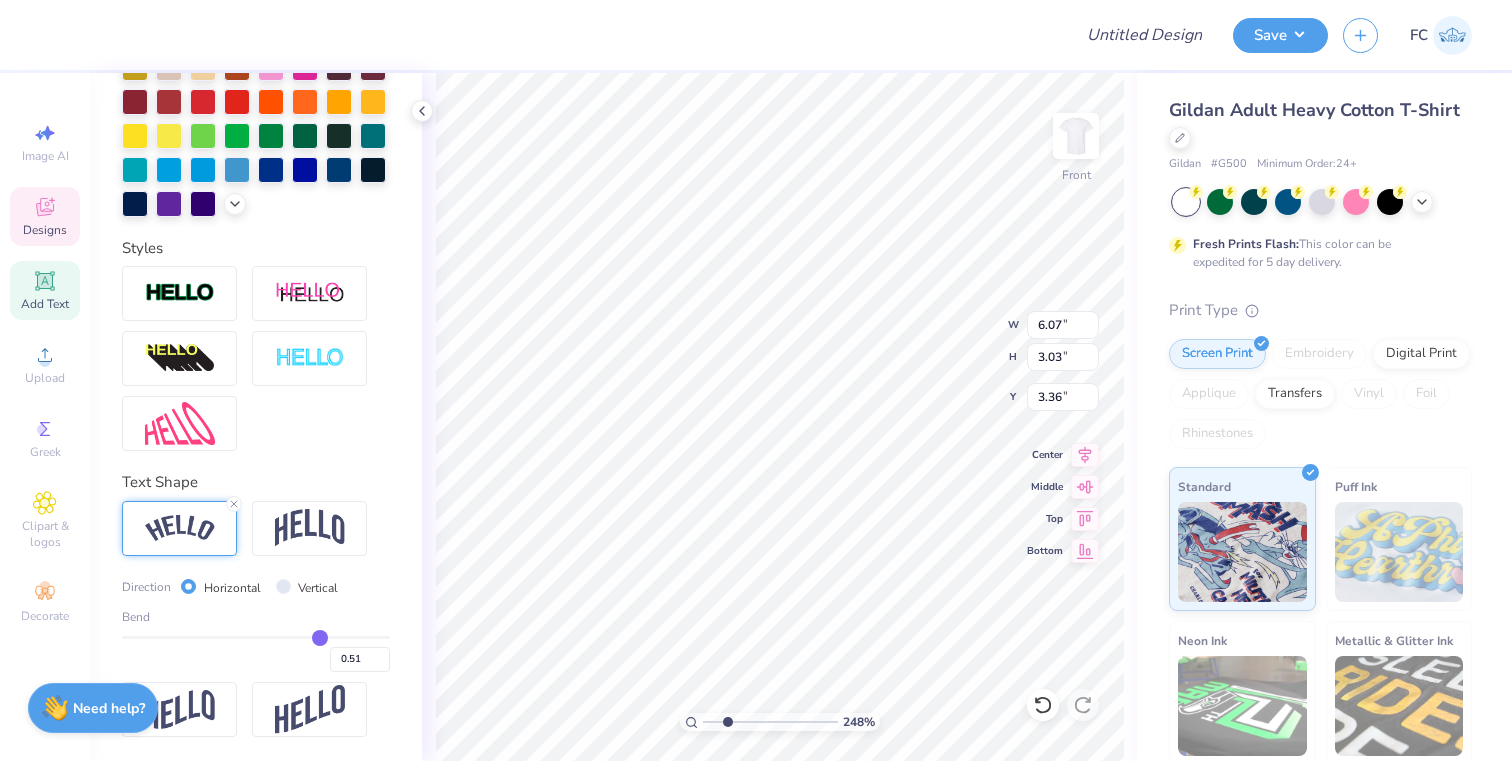 type on "0.5" 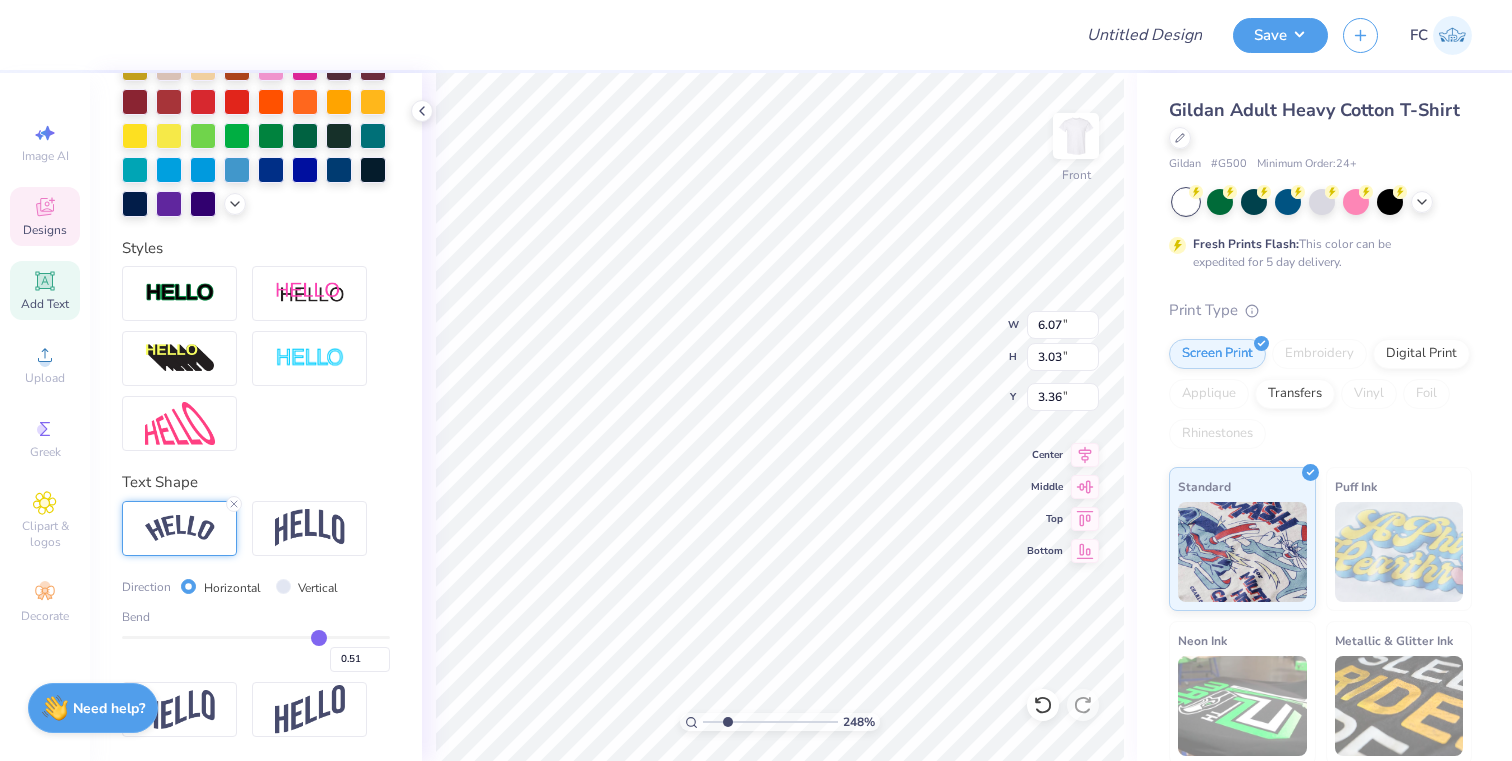 type on "0.50" 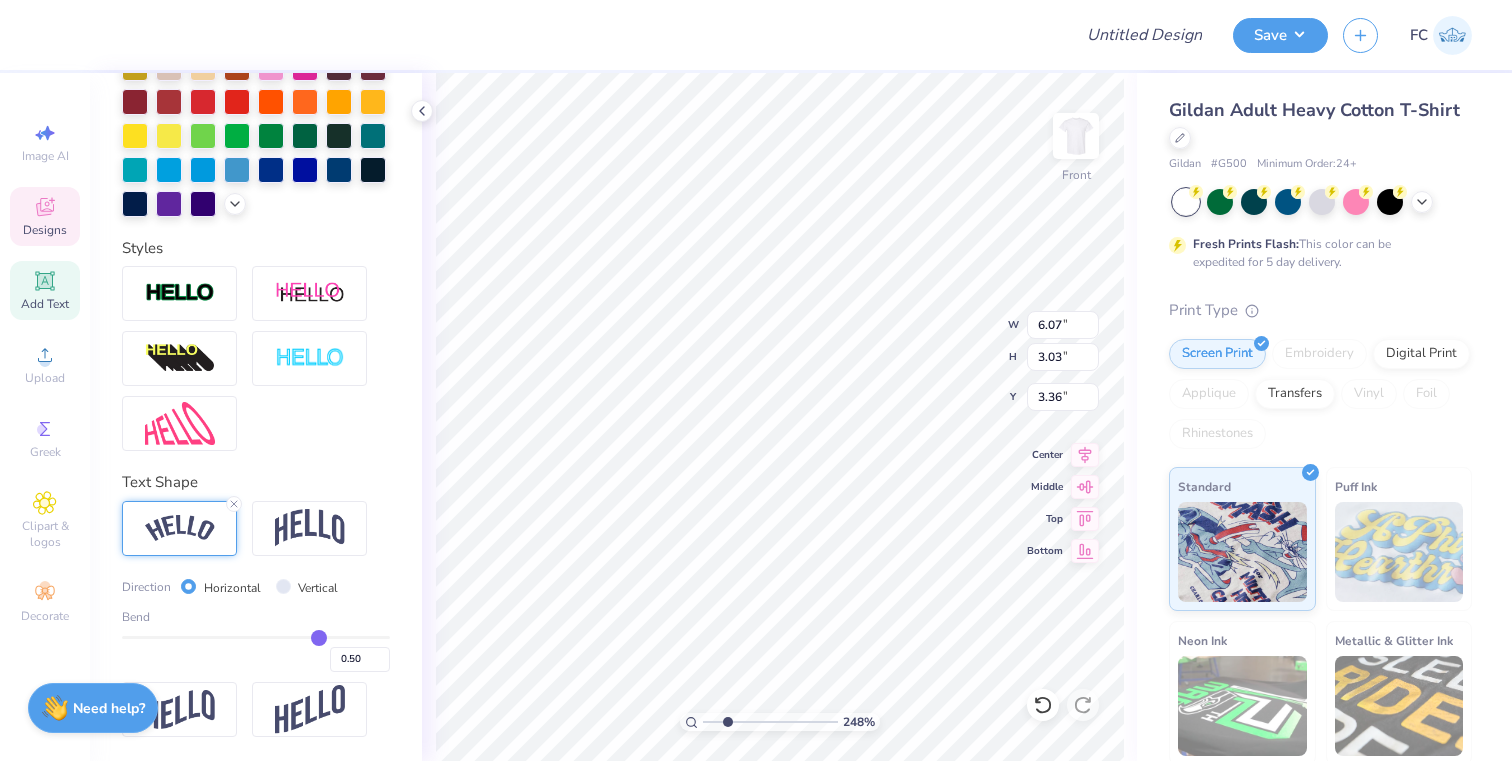 type on "0.49" 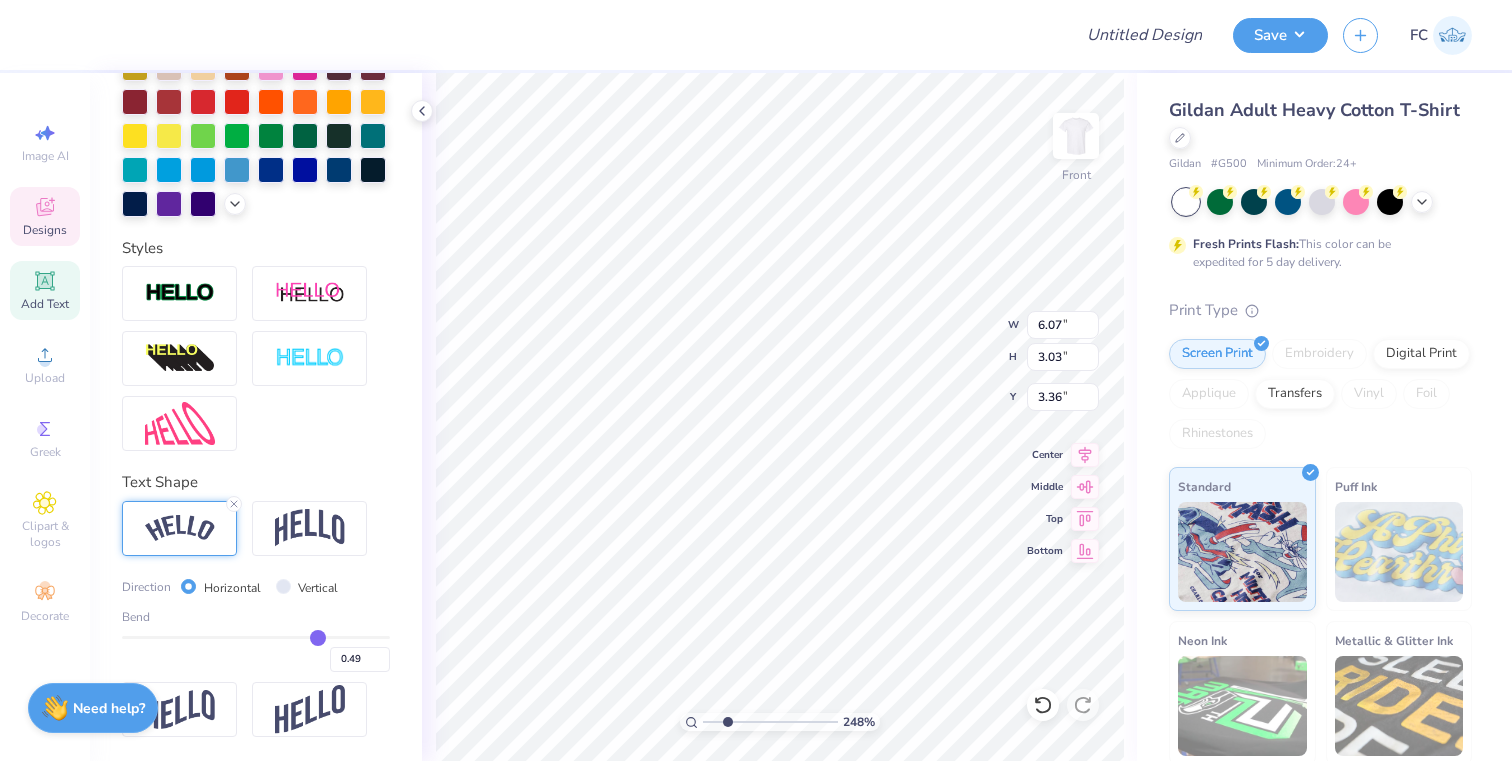 type on "0.48" 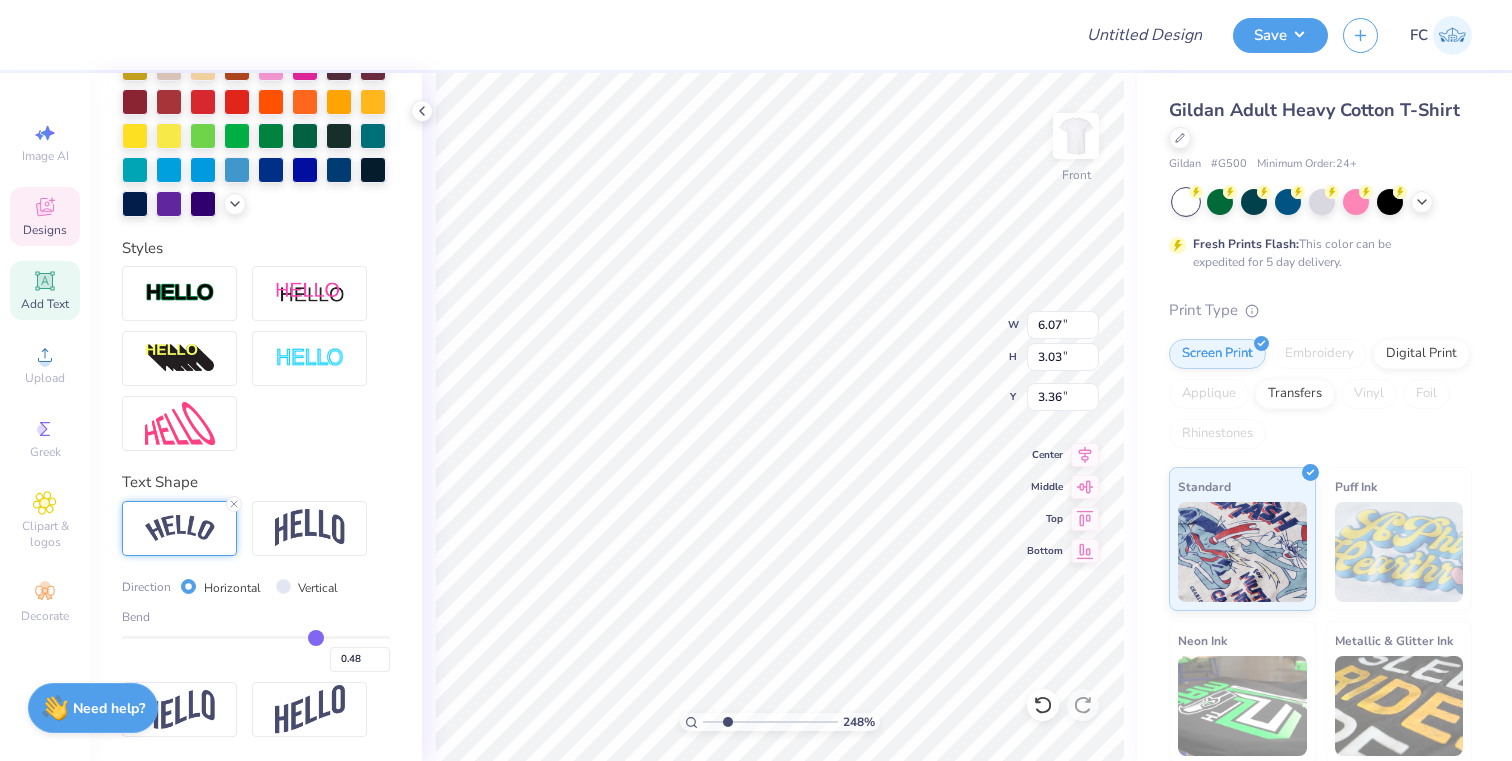 type on "0.47" 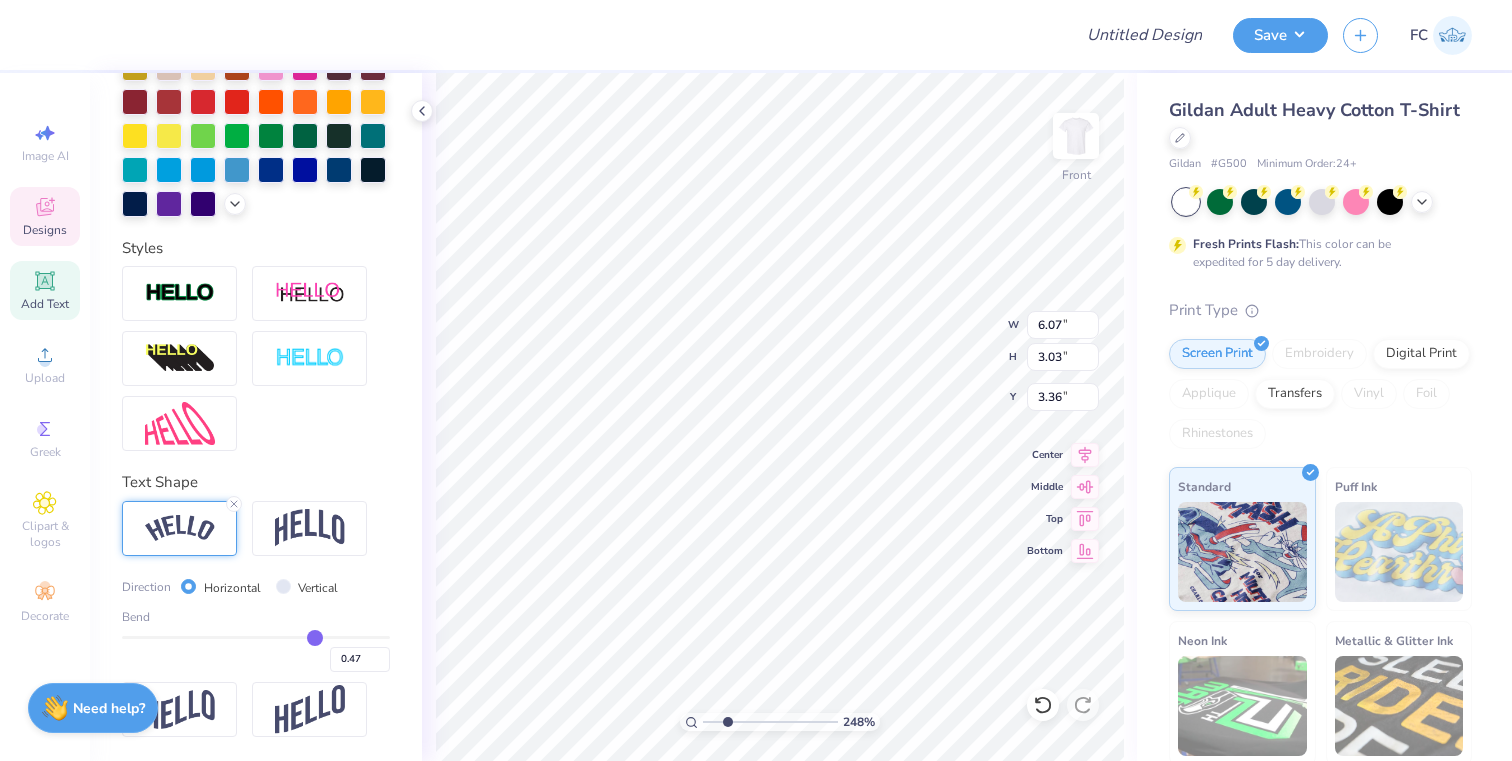 type on "0.45" 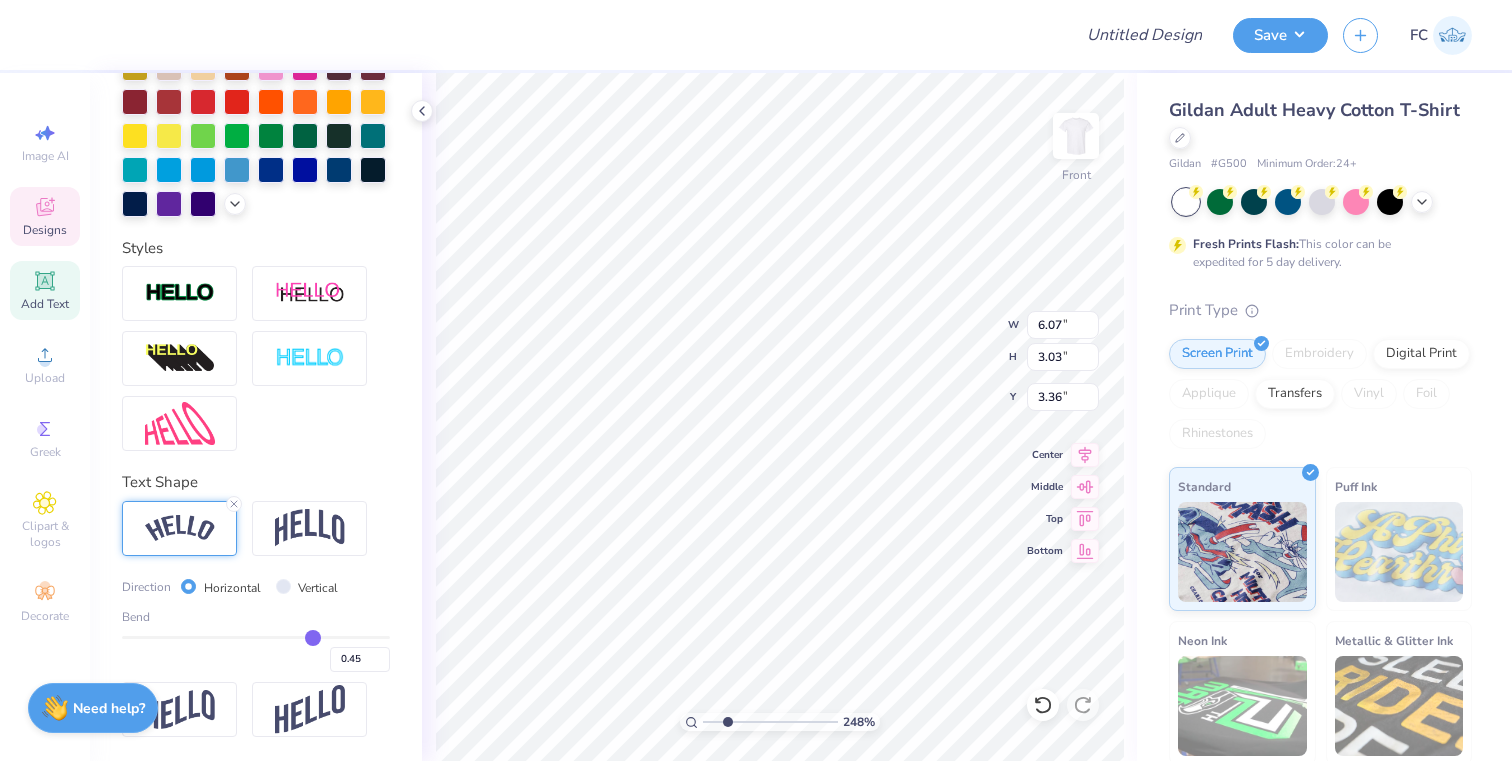 type on "0.43" 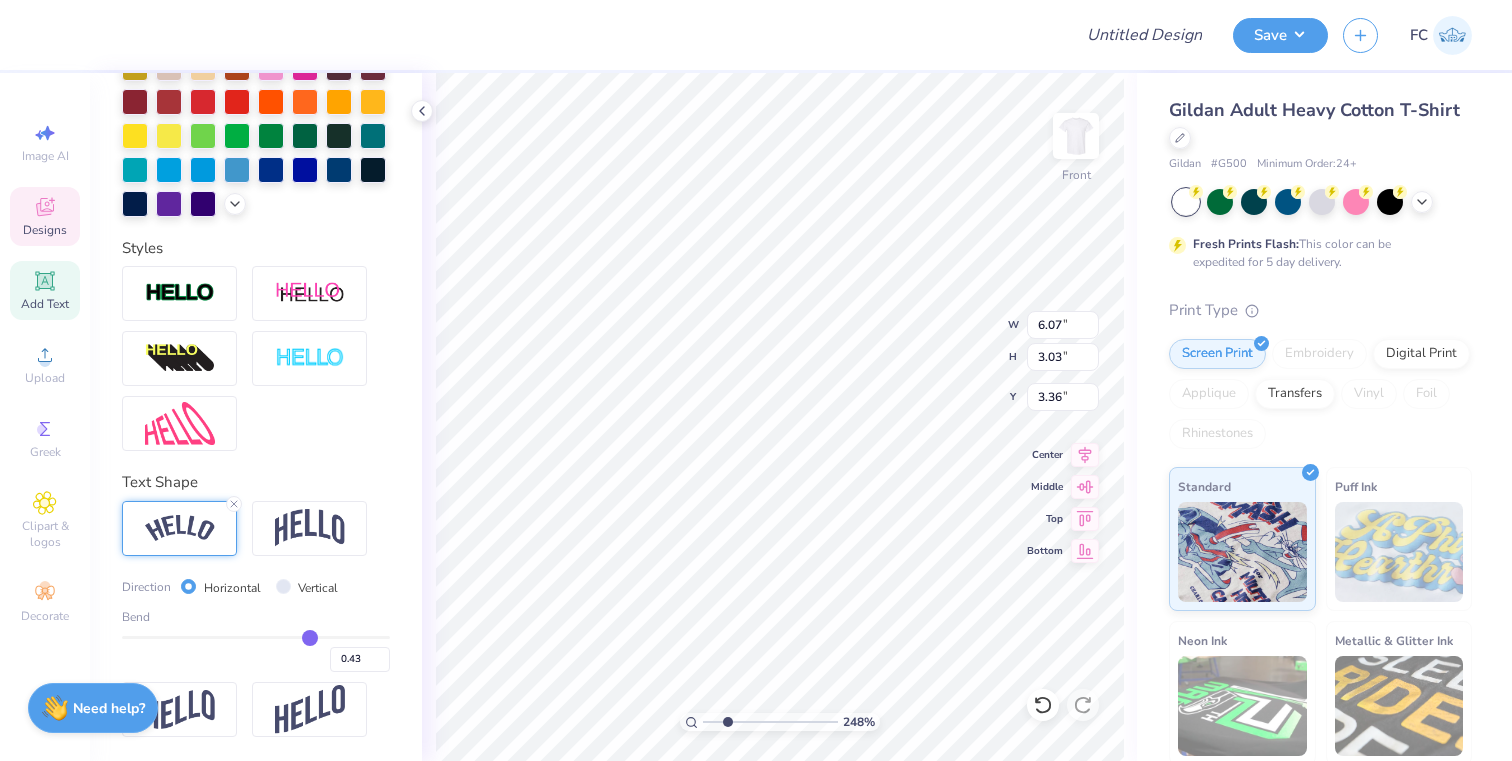 type on "0.42" 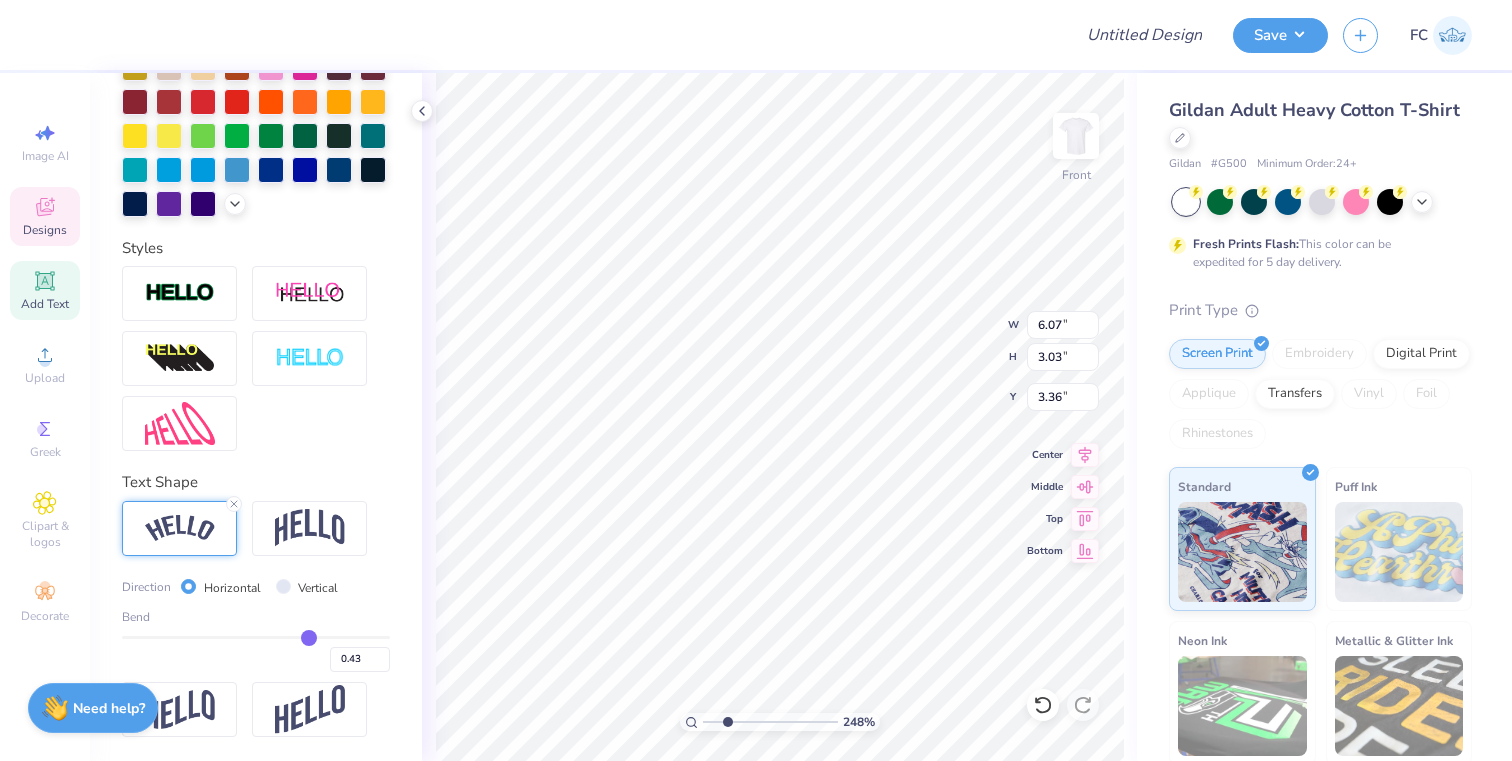 type on "0.42" 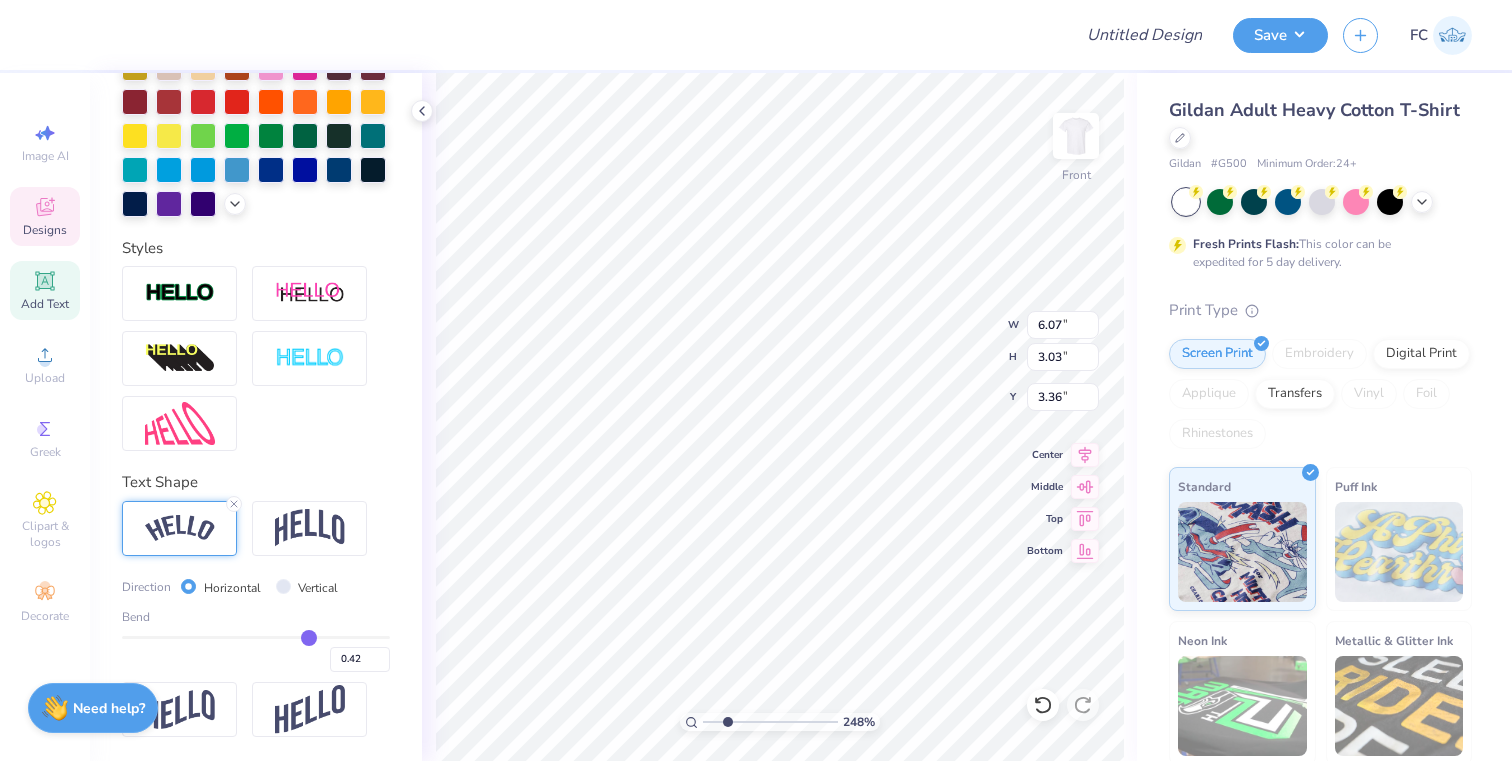 type on "0.41" 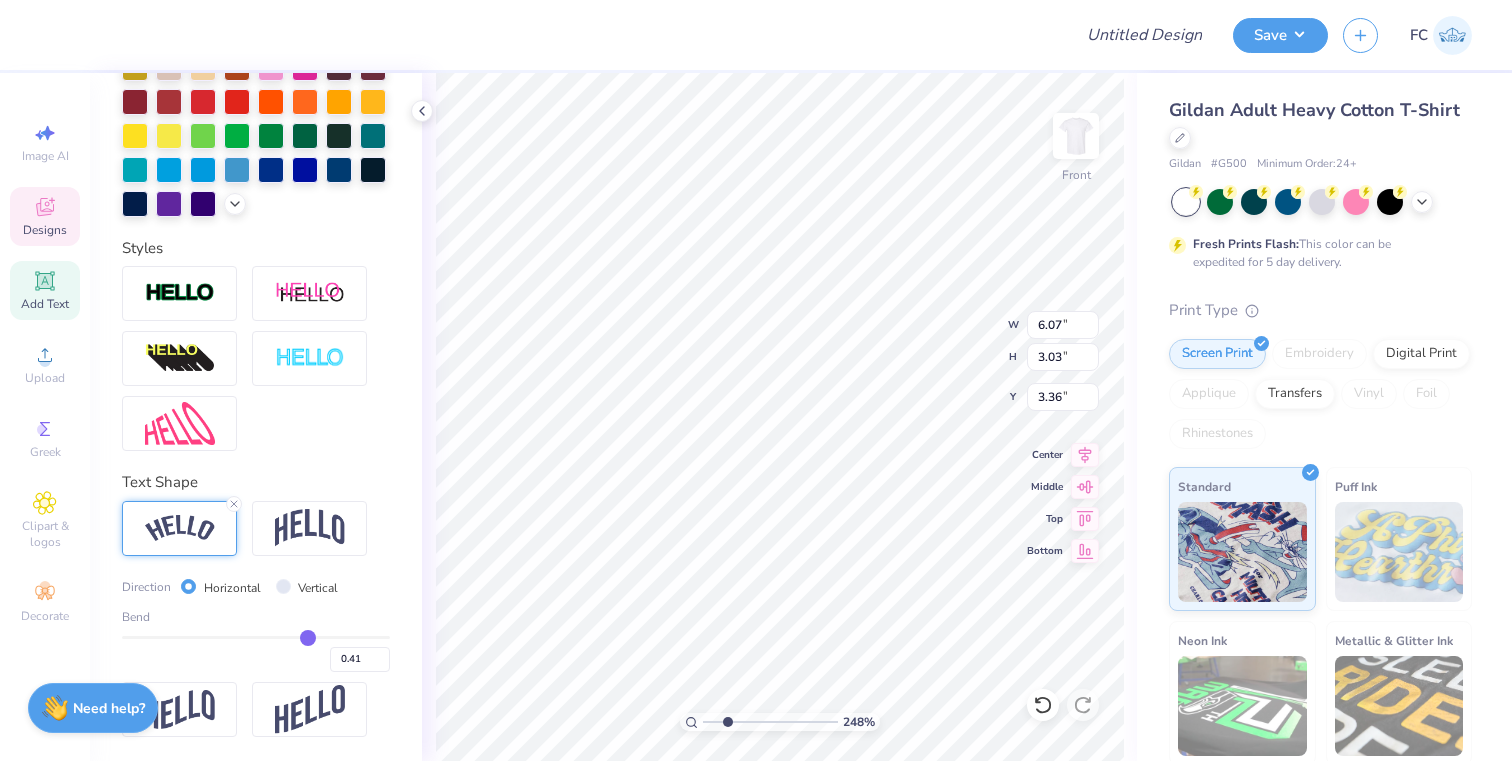 type on "0.4" 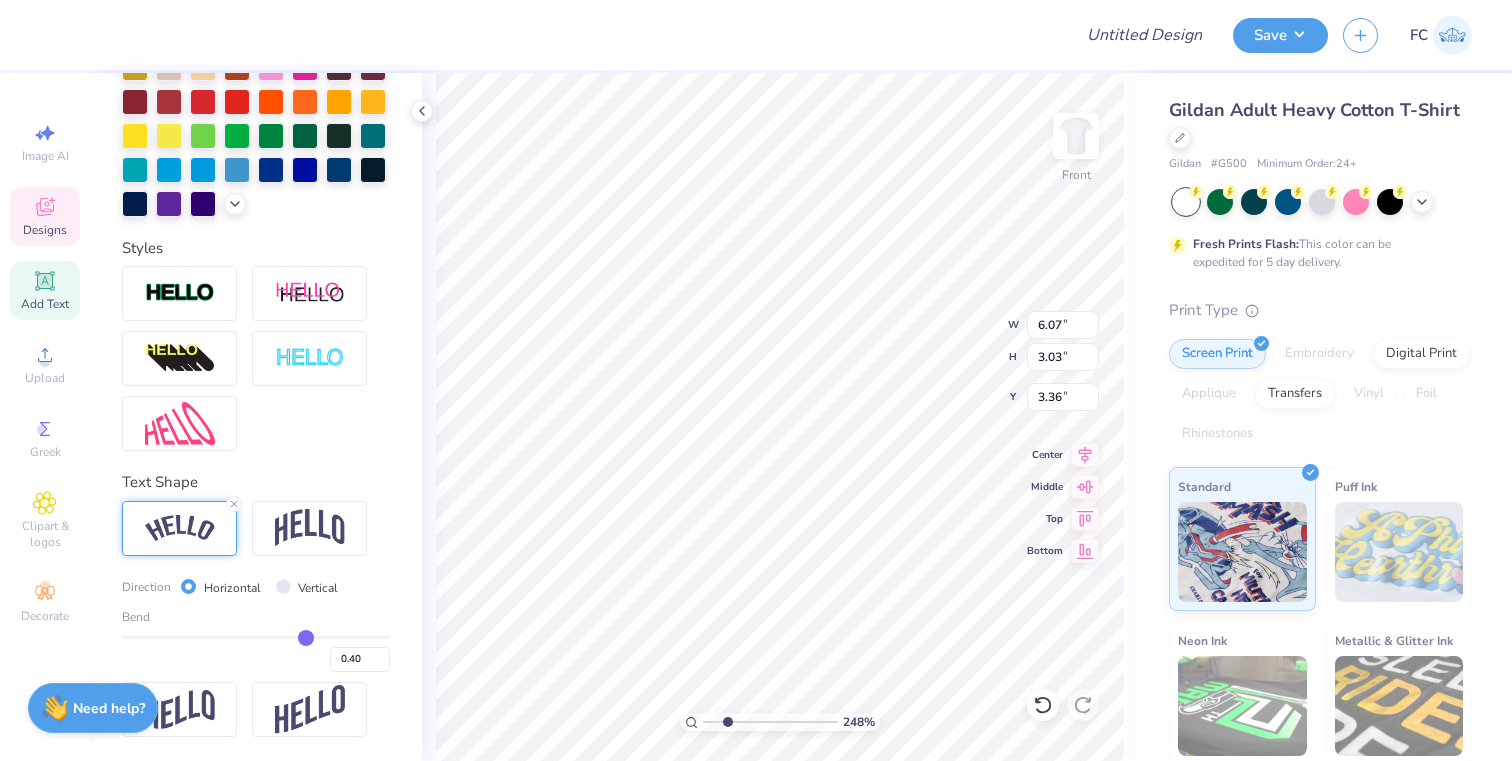type on "0.38" 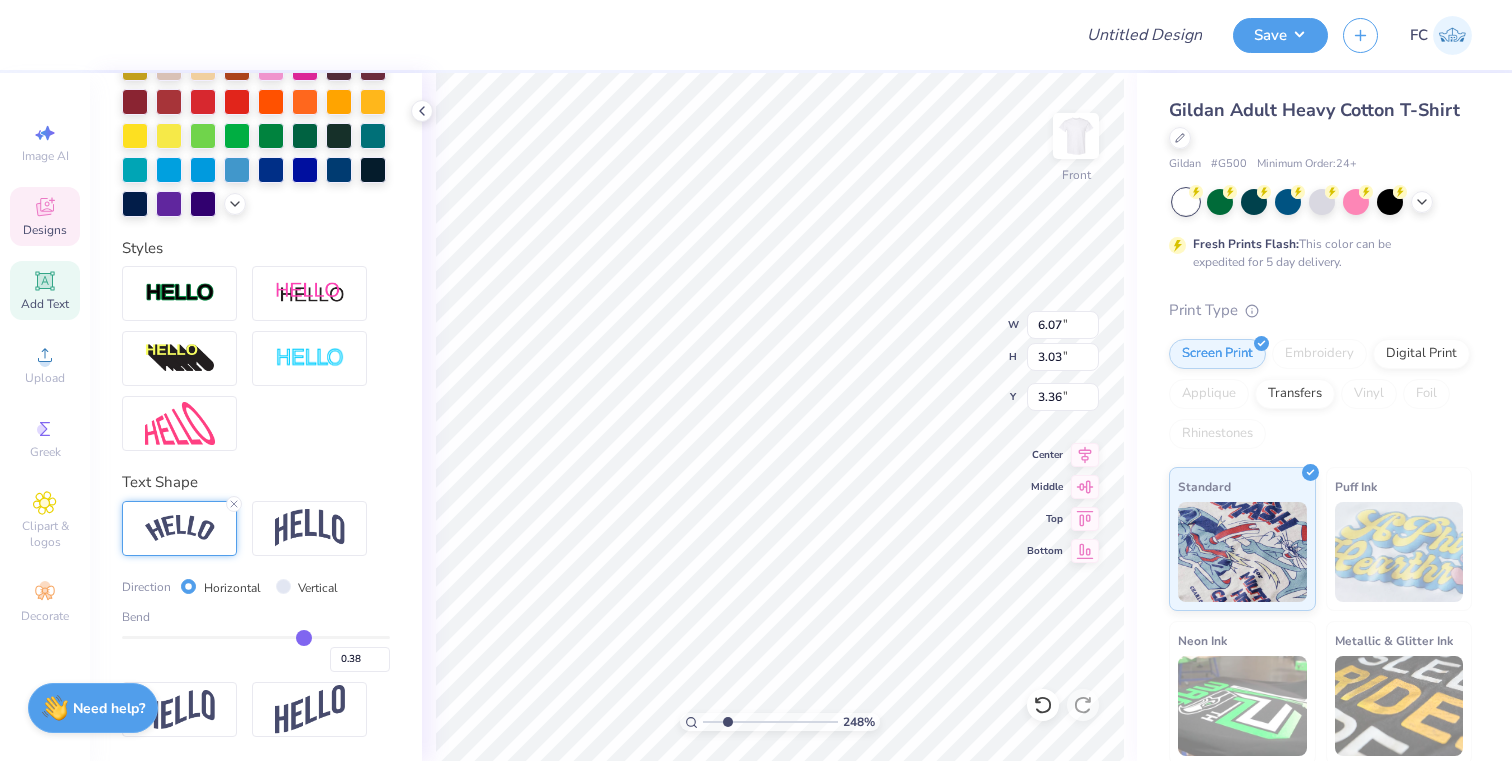 type on "0.37" 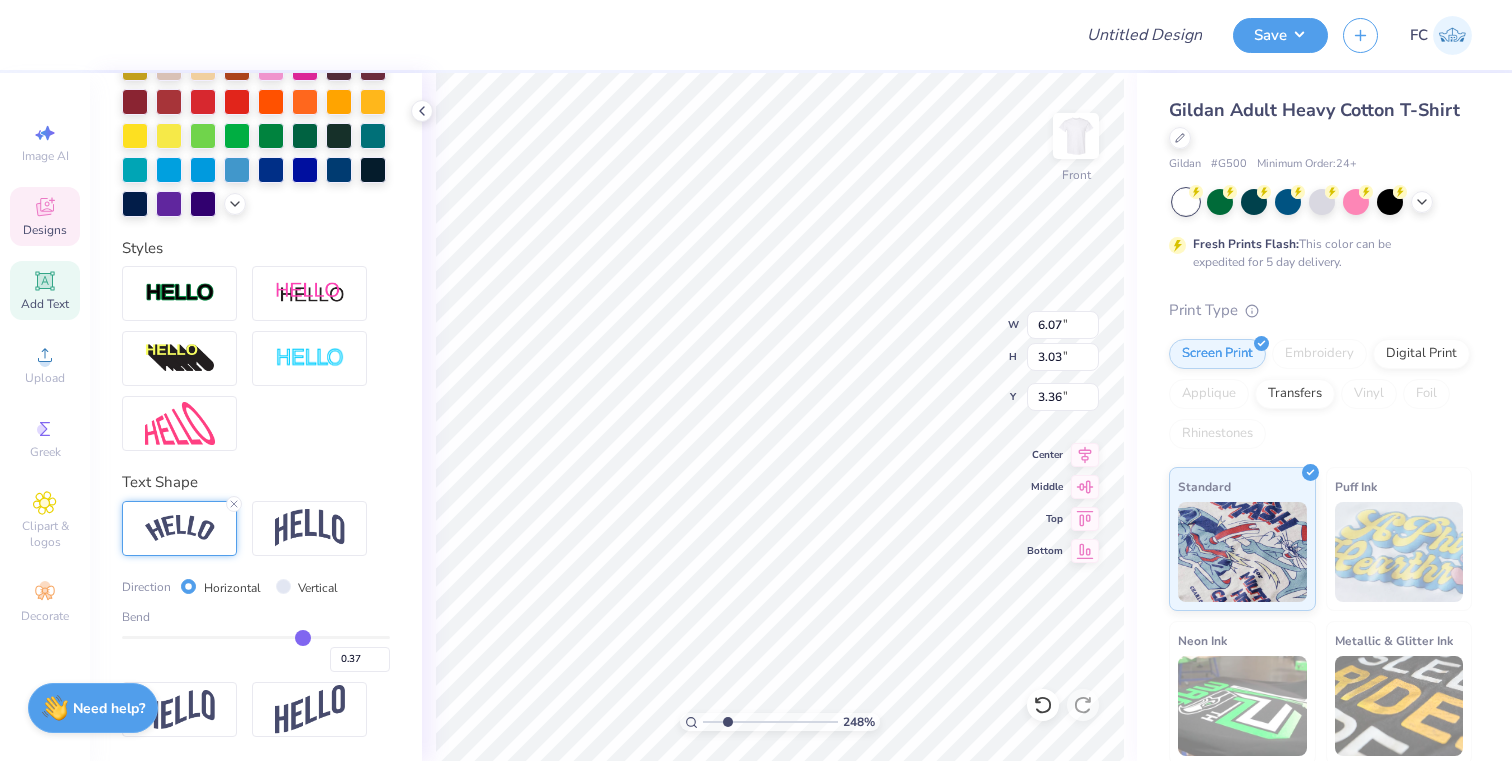 type on "0.36" 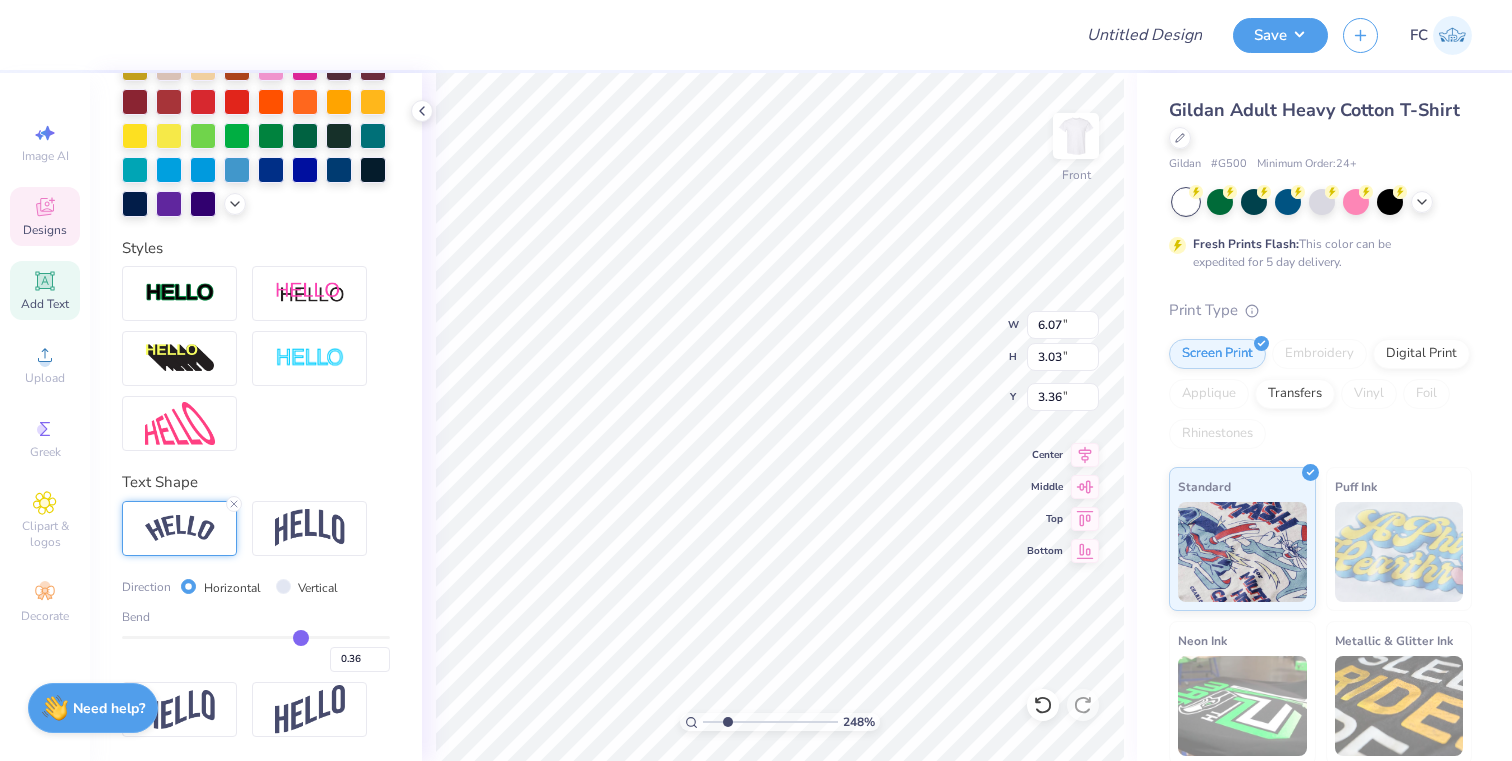 type on "0.35" 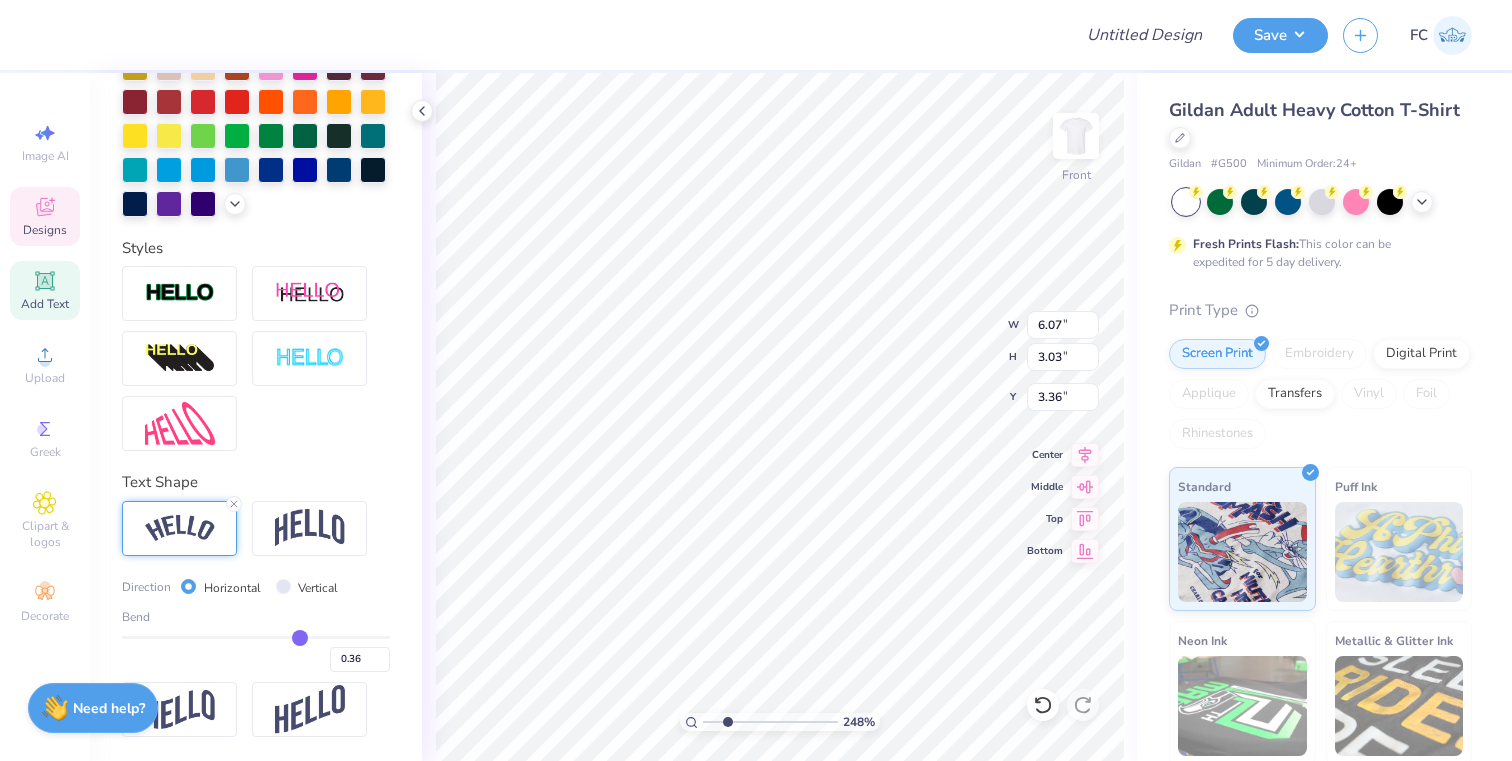 type on "0.35" 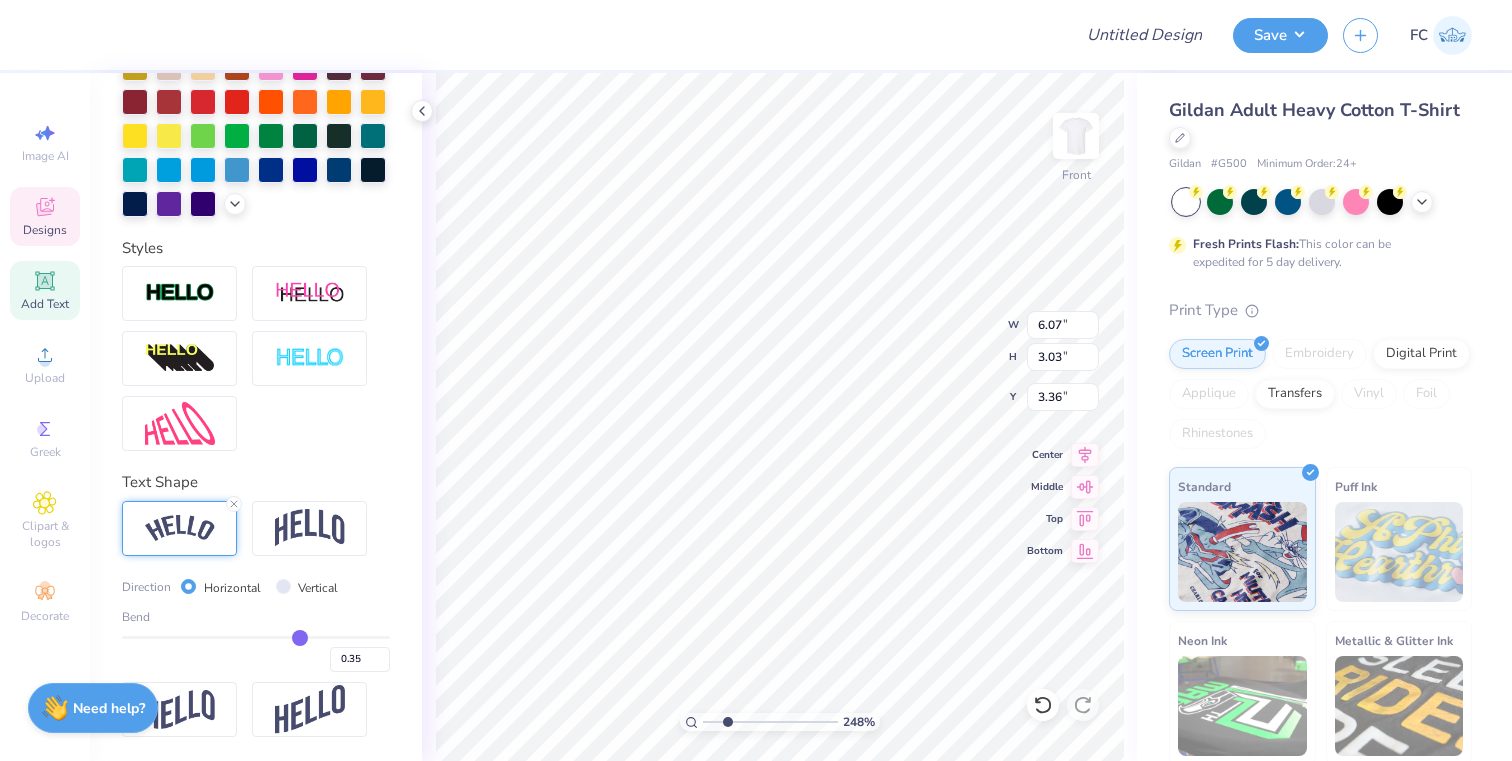 type on "0.34" 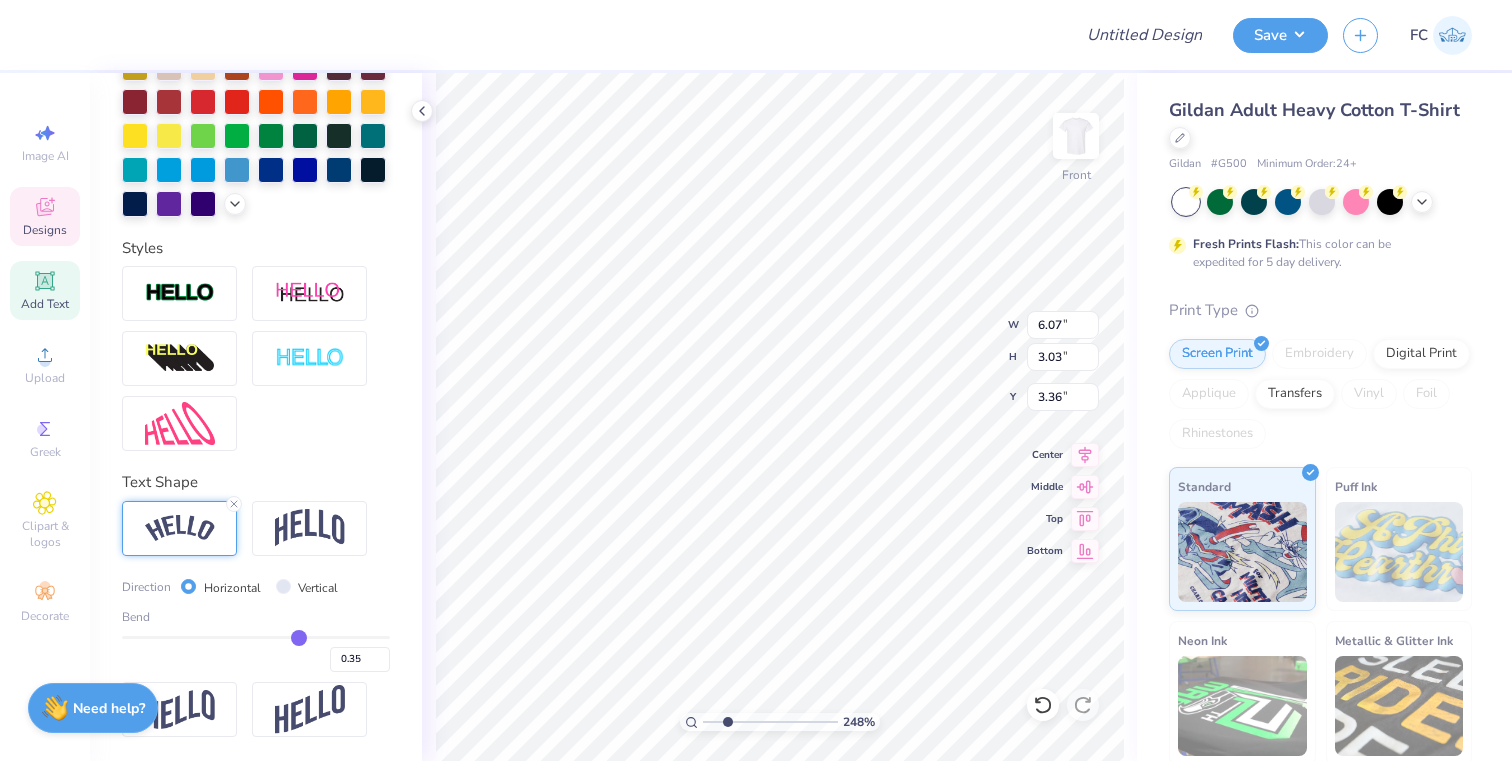 type on "0.34" 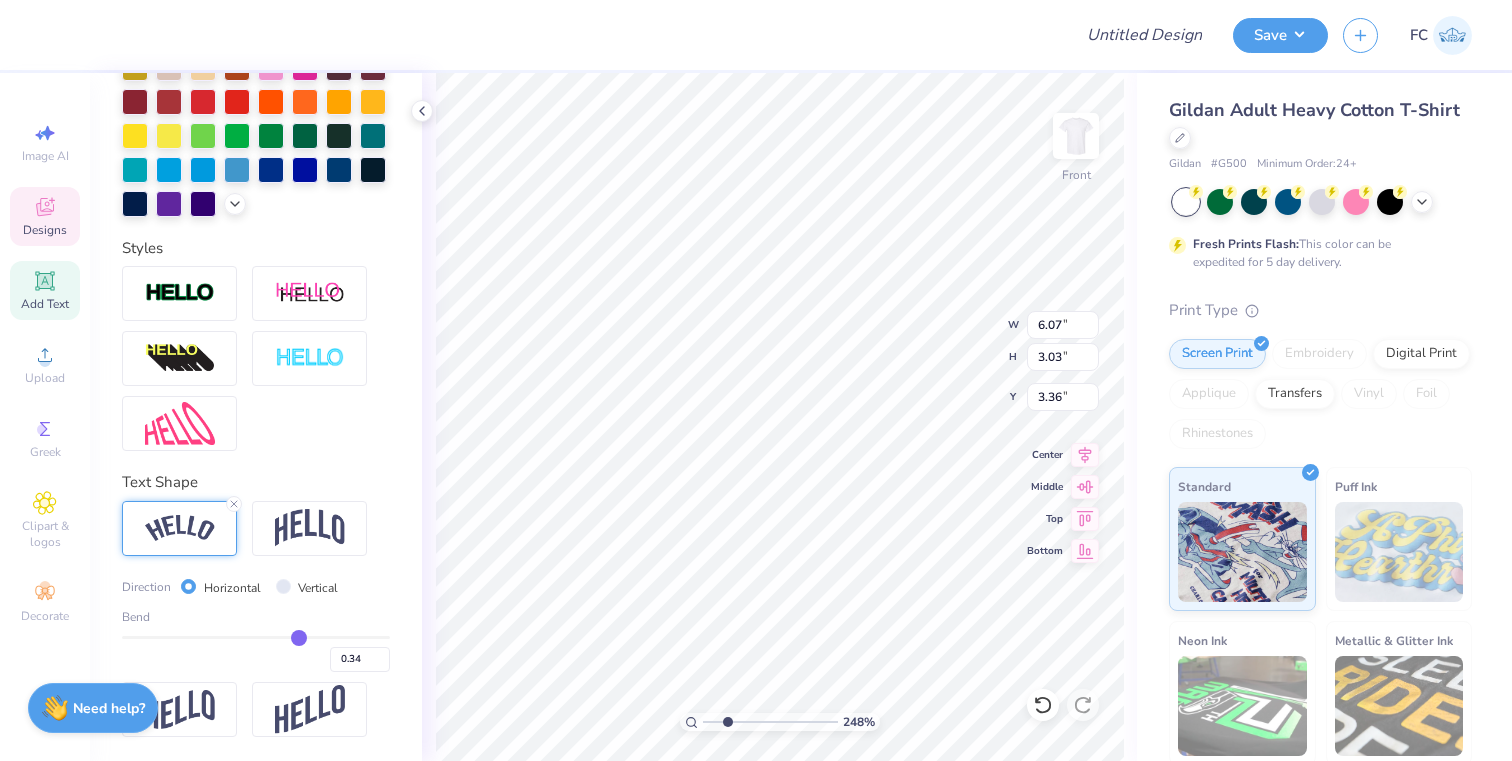 type on "0.33" 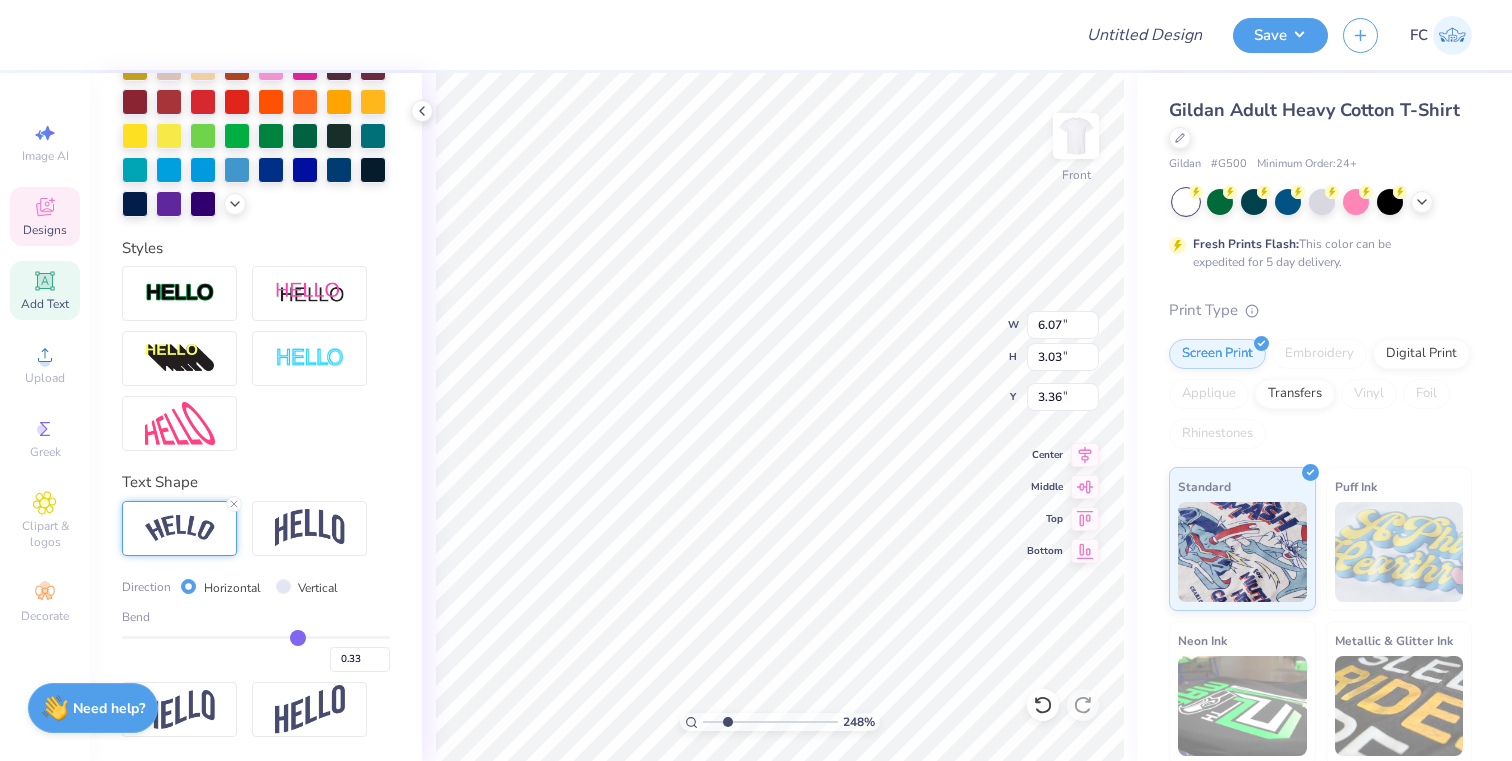 drag, startPoint x: 376, startPoint y: 637, endPoint x: 297, endPoint y: 633, distance: 79.101204 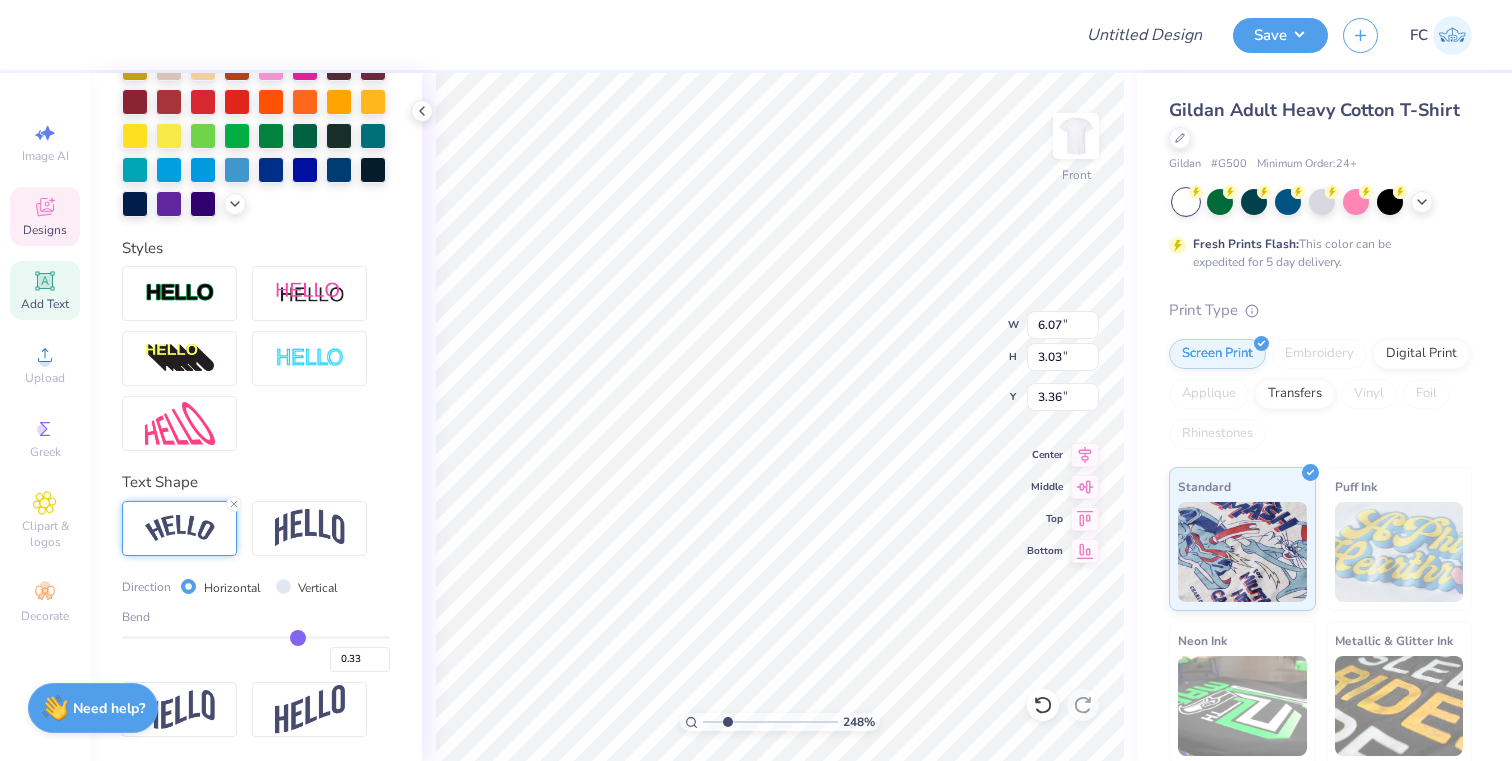 type on "5.52" 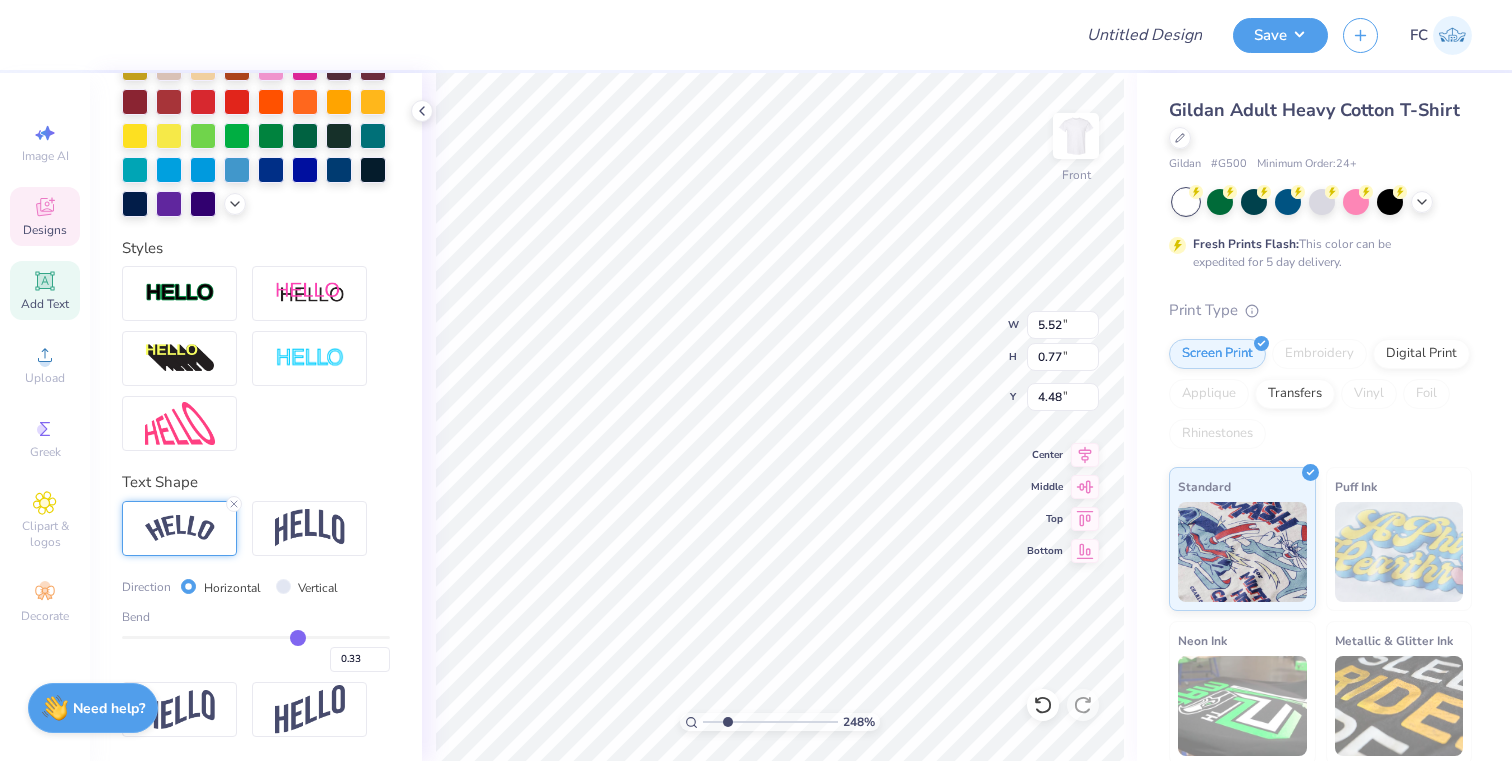 type on "0.34" 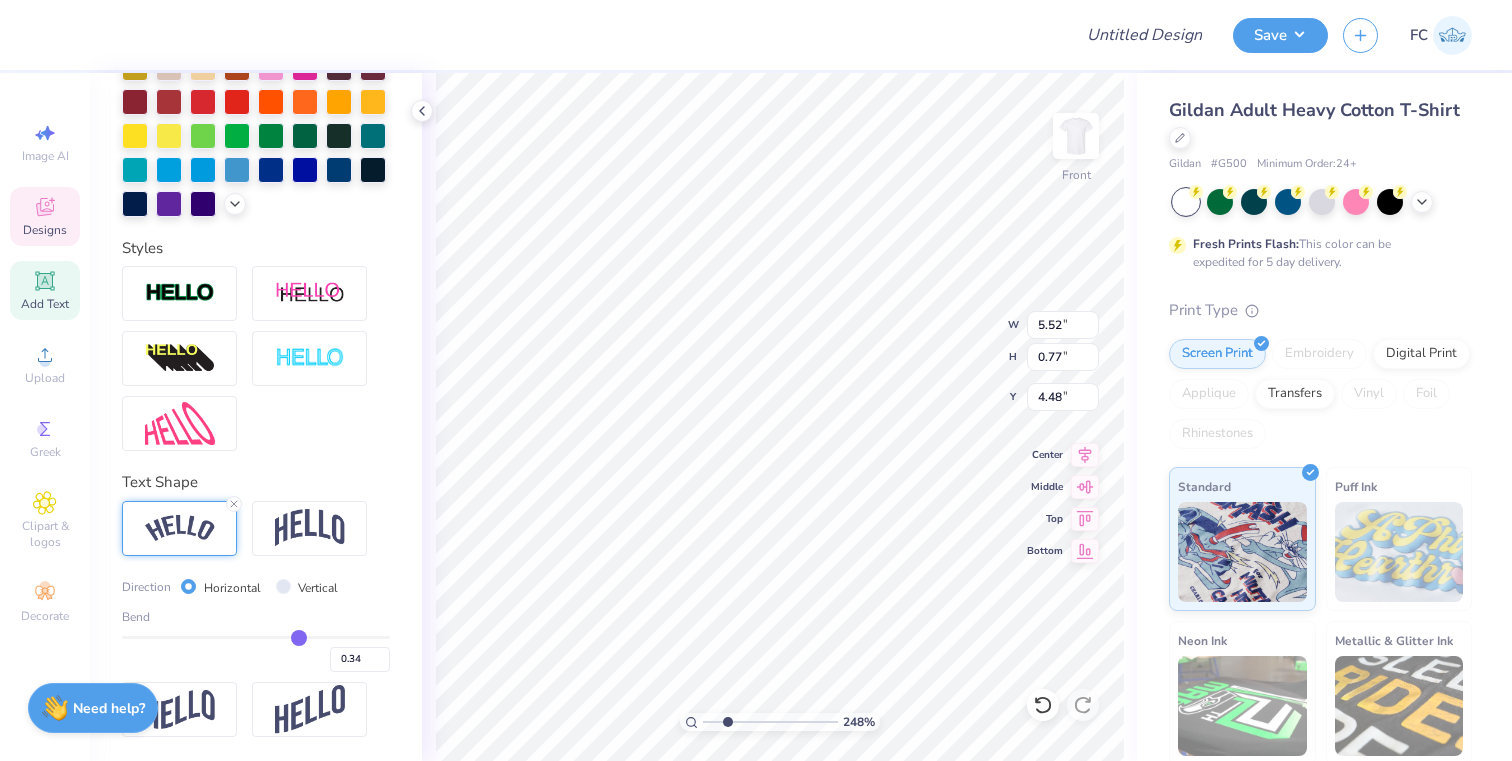 type on "0.36" 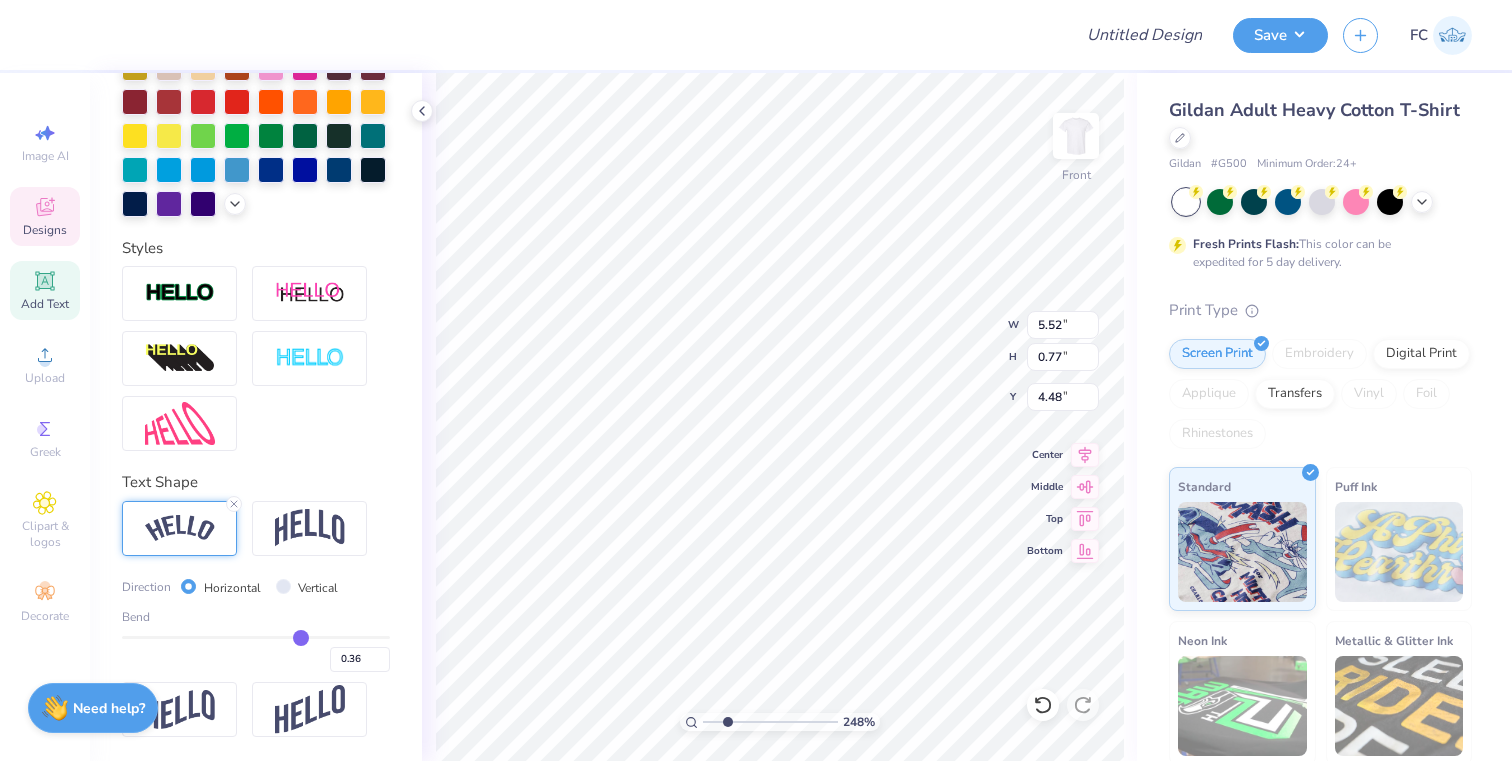type on "0.37" 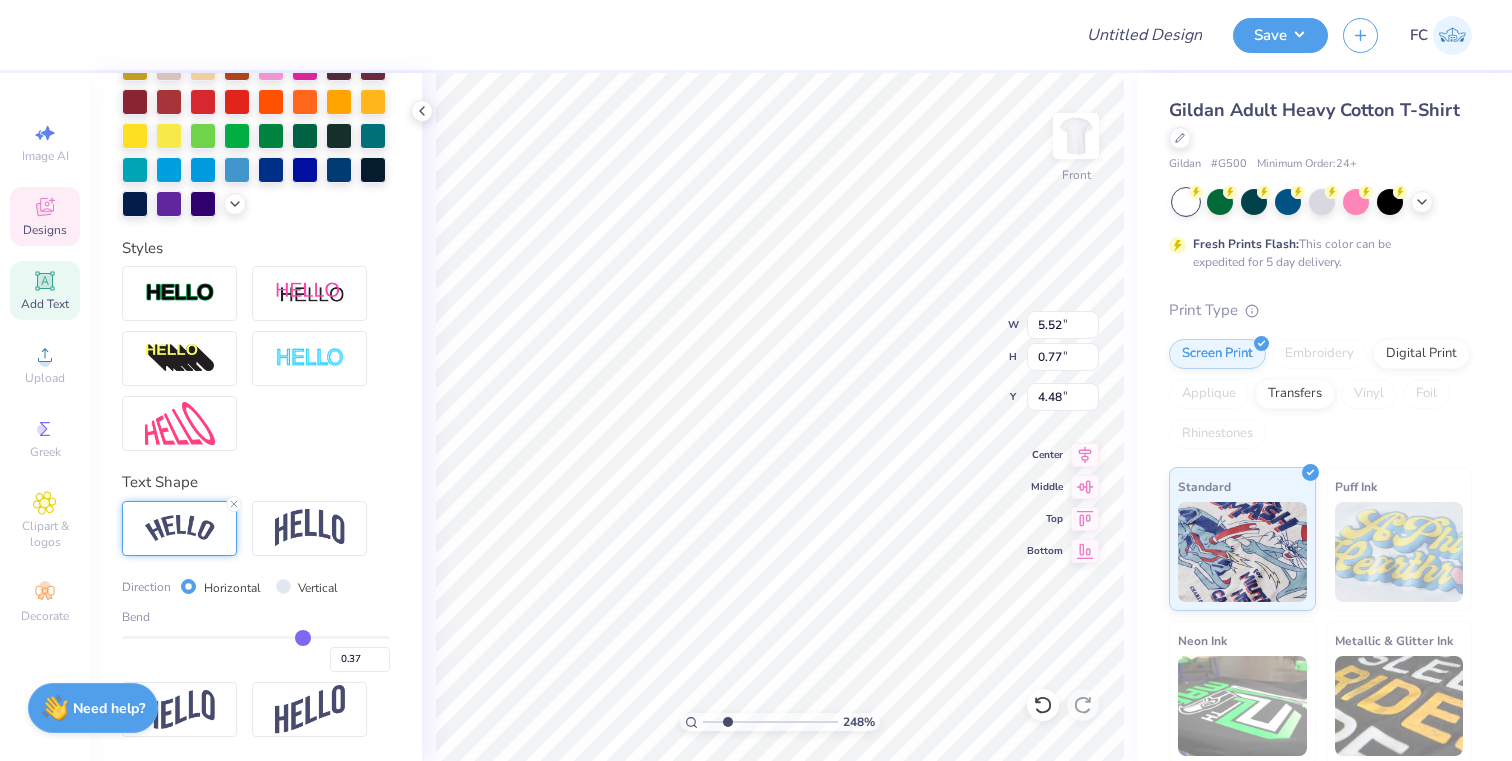 type on "0.39" 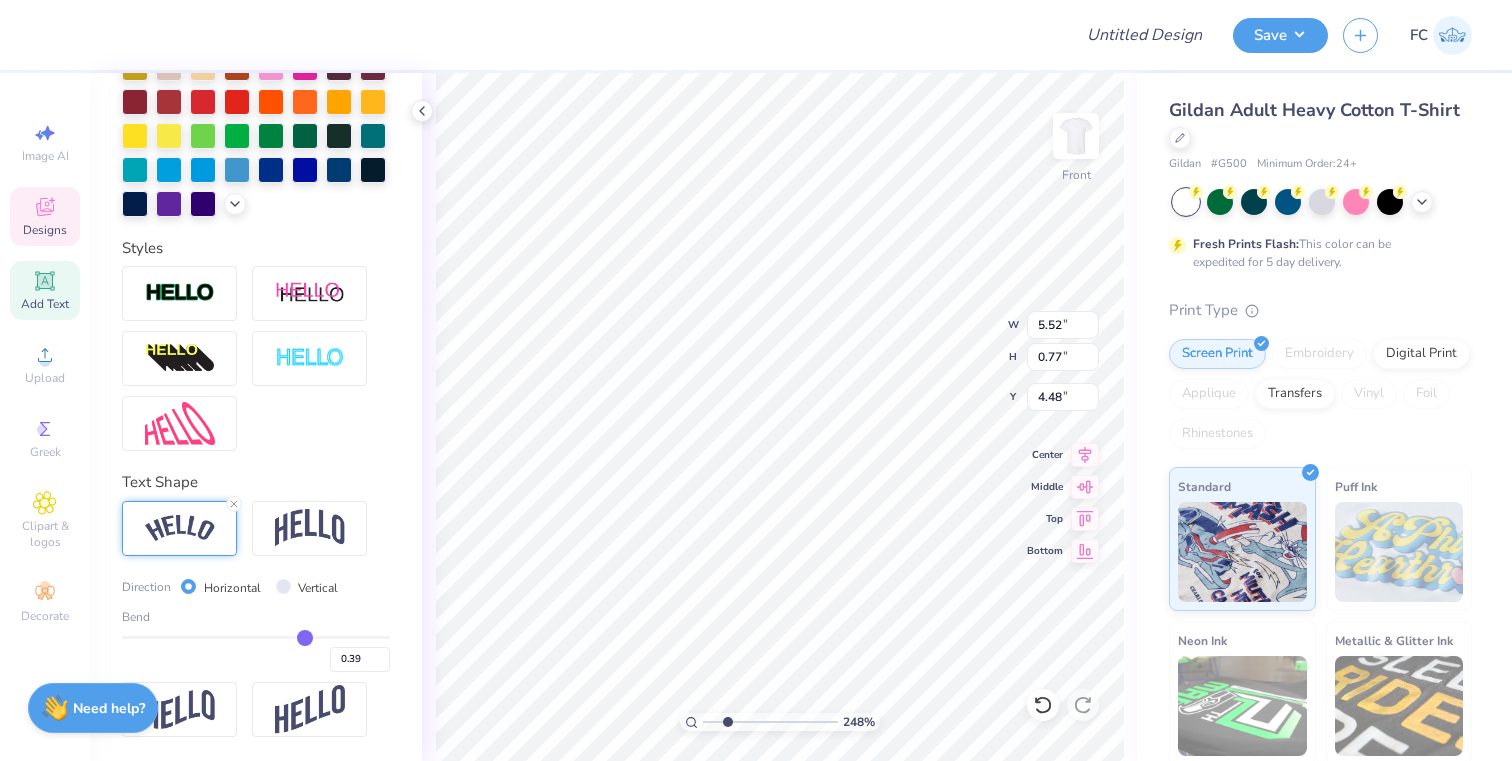 type on "0.4" 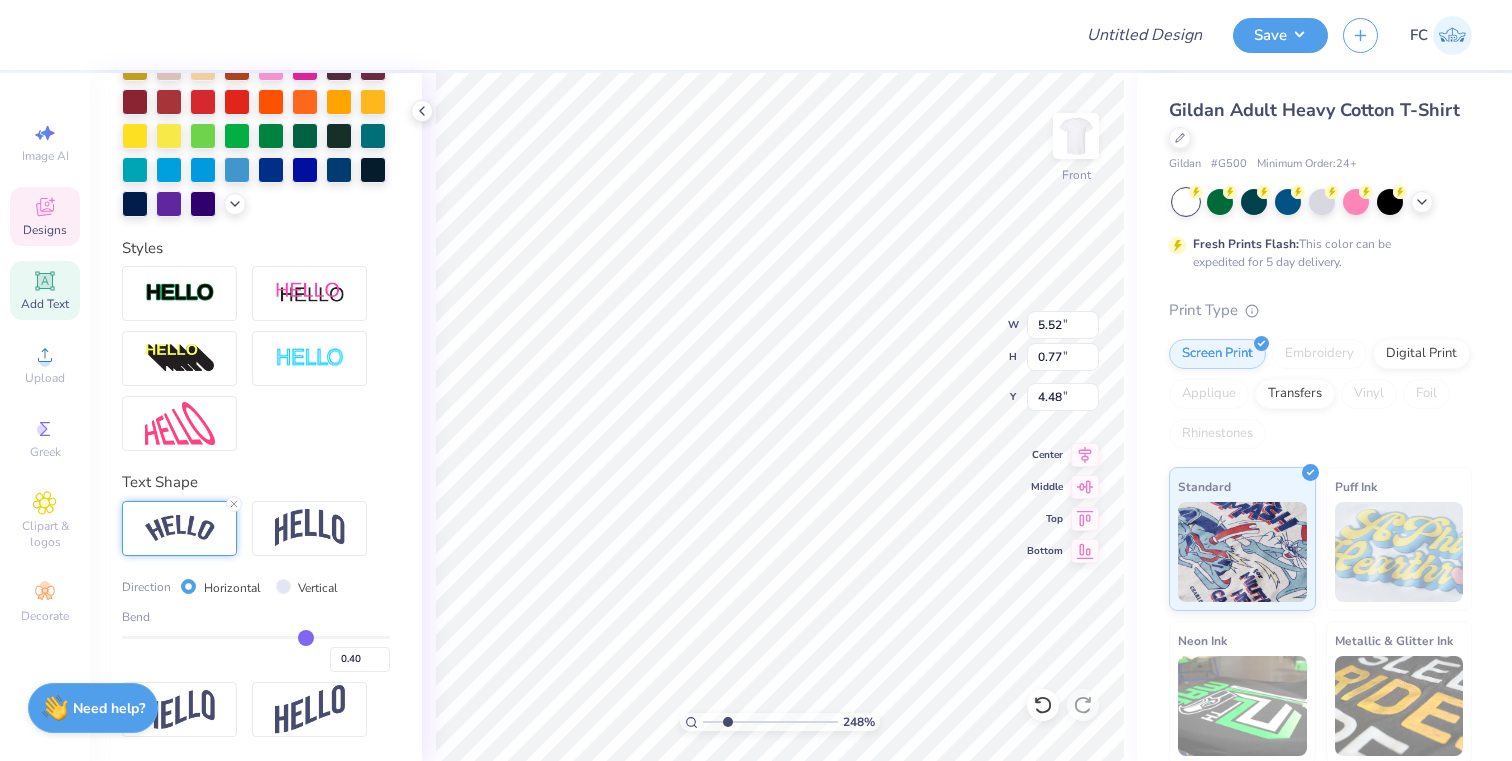 type on "0.41" 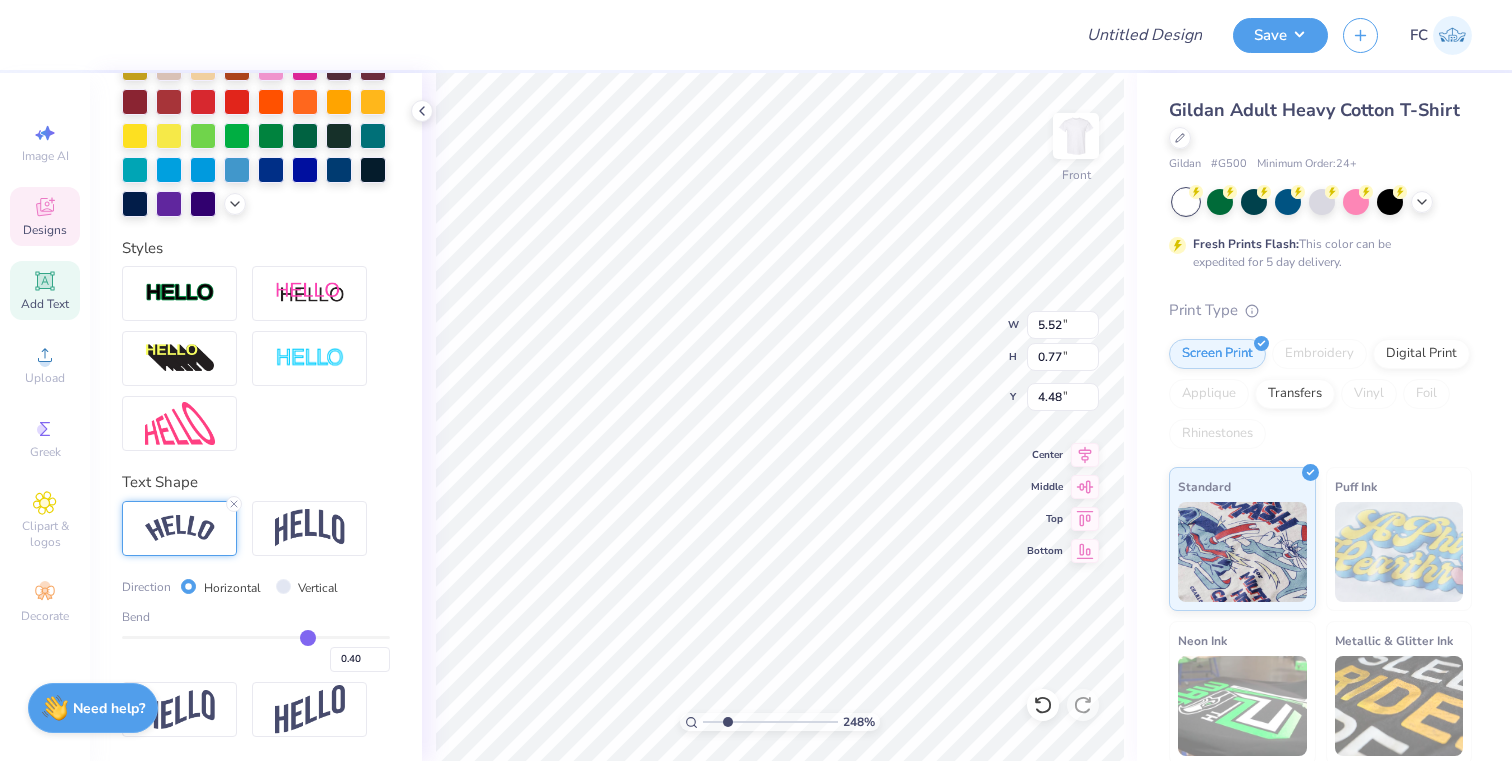 type on "0.41" 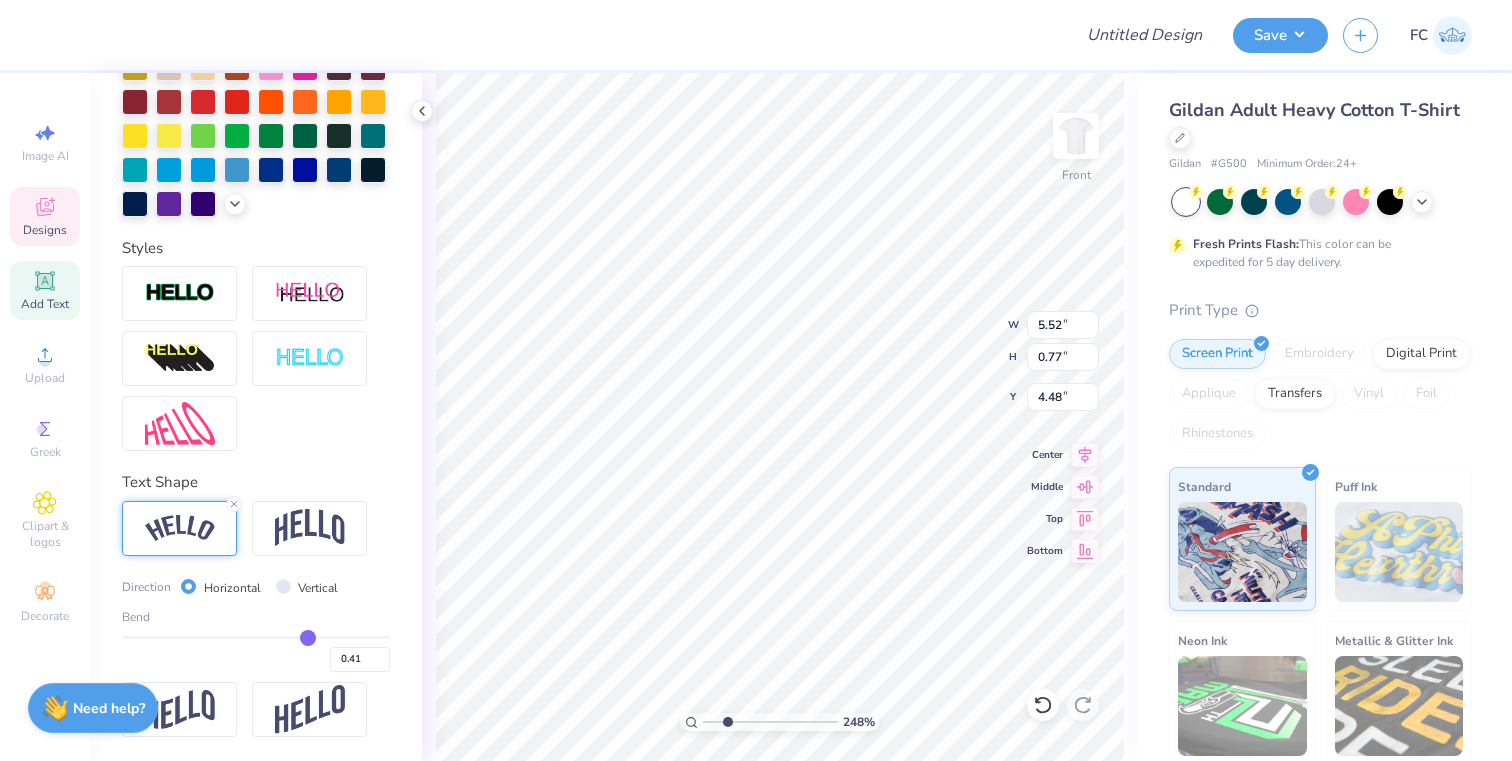 type on "0.44" 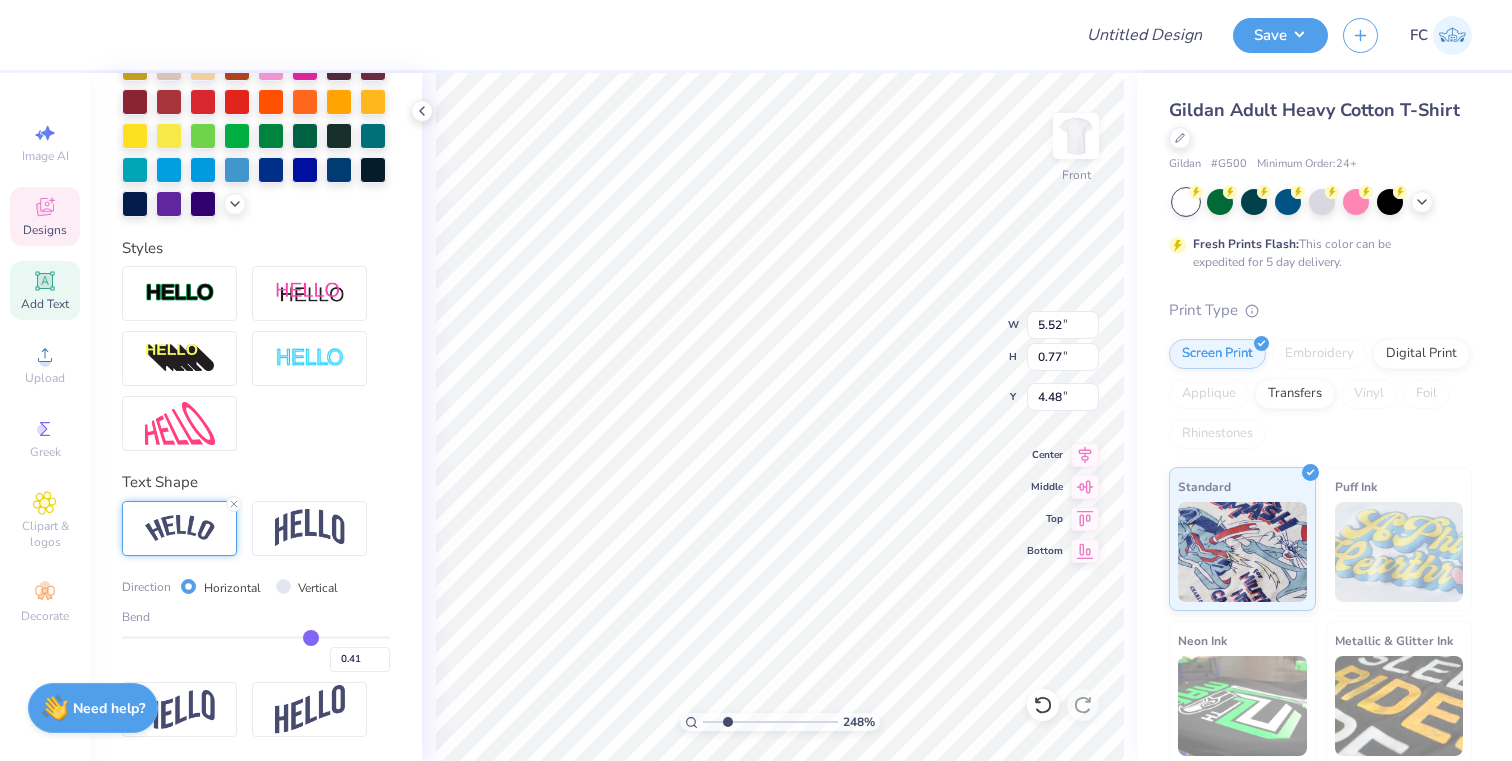 type on "0.44" 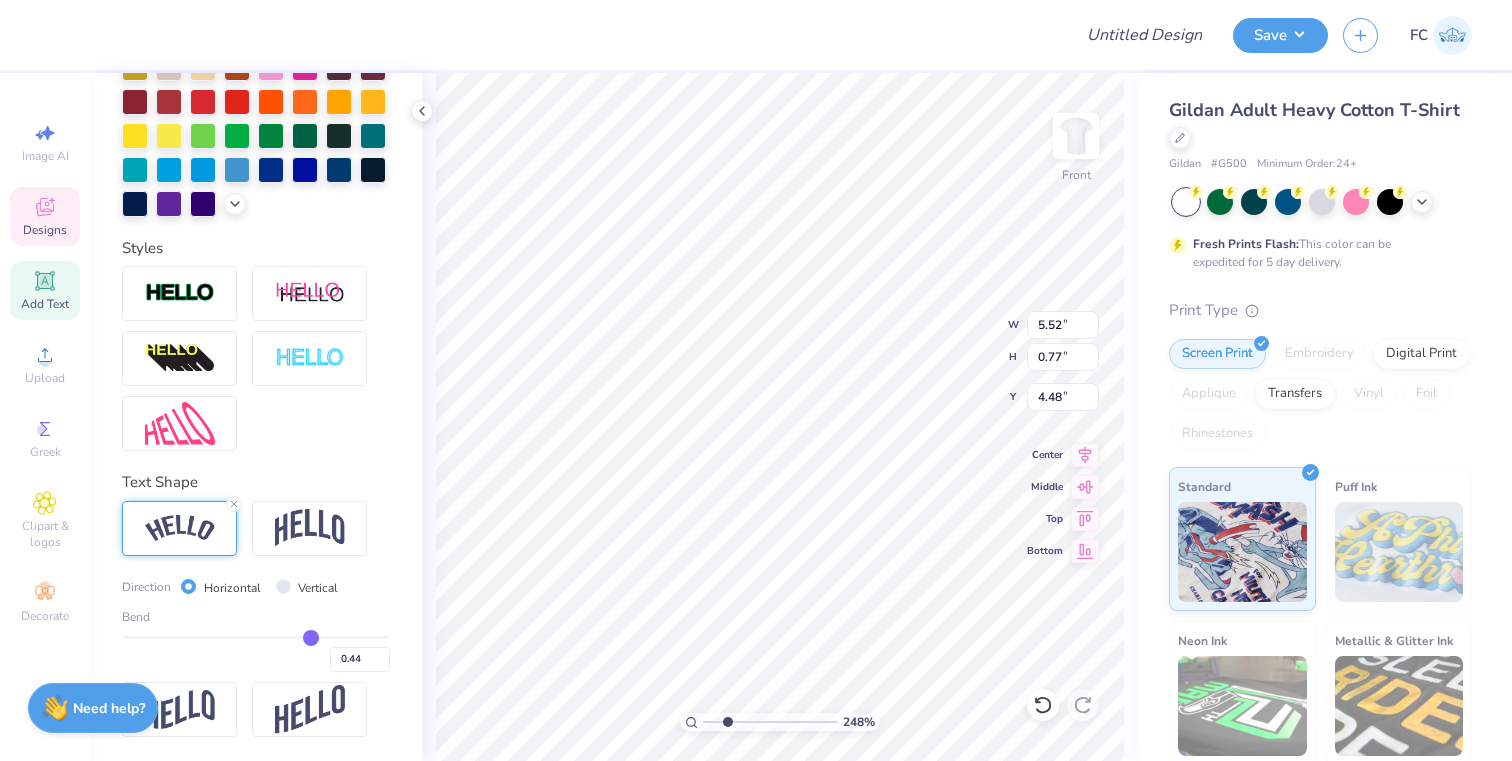 type on "0.45" 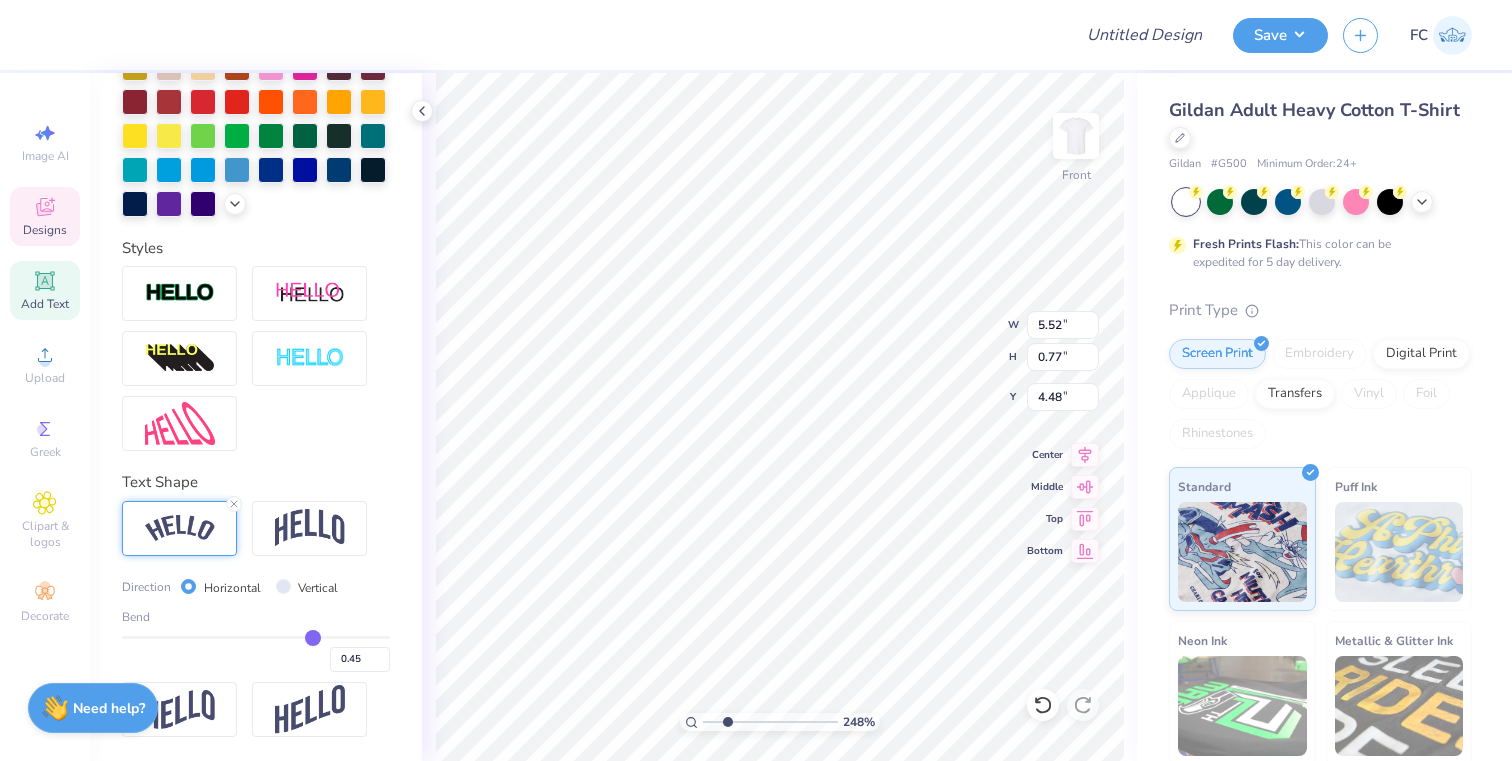 type on "0.47" 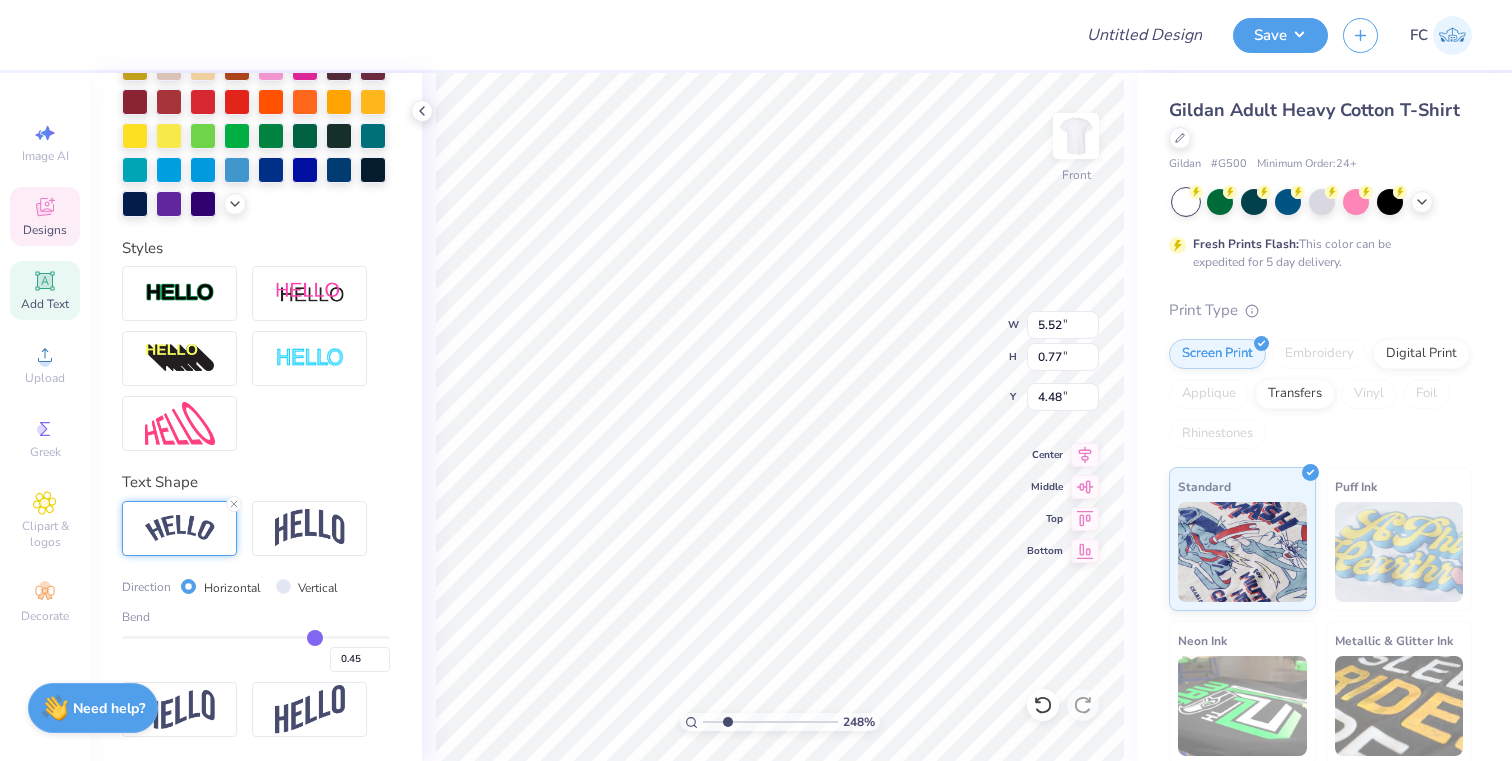 type on "0.47" 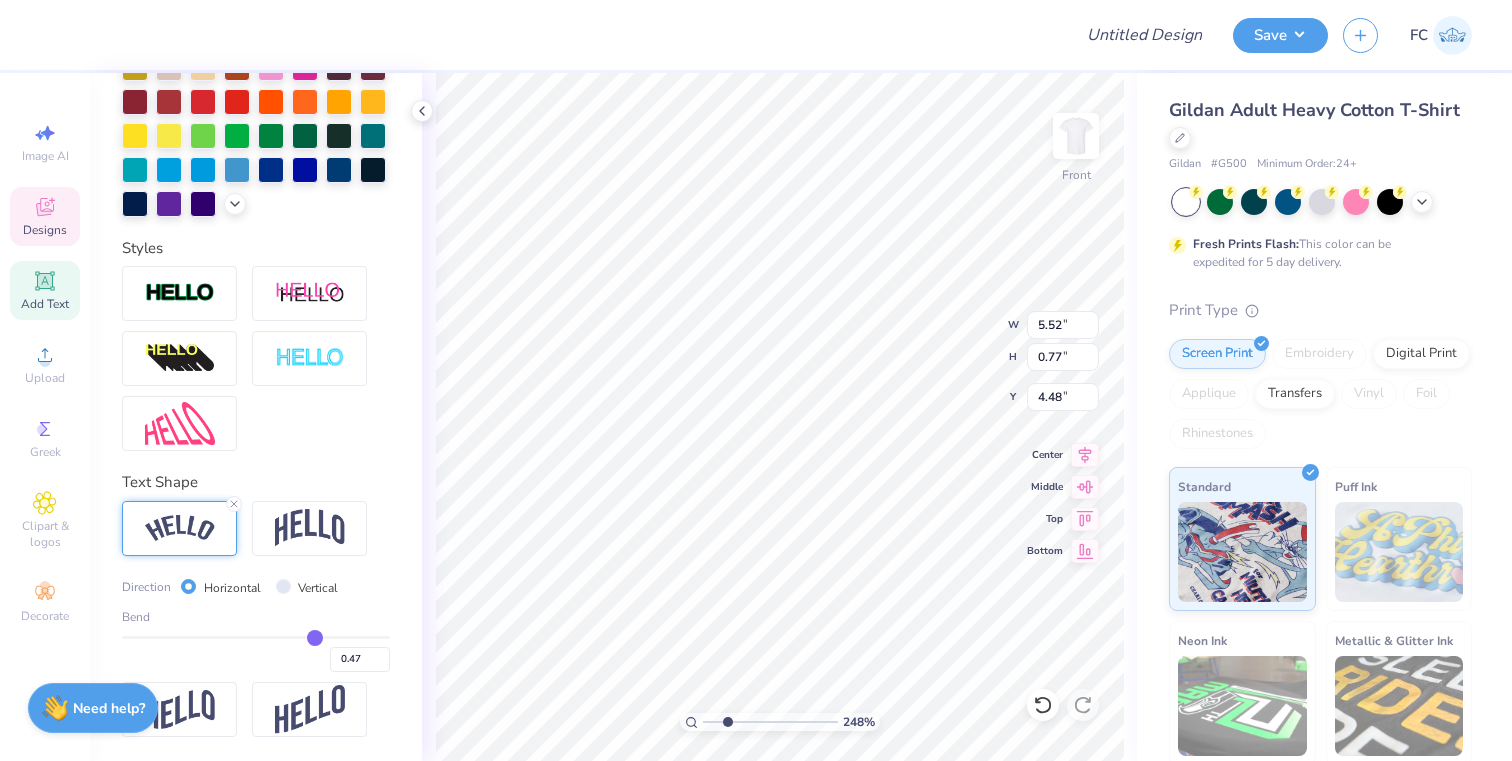 type on "0.48" 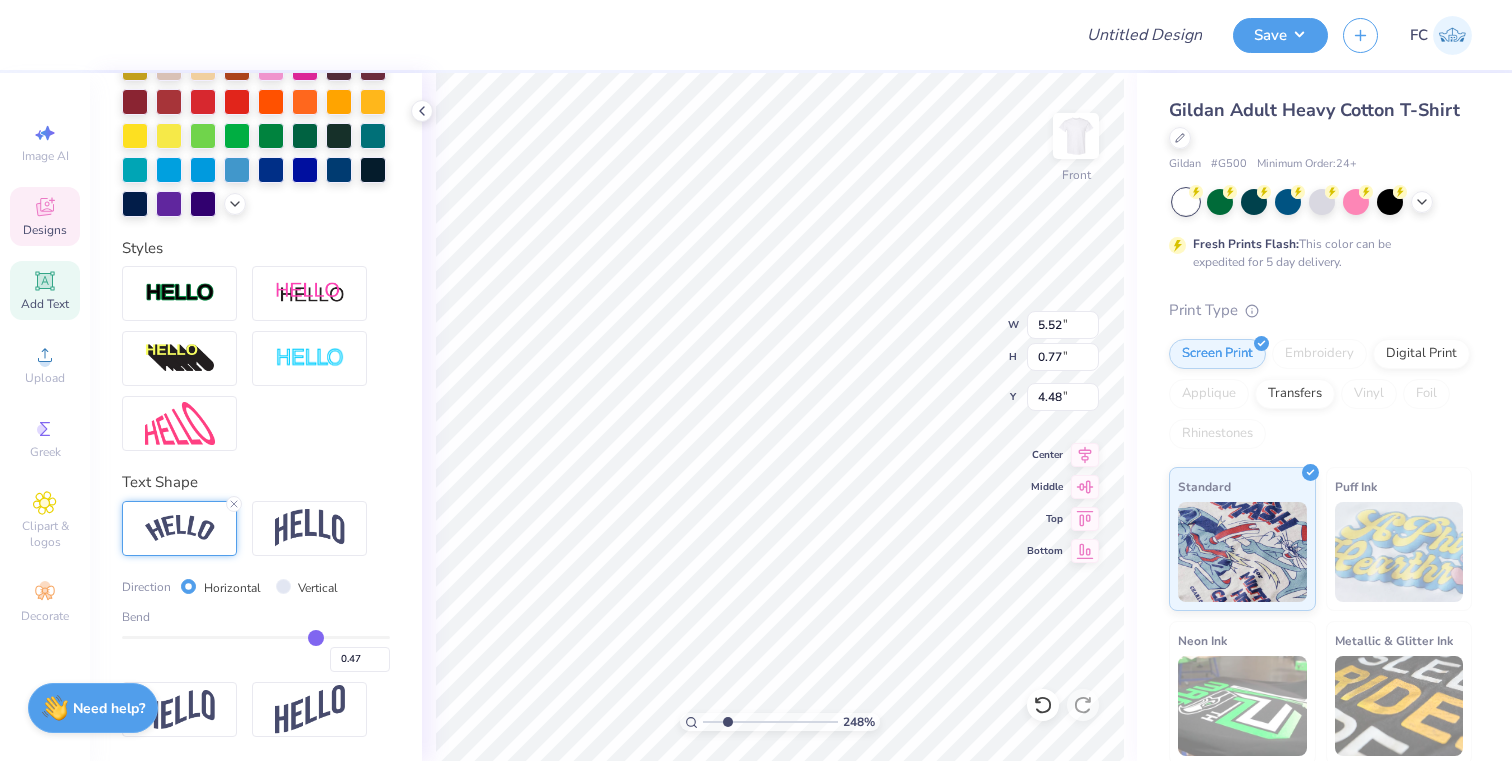 type on "0.48" 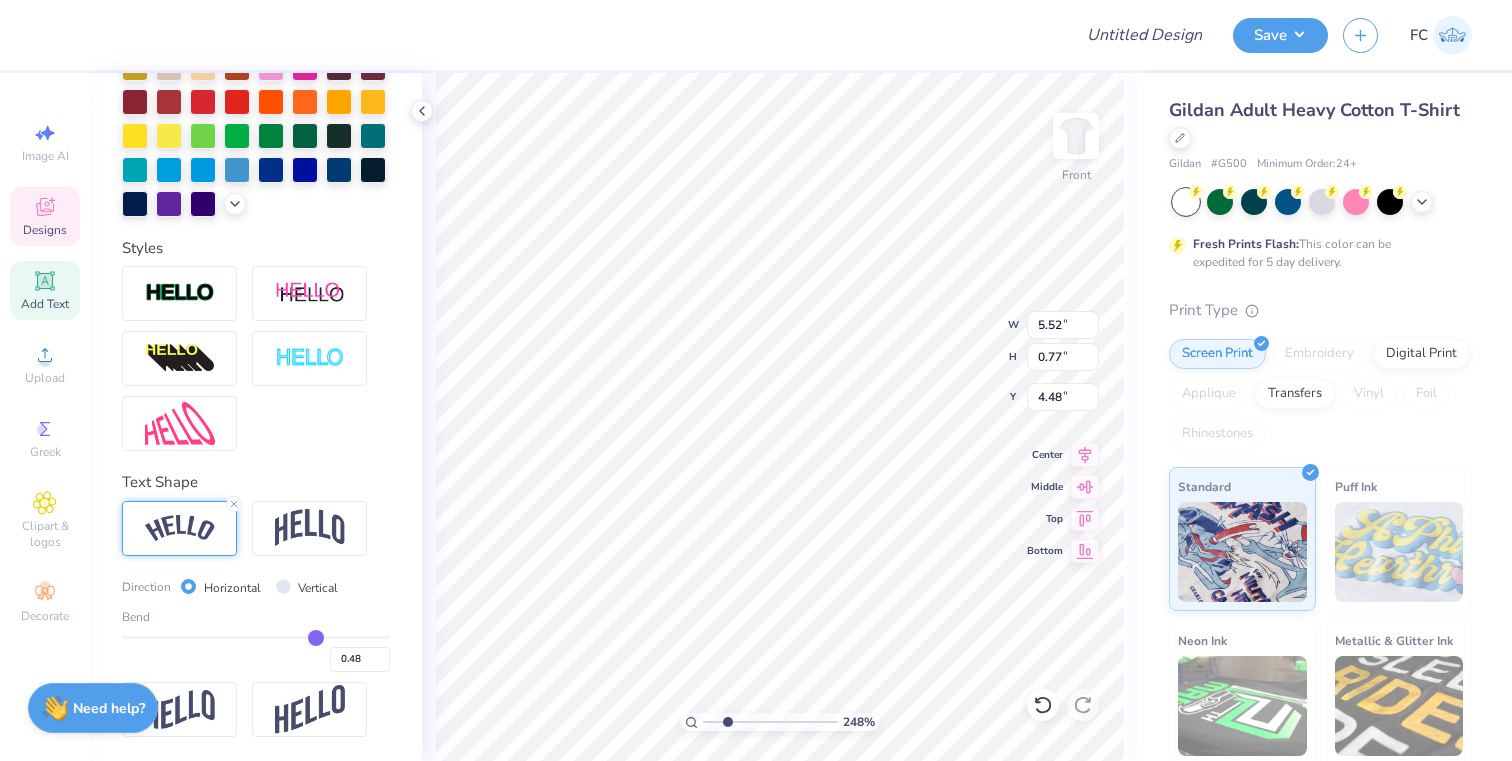 type on "0.49" 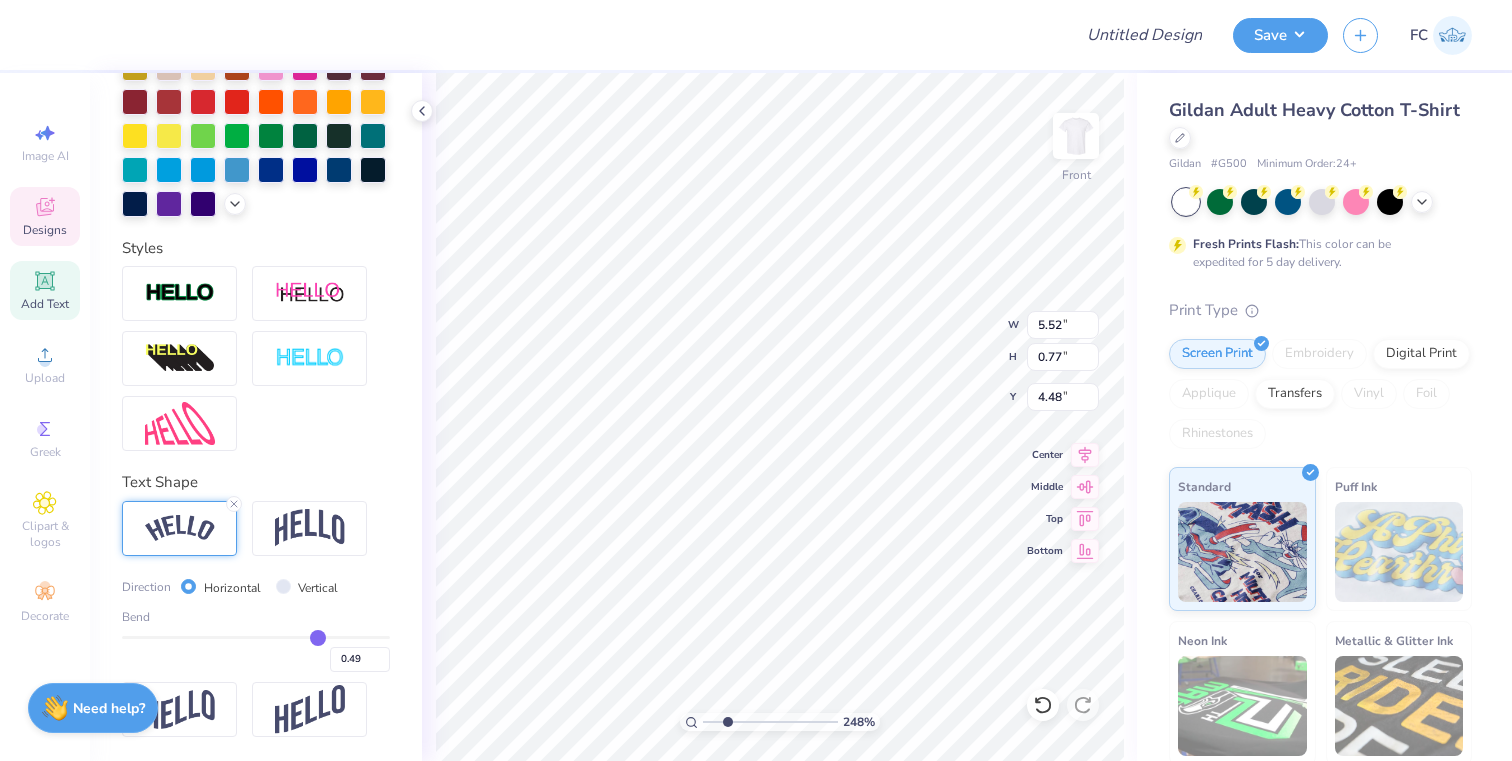 type on "0.51" 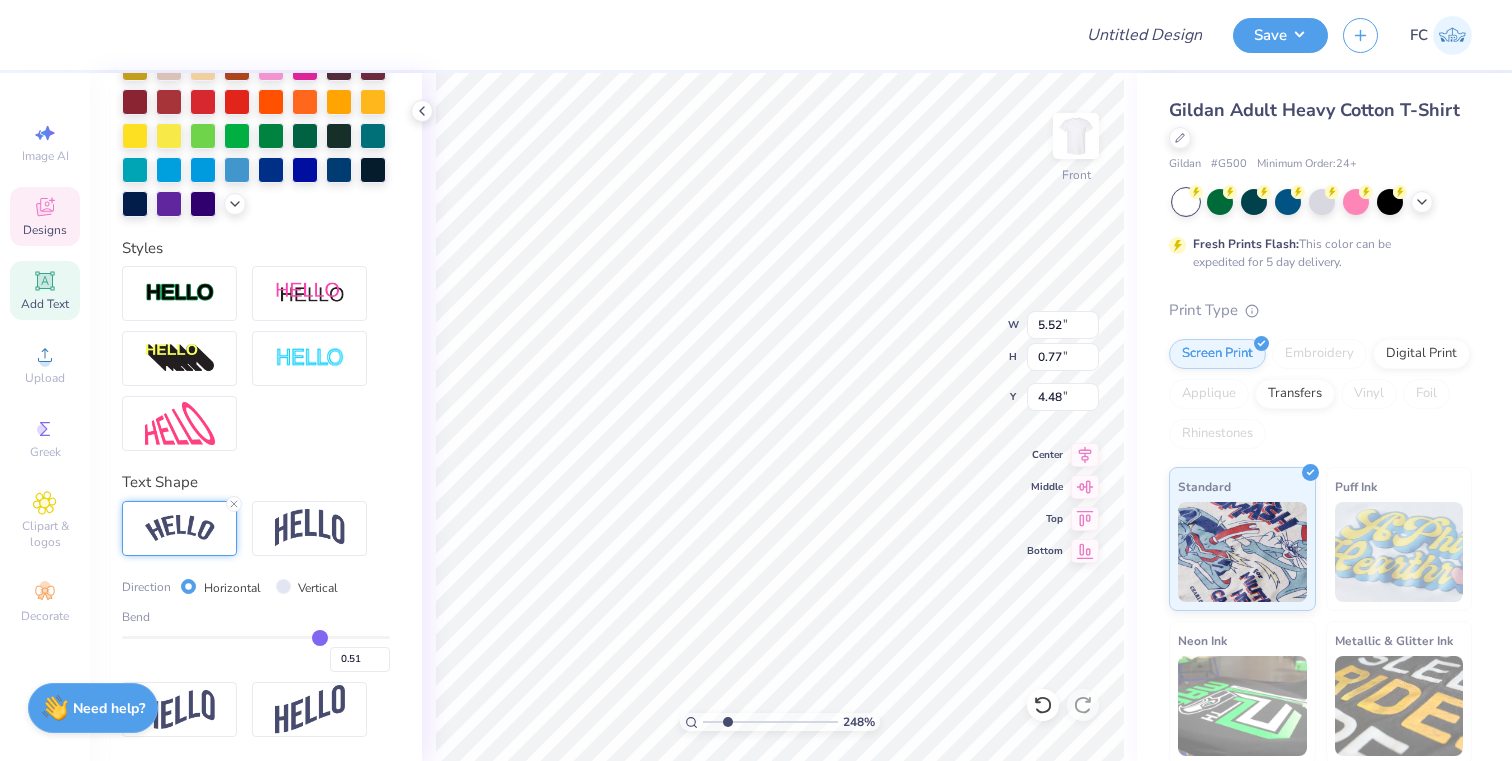 type on "0.52" 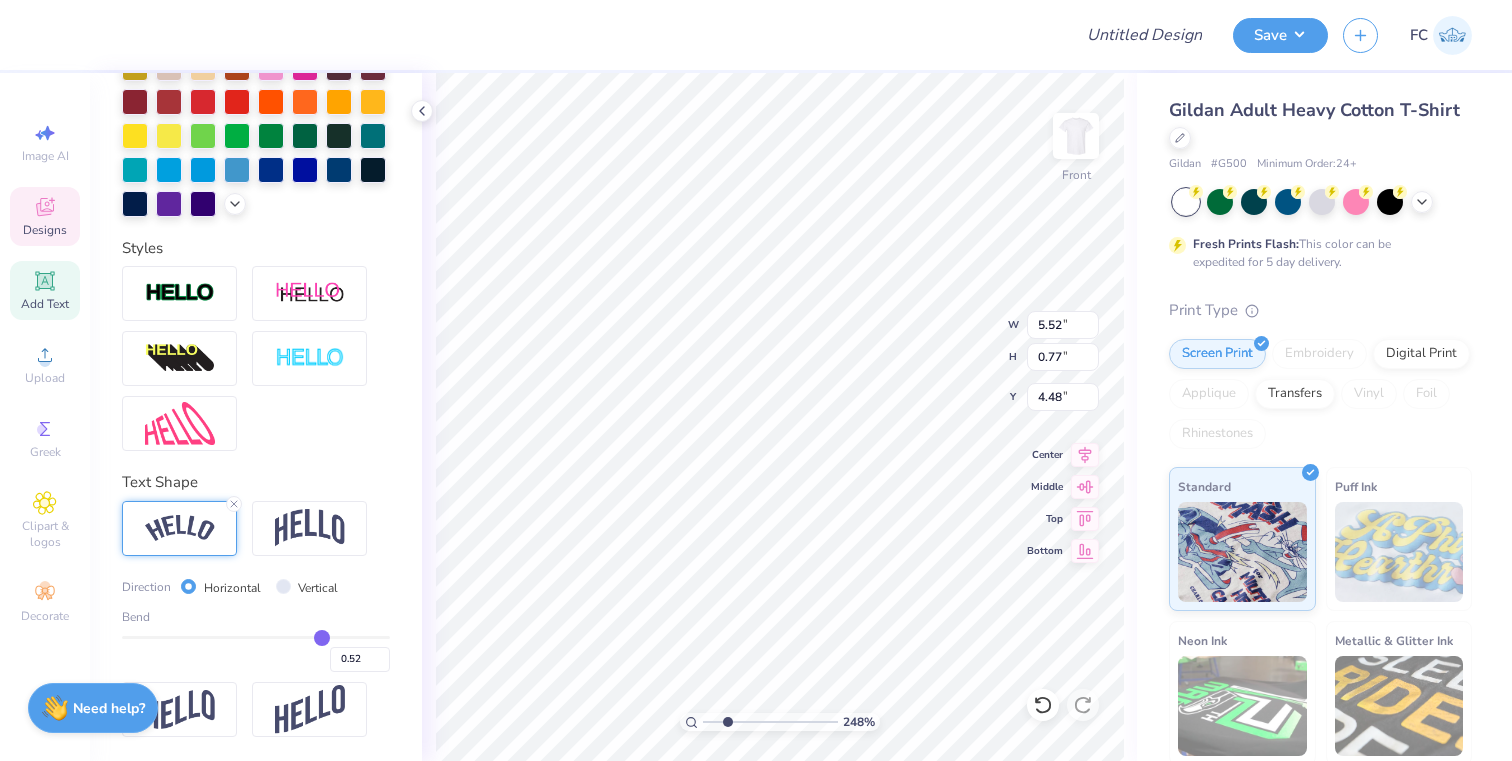 type on "0.53" 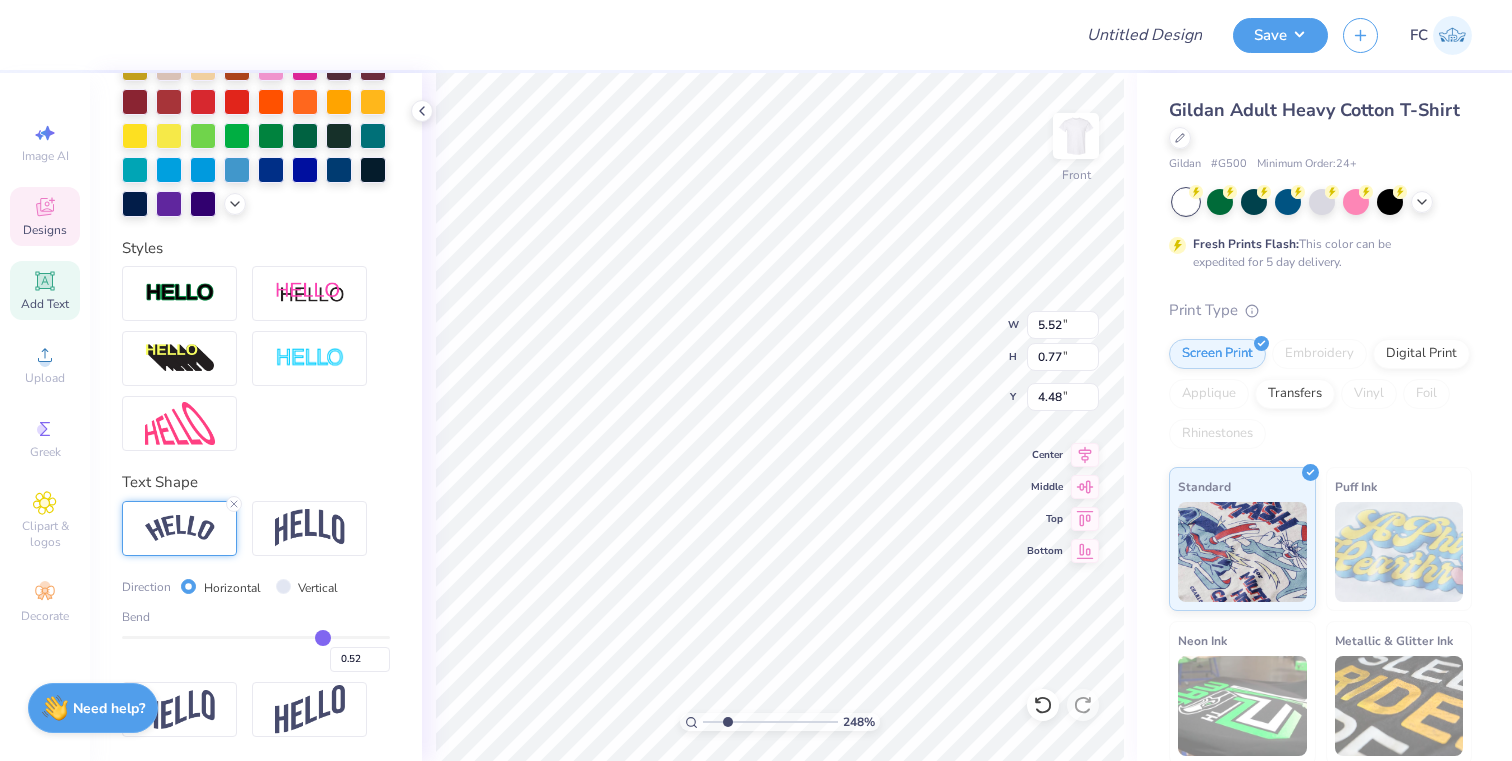 type on "0.53" 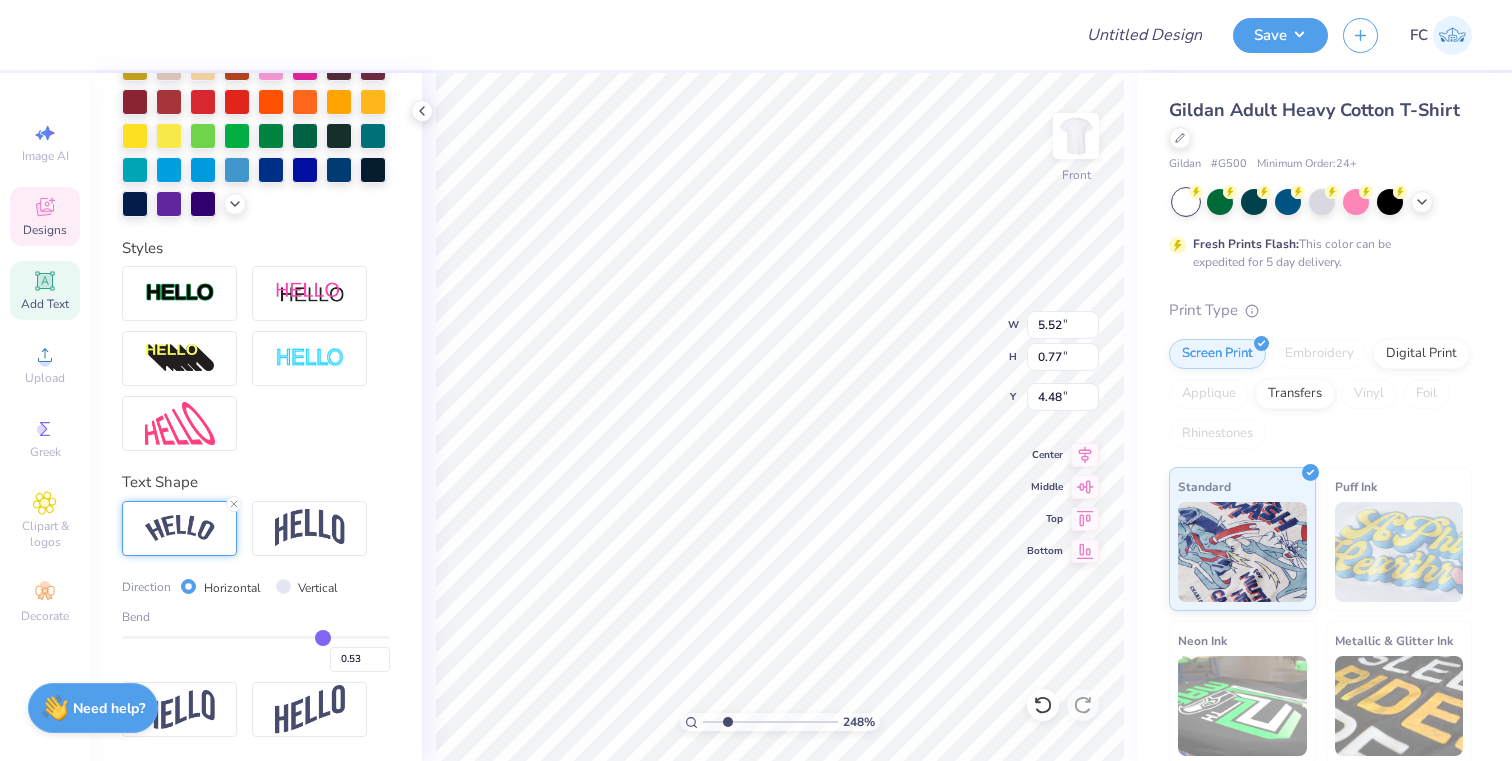 type on "0.54" 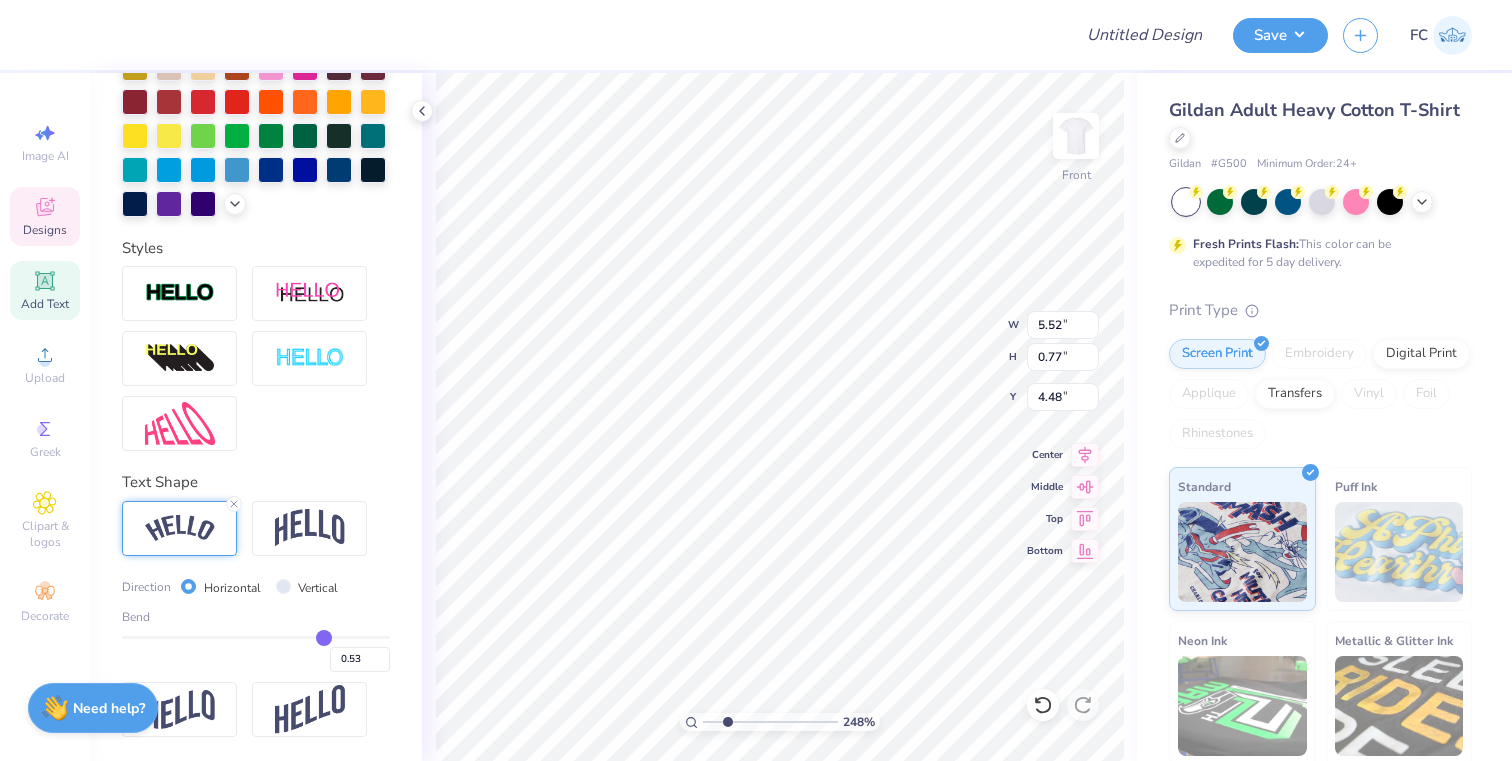 type on "0.54" 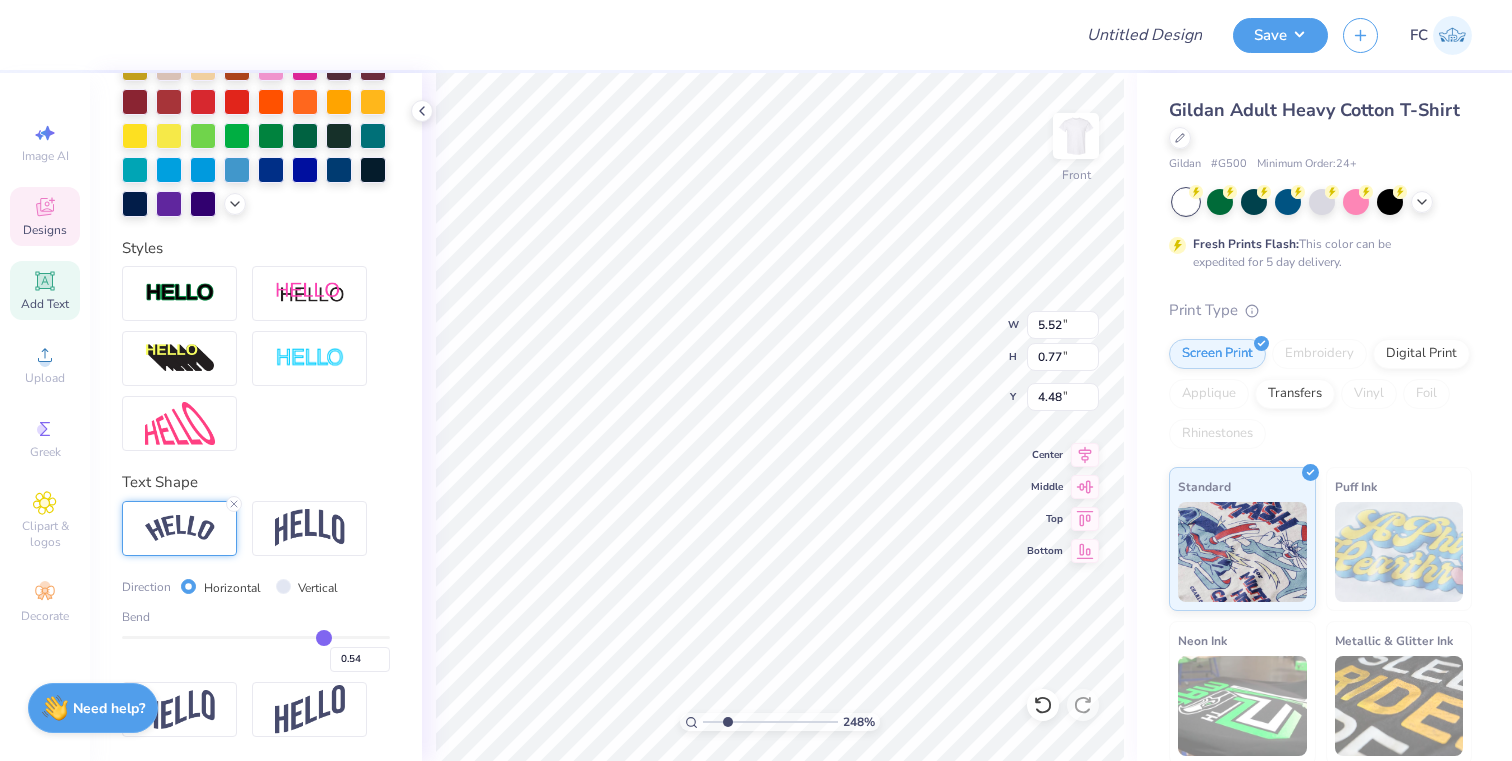 type on "0.55" 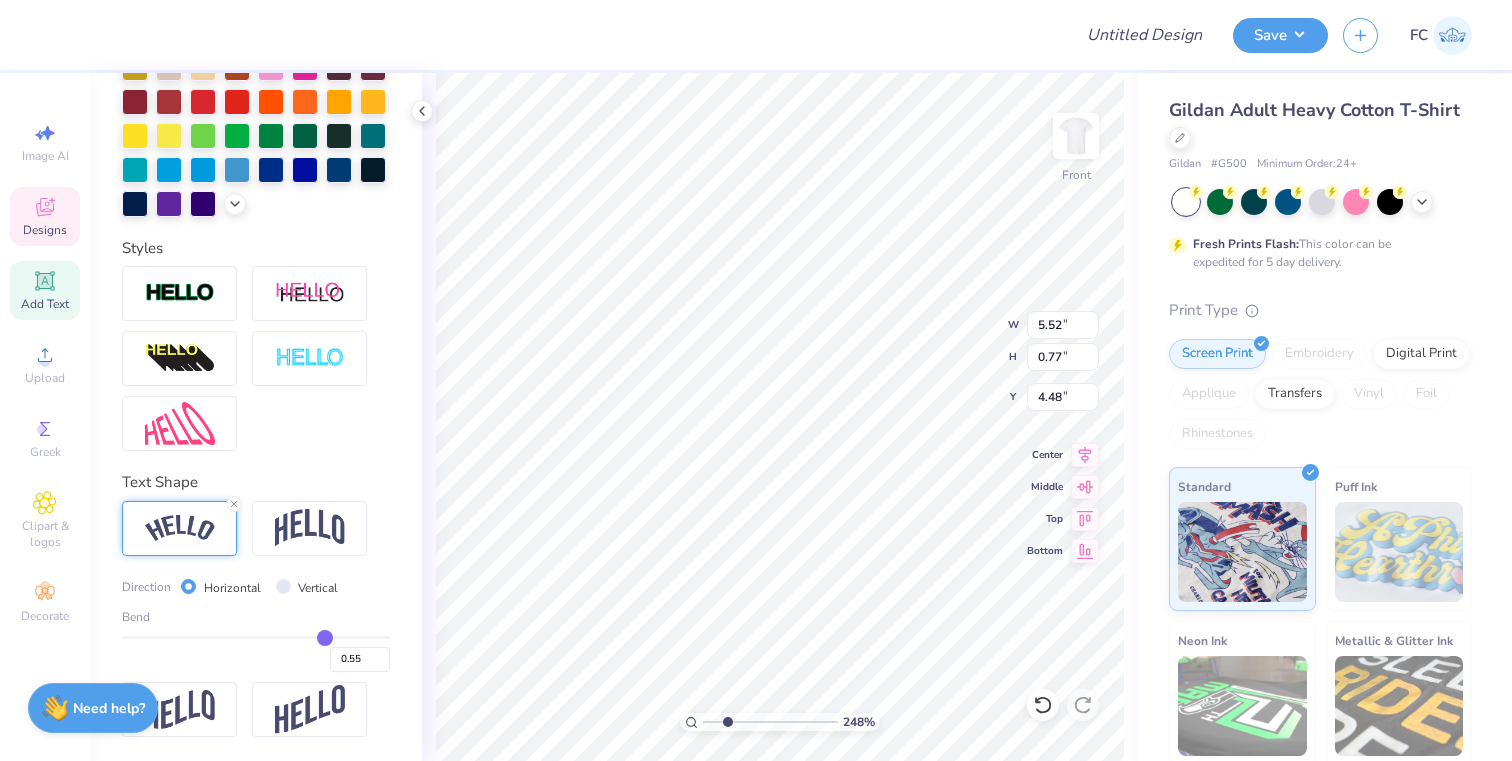 type on "0.56" 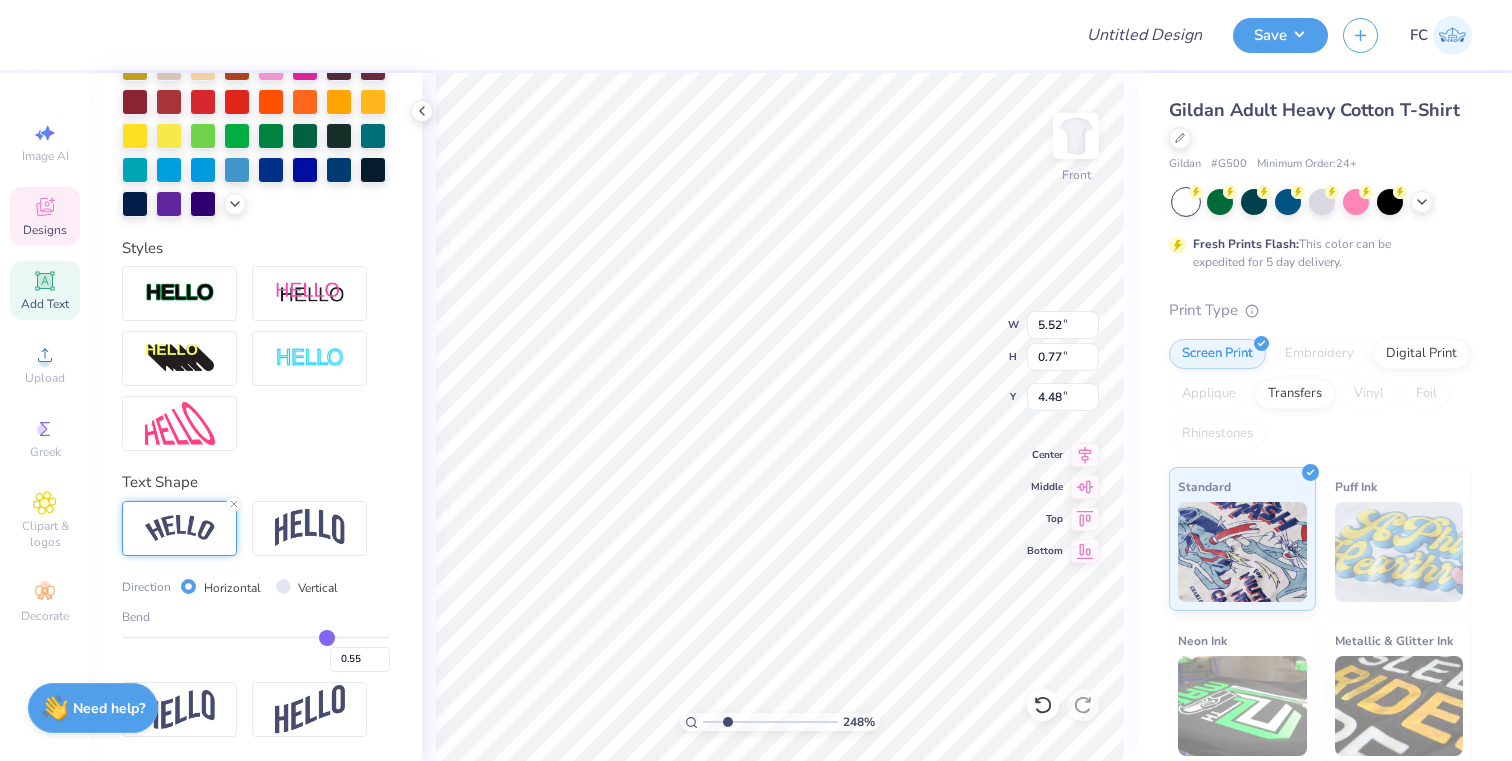 type on "0.56" 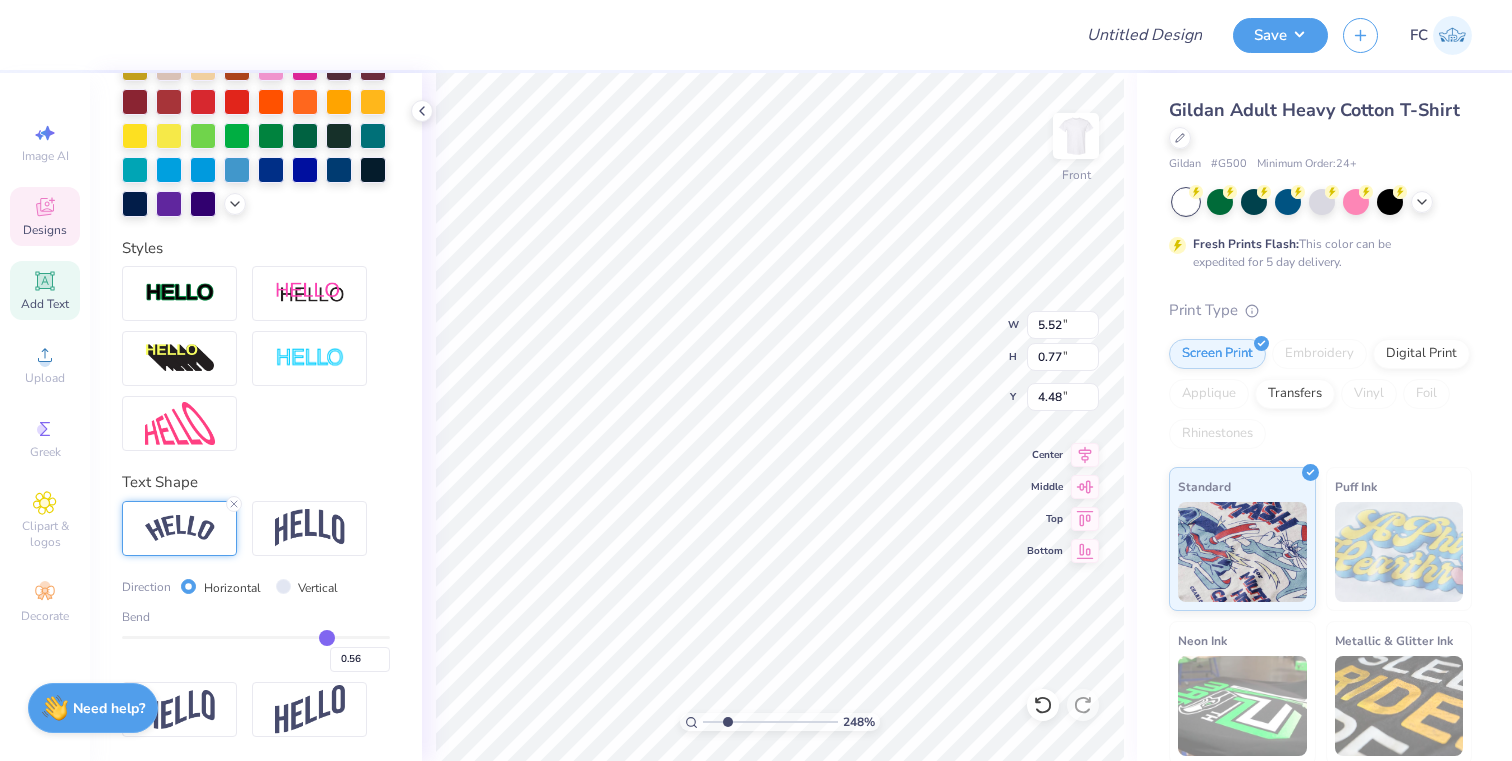 type on "0.57" 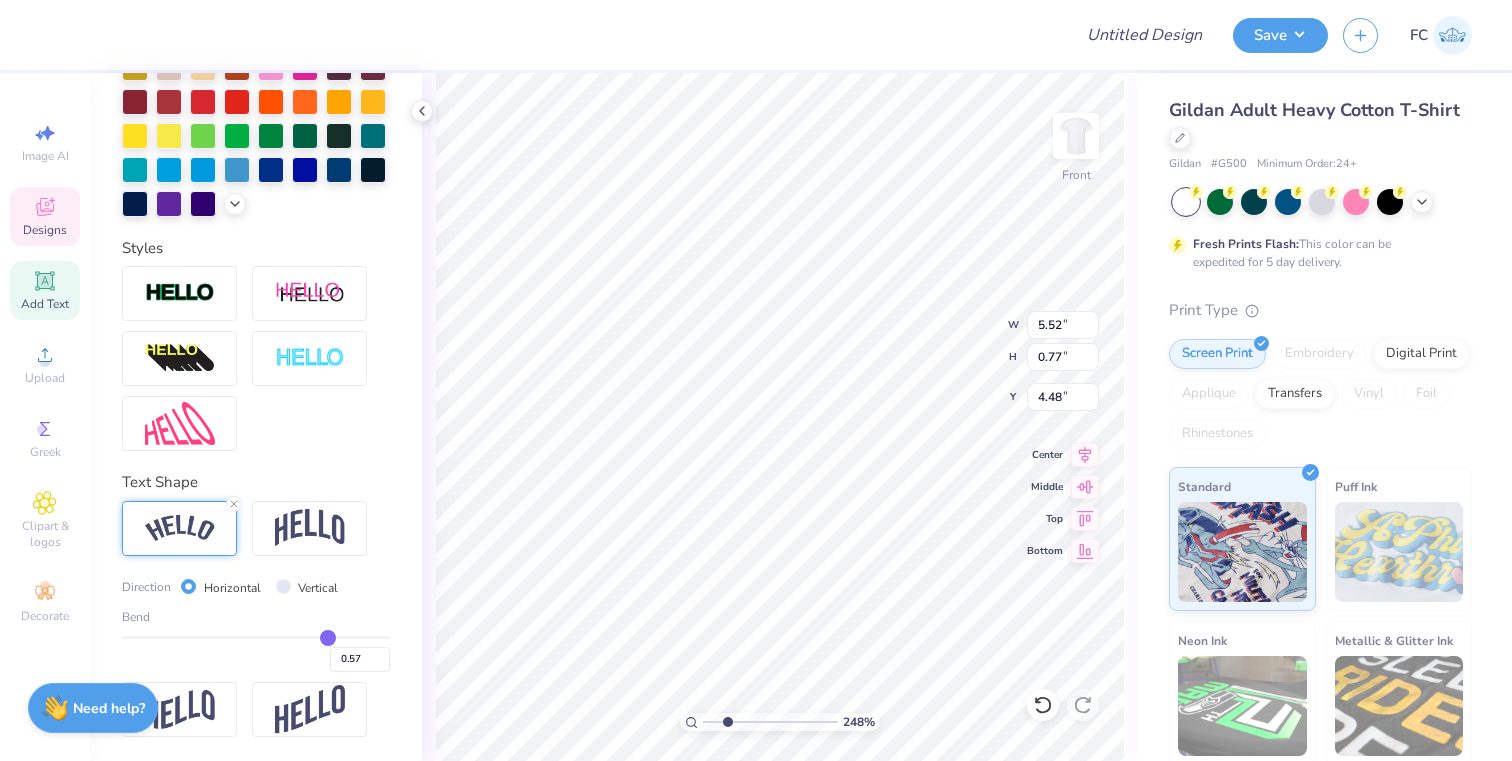 type on "0.58" 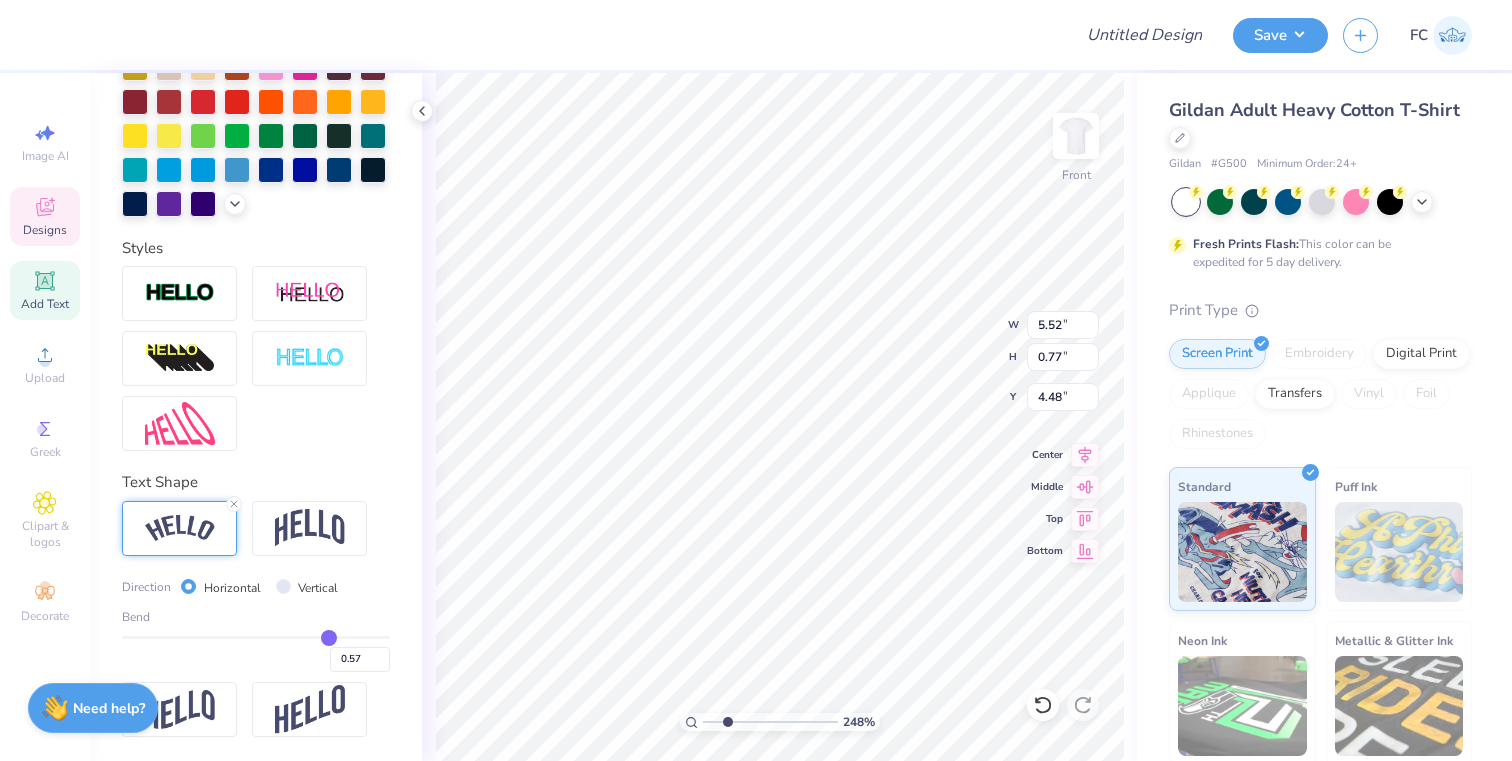 type on "0.58" 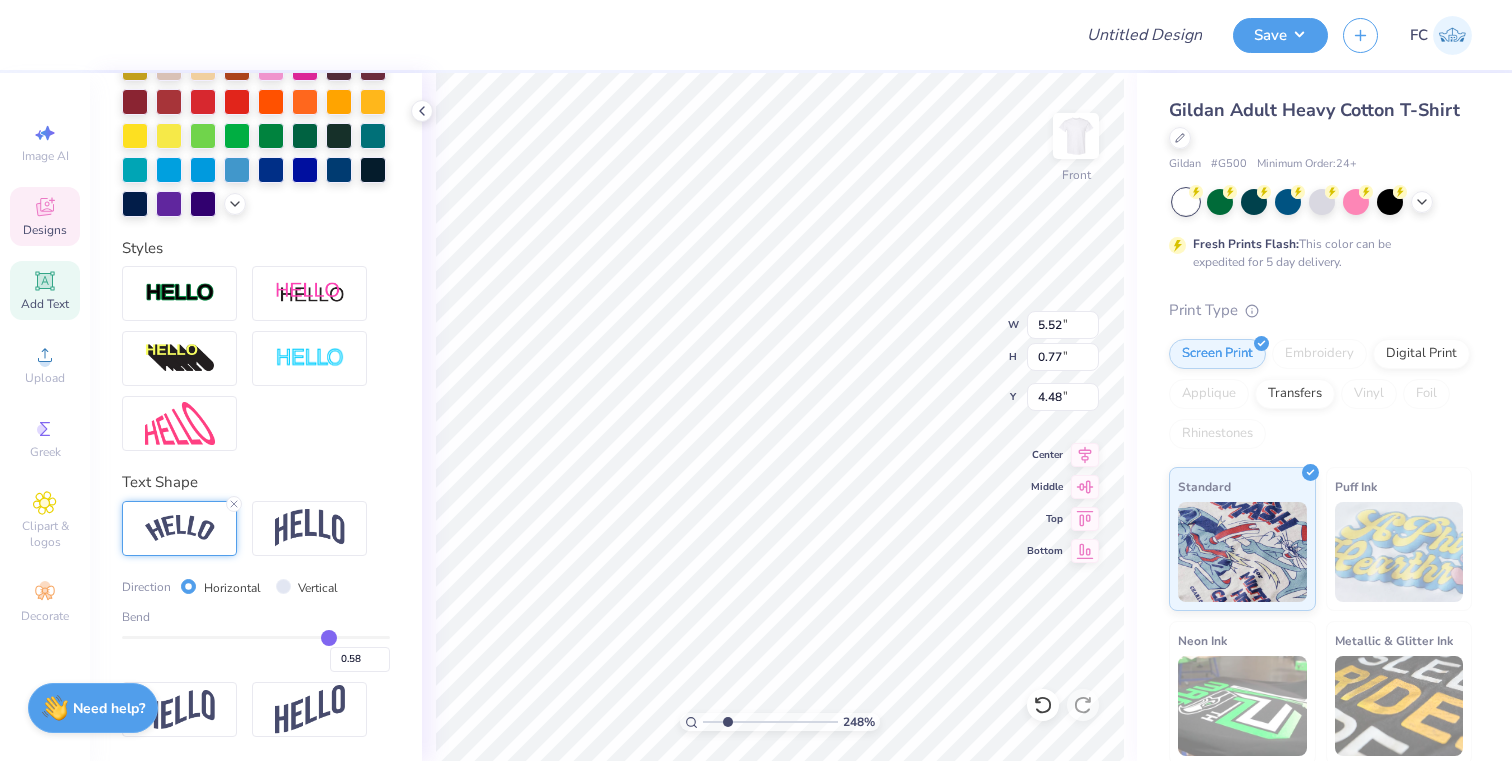 type on "0.59" 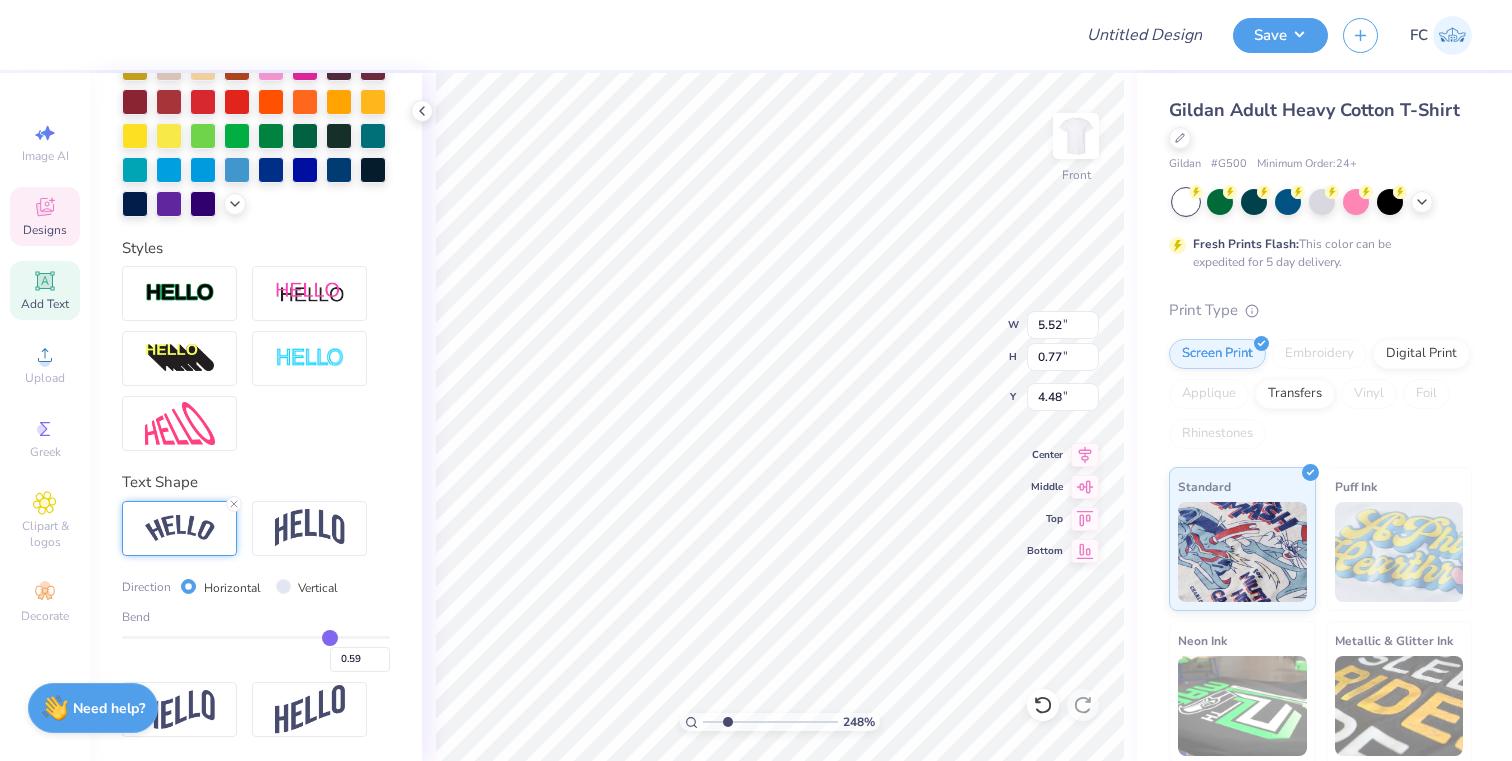 type on "0.6" 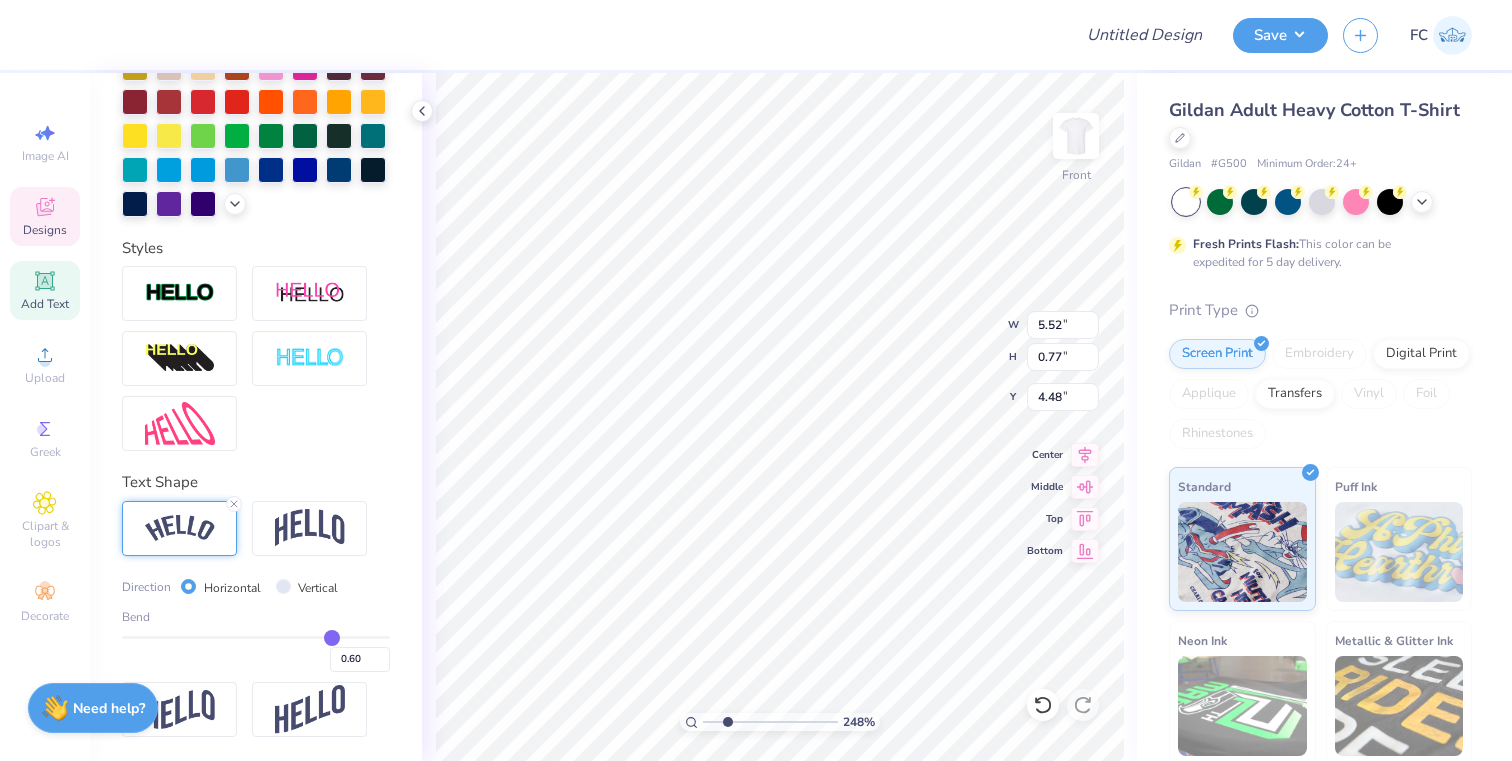 type on "0.61" 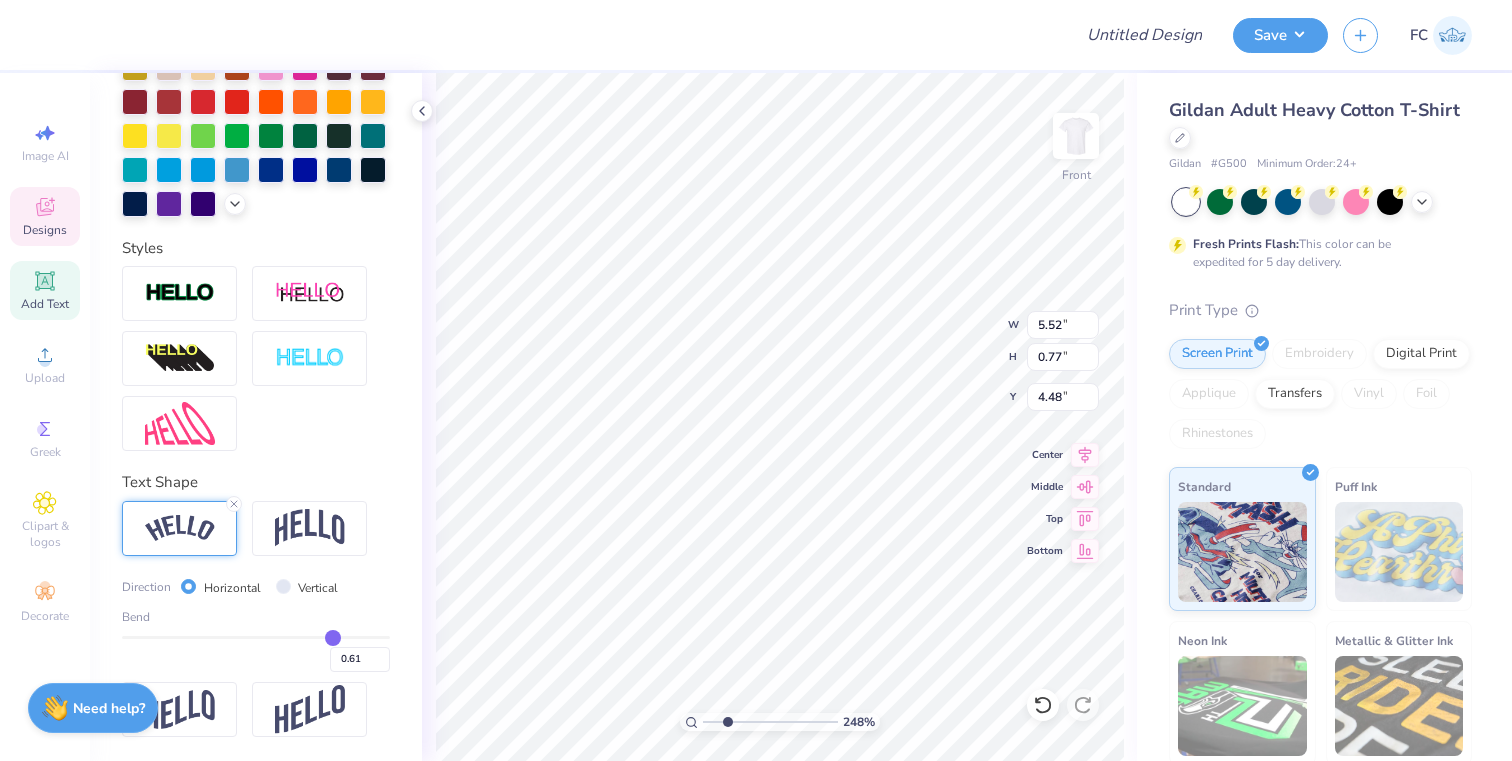 type on "0.62" 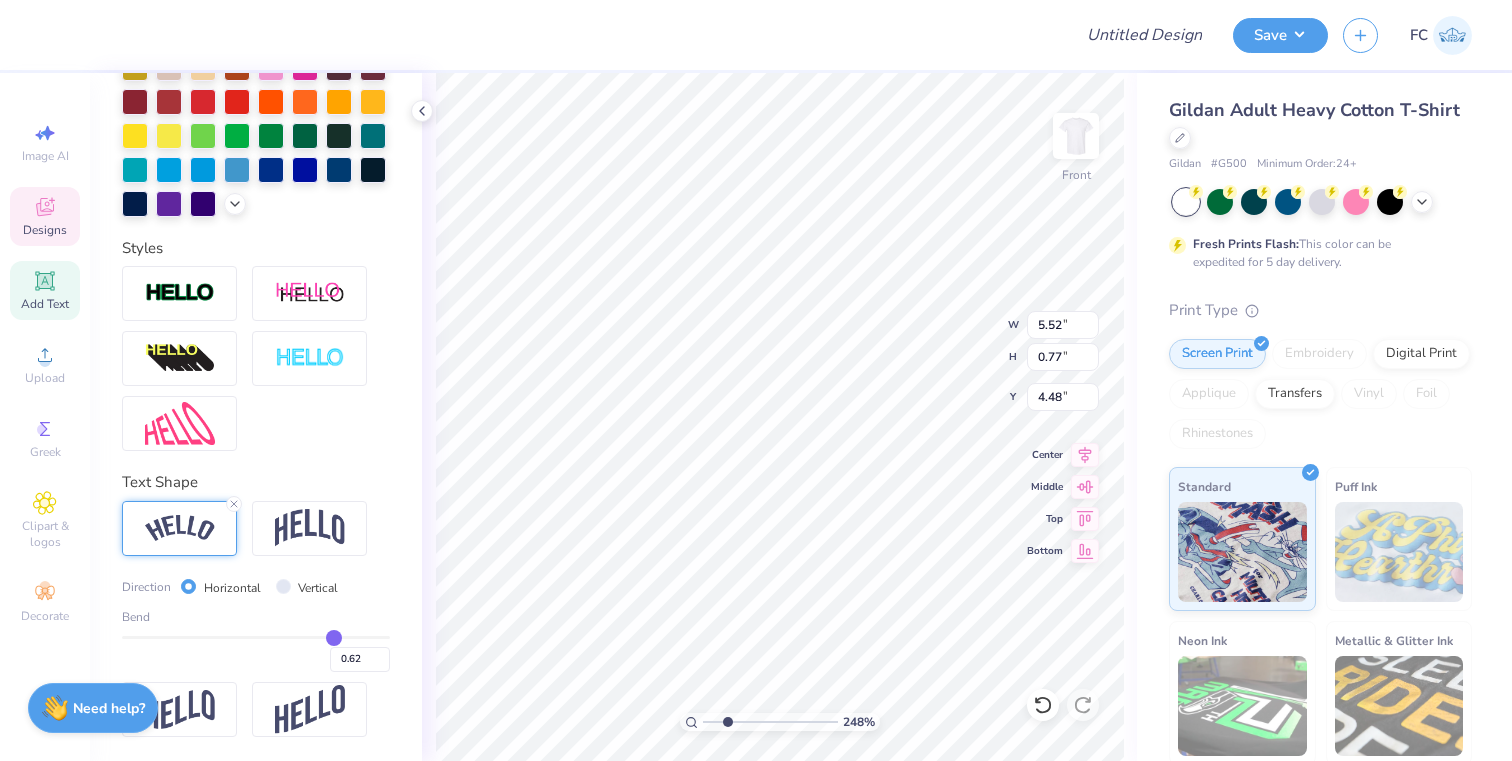 type on "0.63" 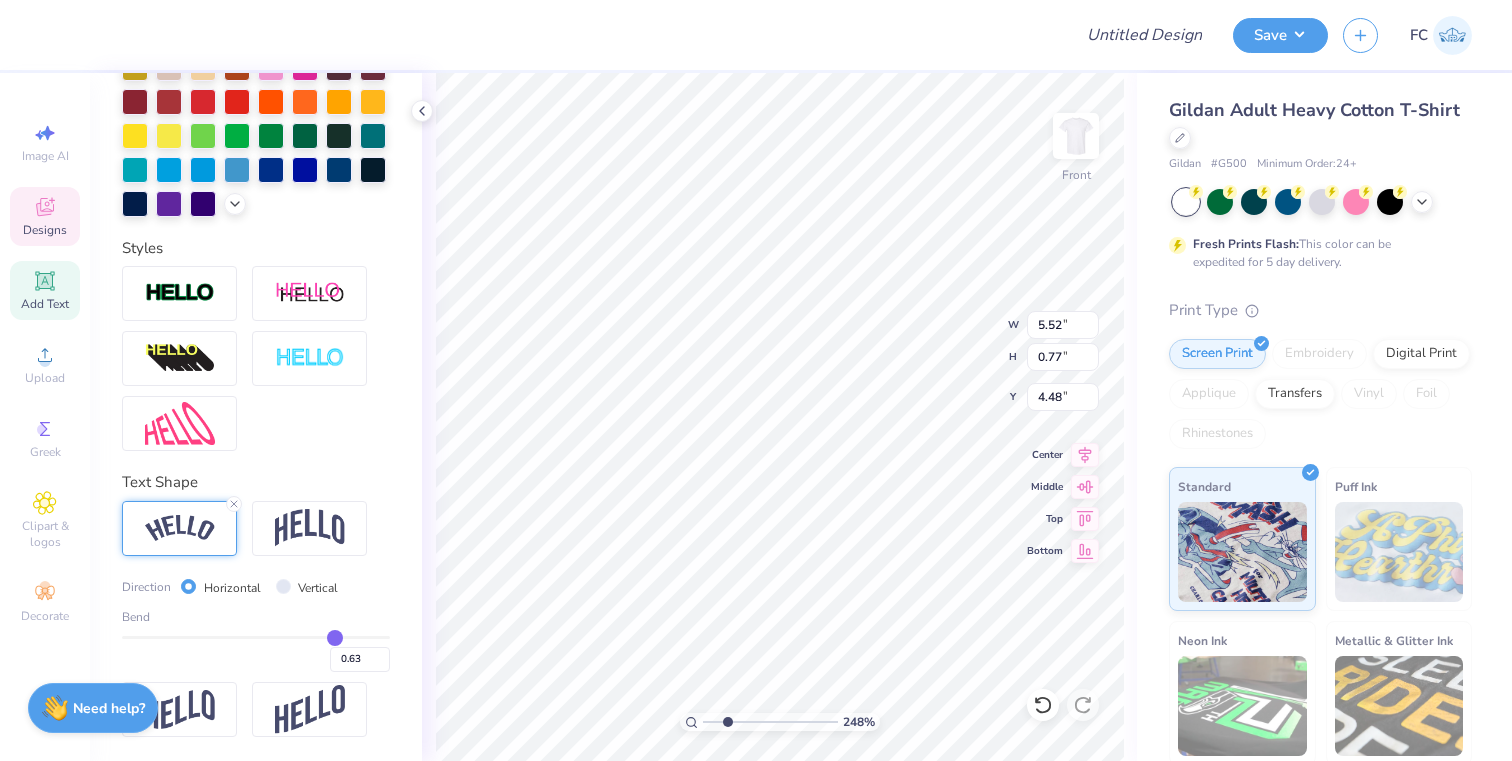 type on "0.64" 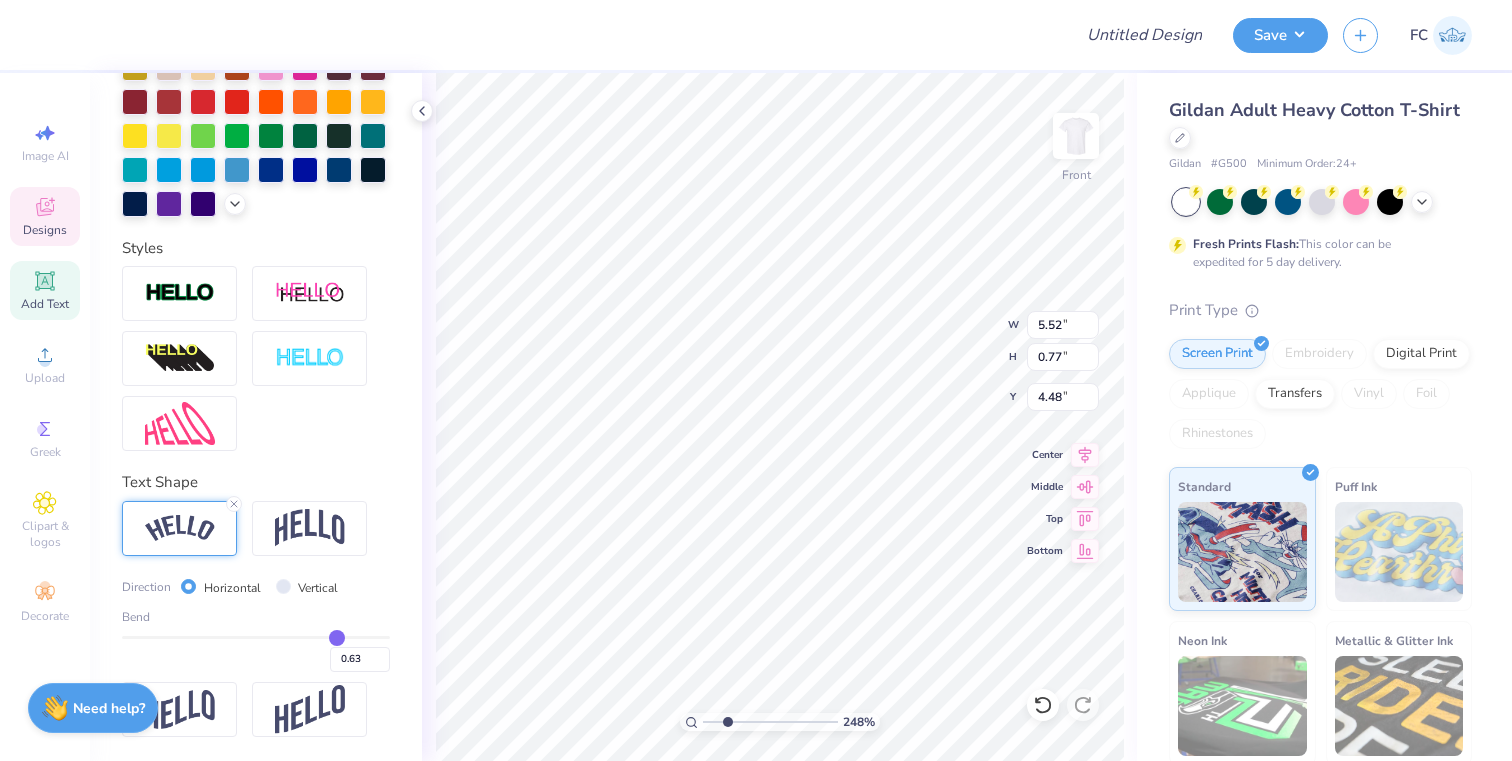 type on "0.64" 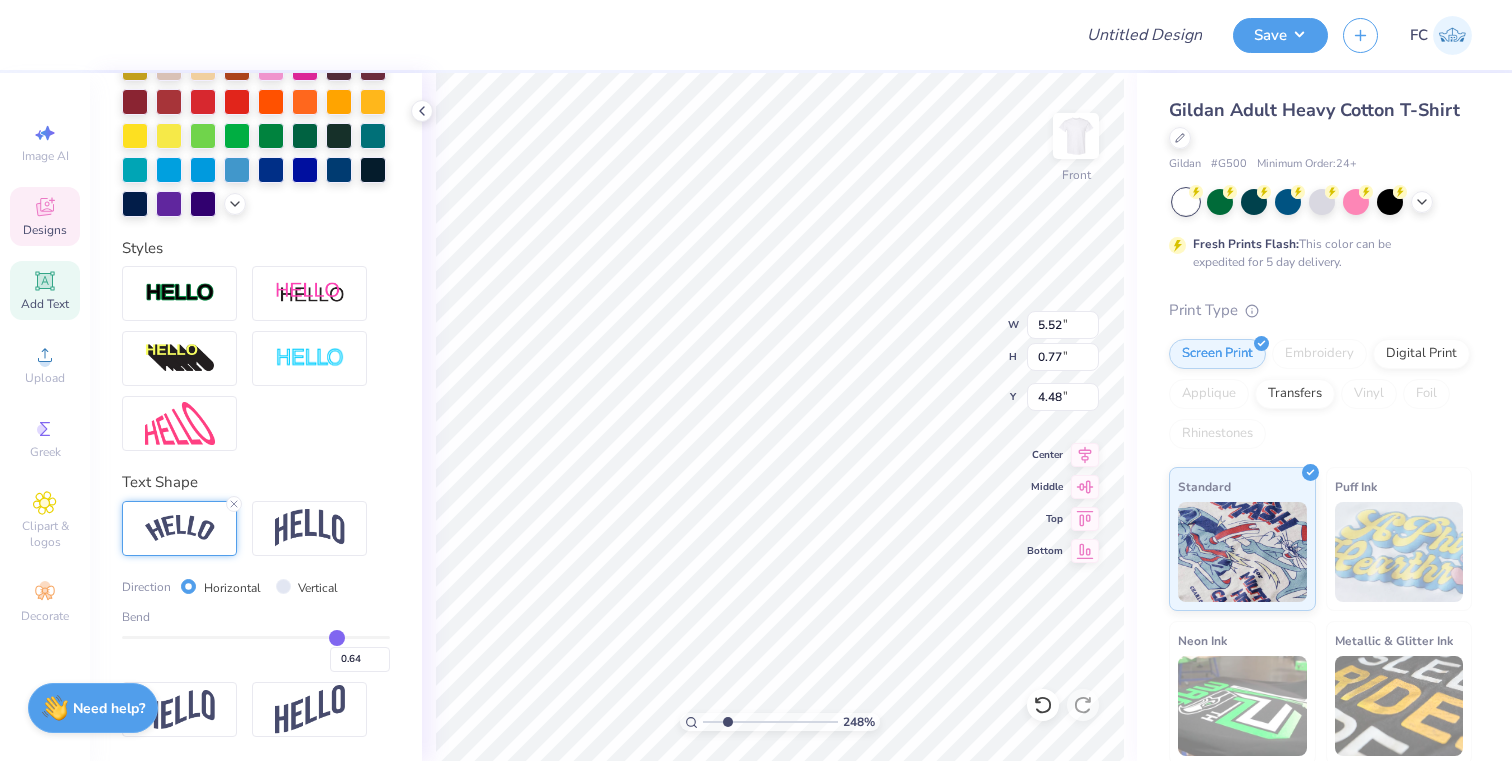 drag, startPoint x: 297, startPoint y: 633, endPoint x: 336, endPoint y: 635, distance: 39.051247 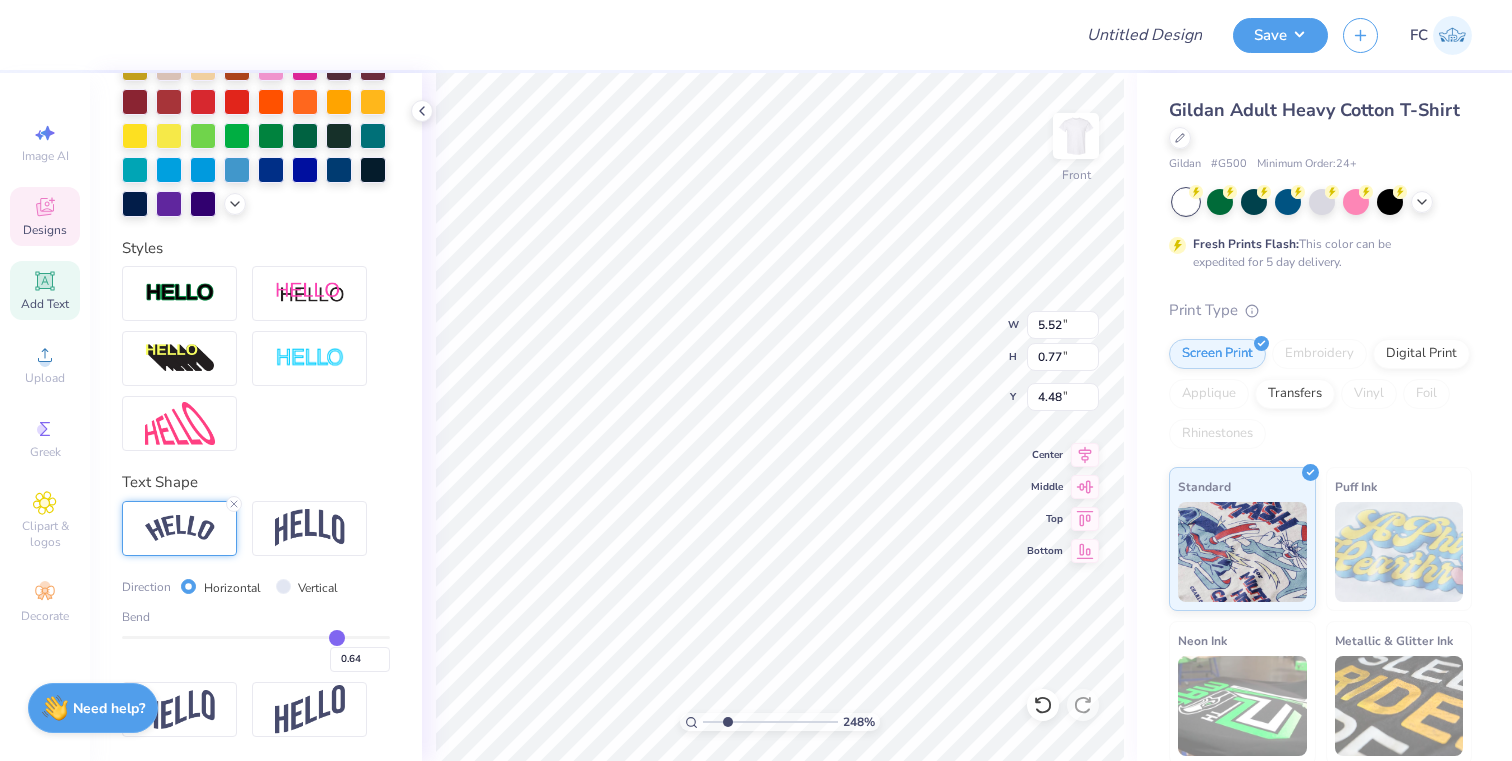 type on "5.84" 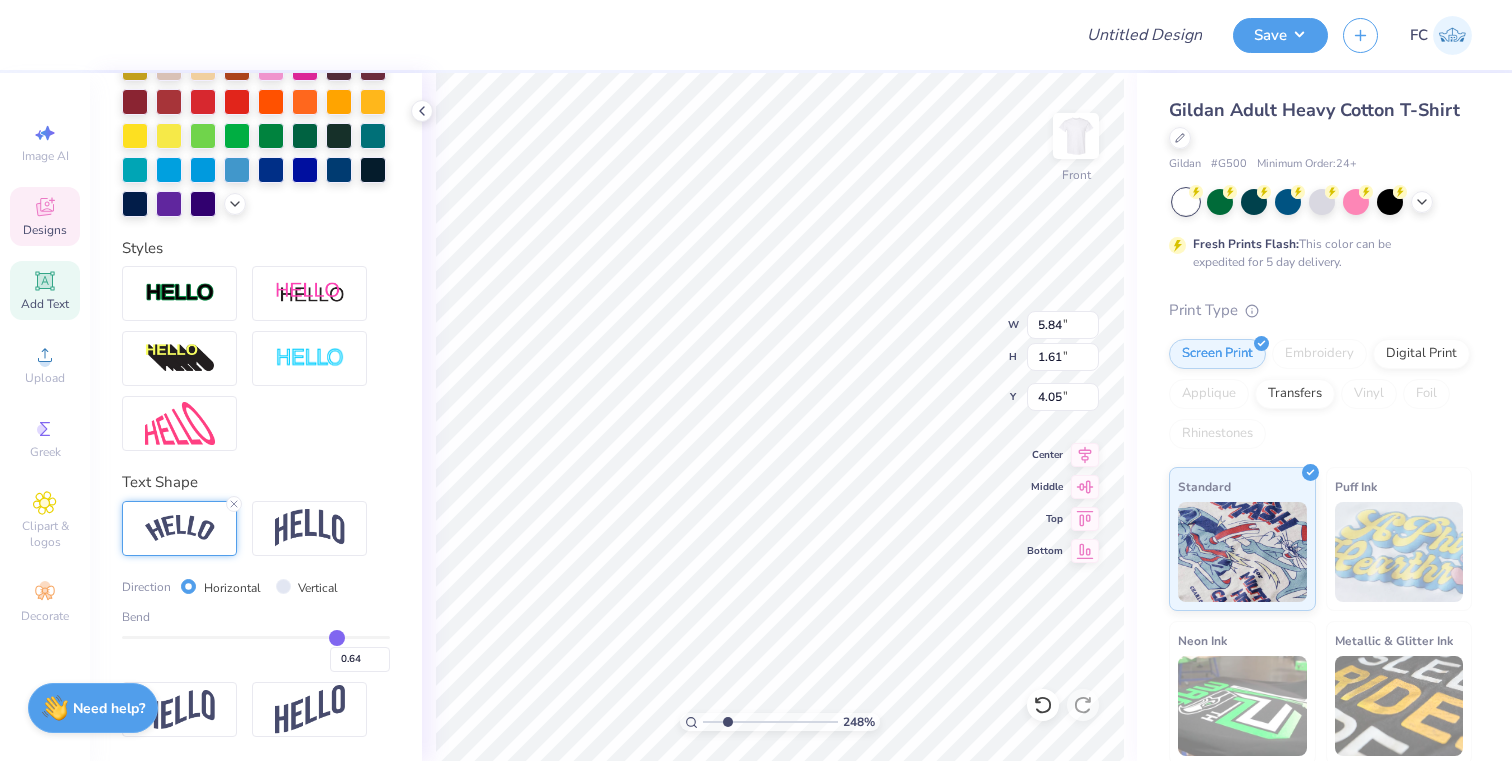 type on "0.65" 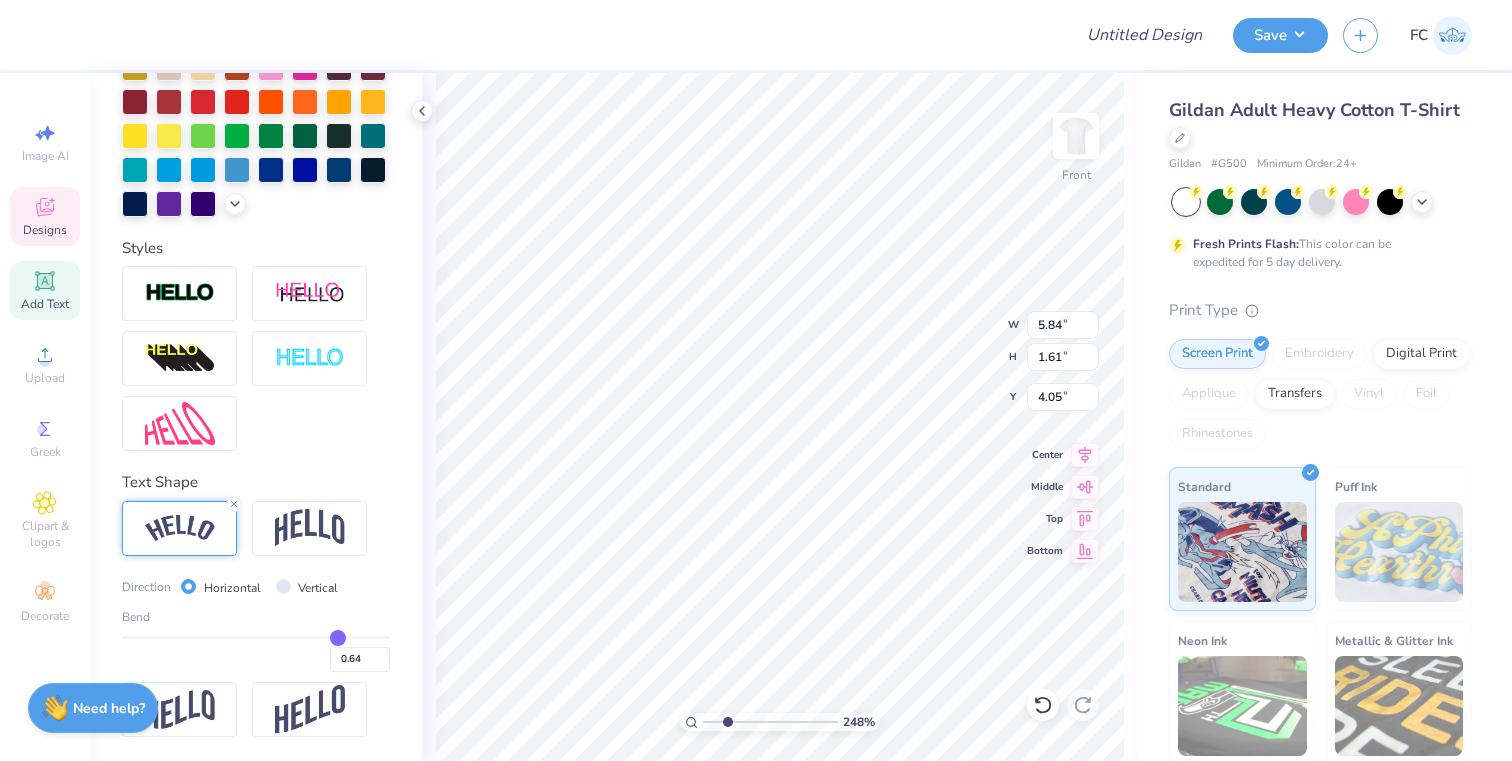 type on "0.65" 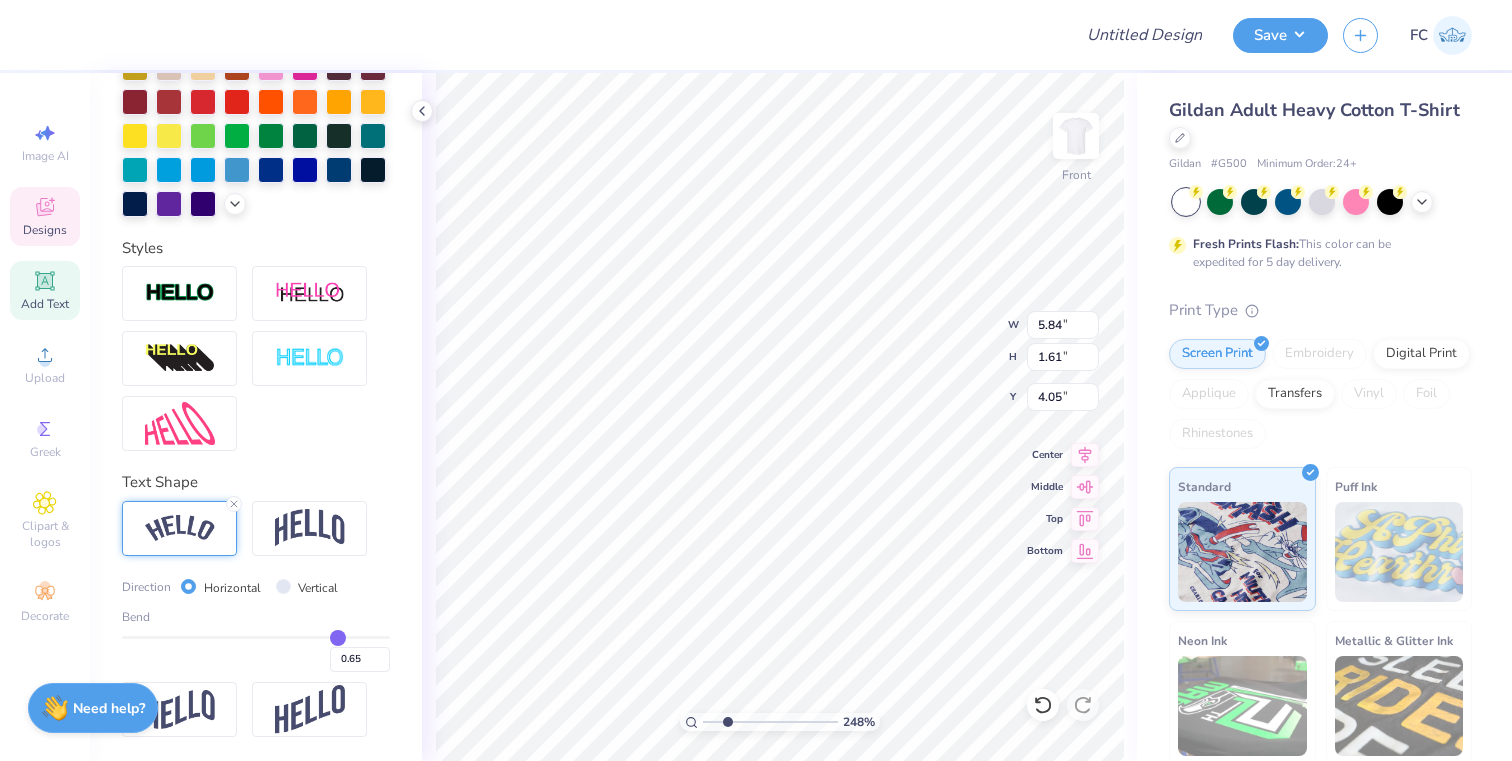 type on "0.66" 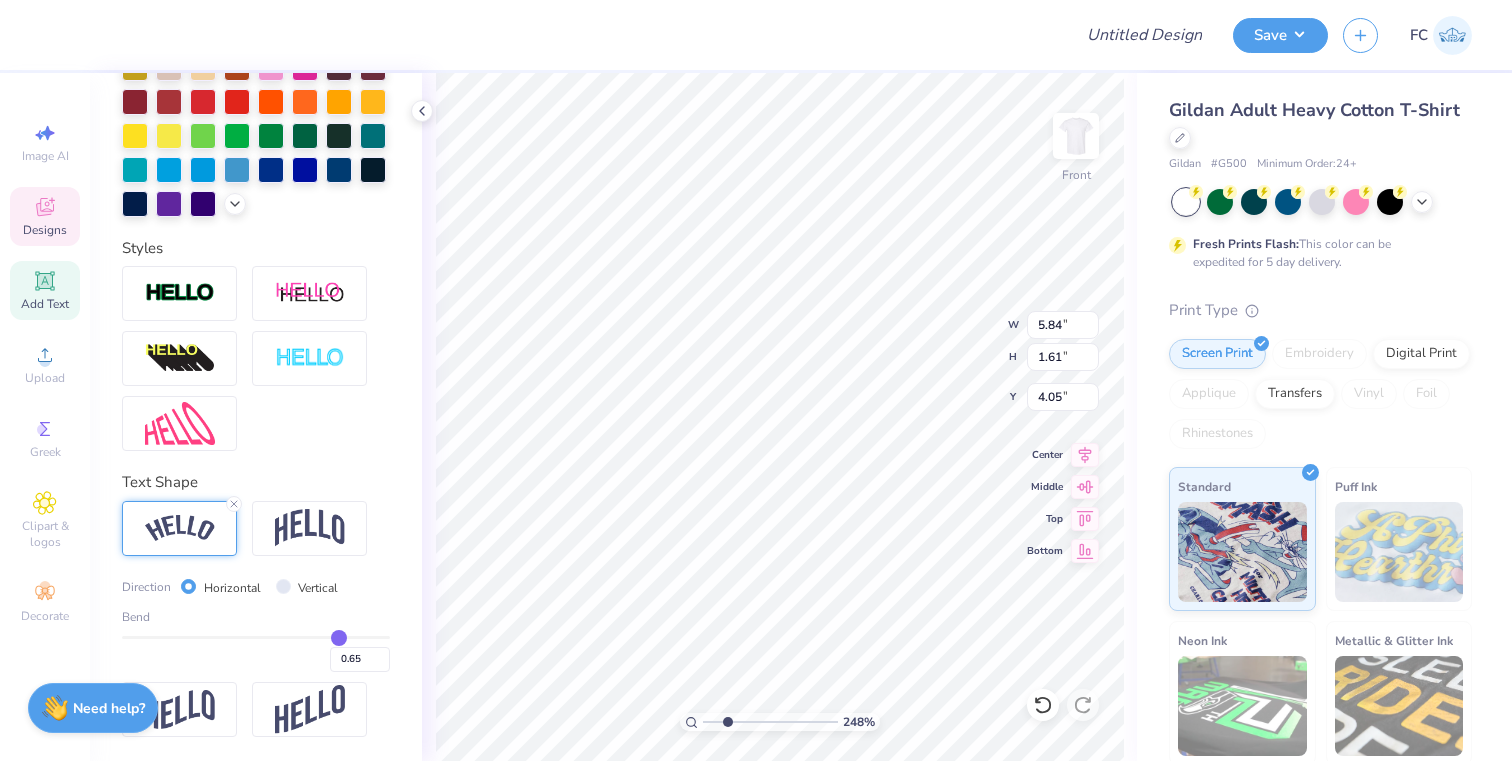 type on "0.66" 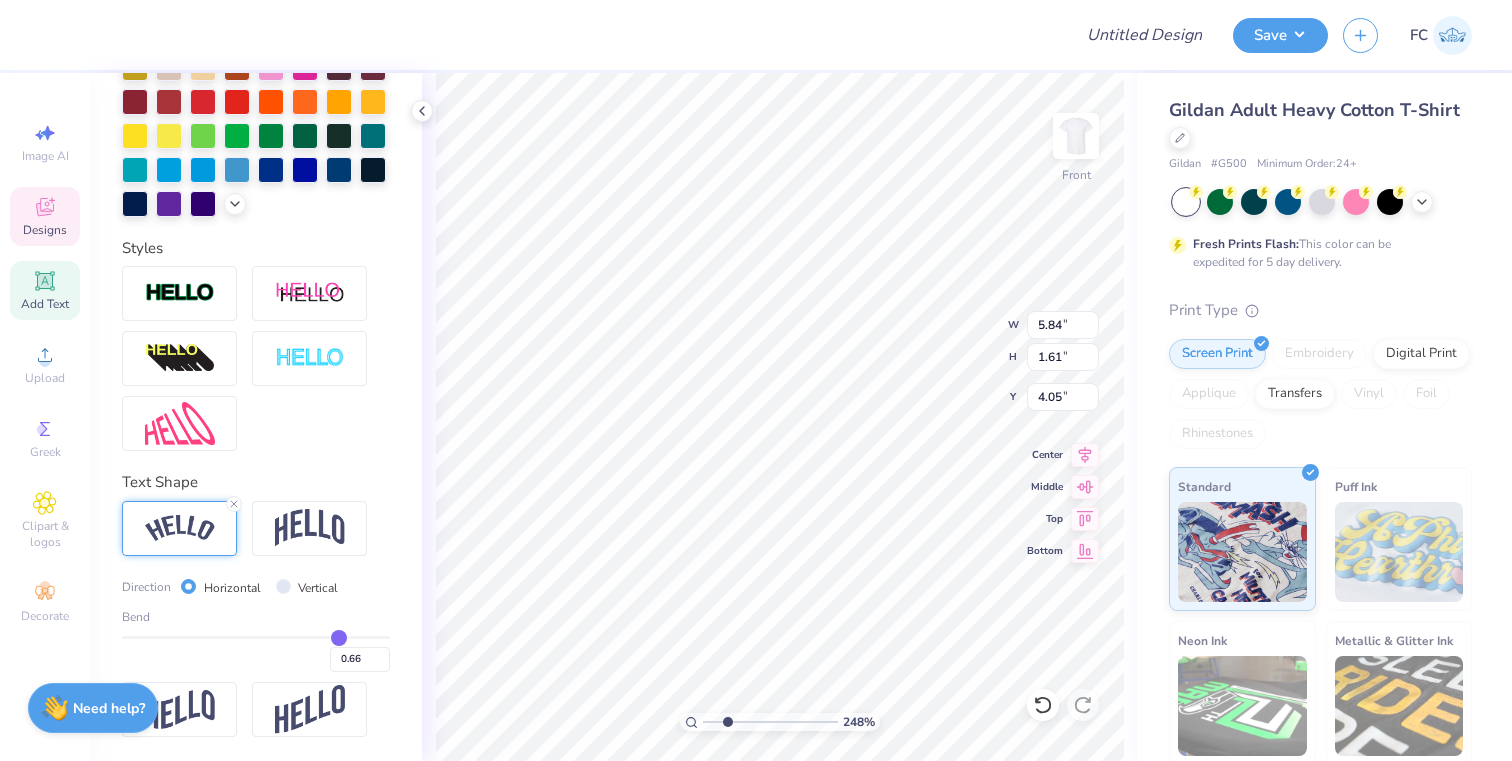 type on "0.67" 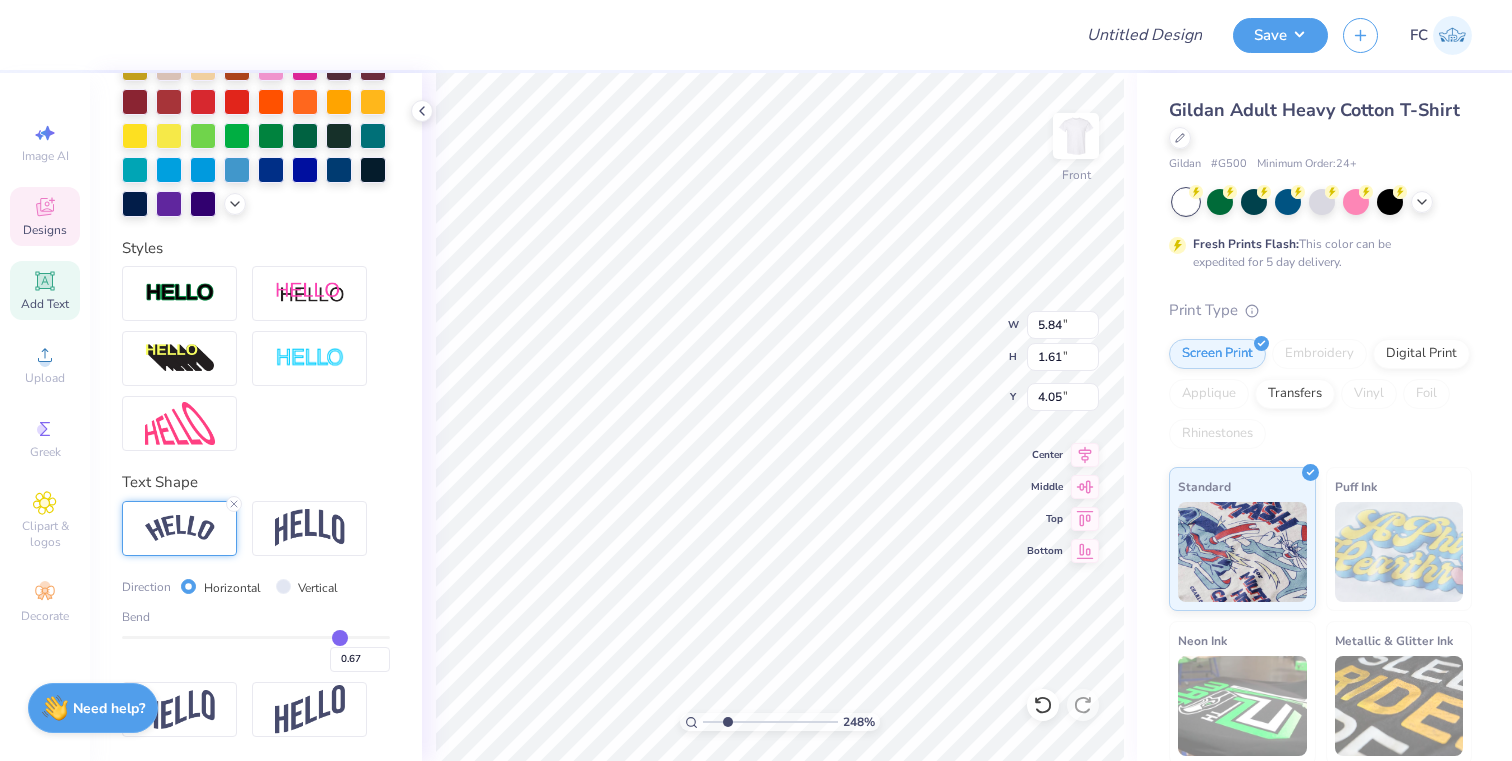 type on "0.68" 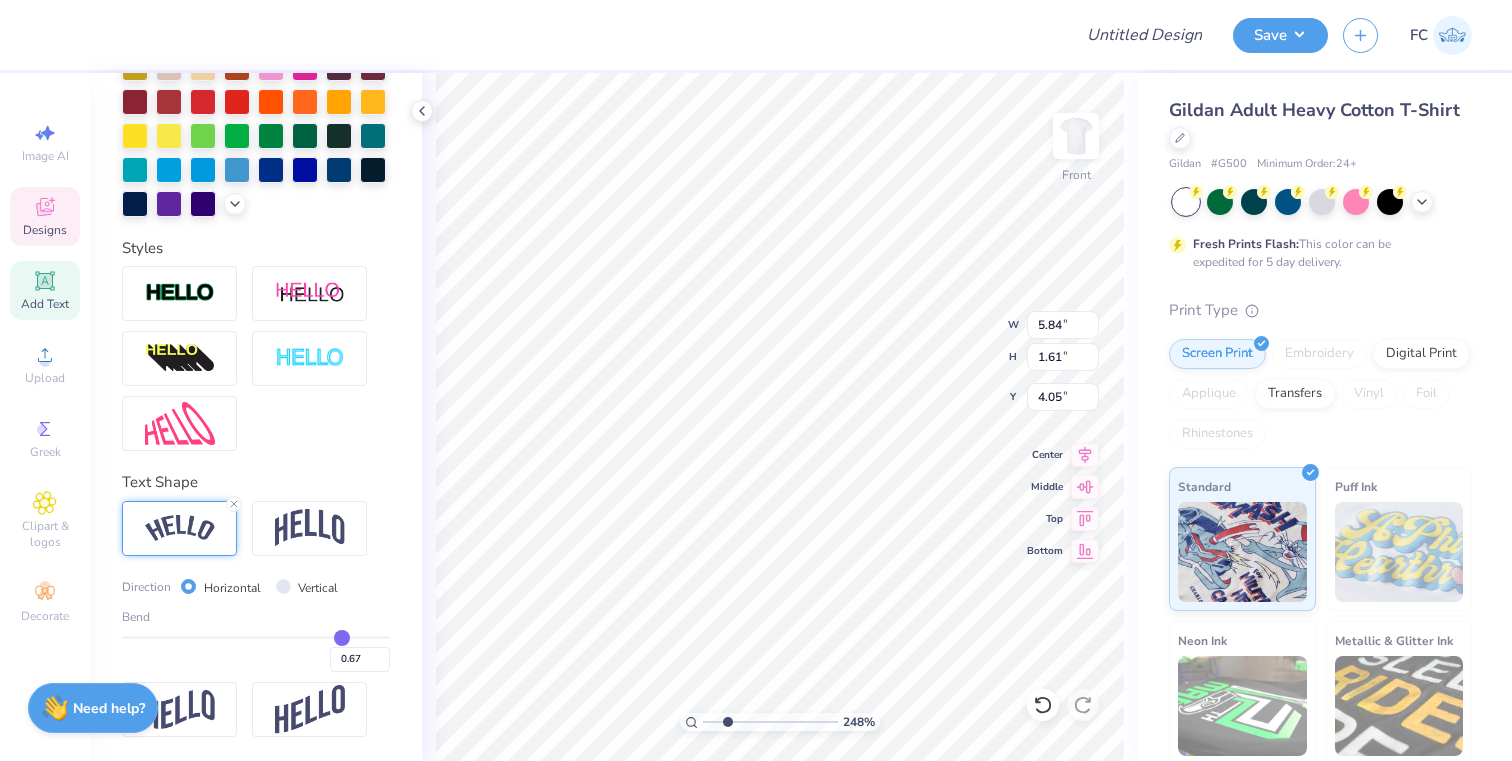 type on "0.68" 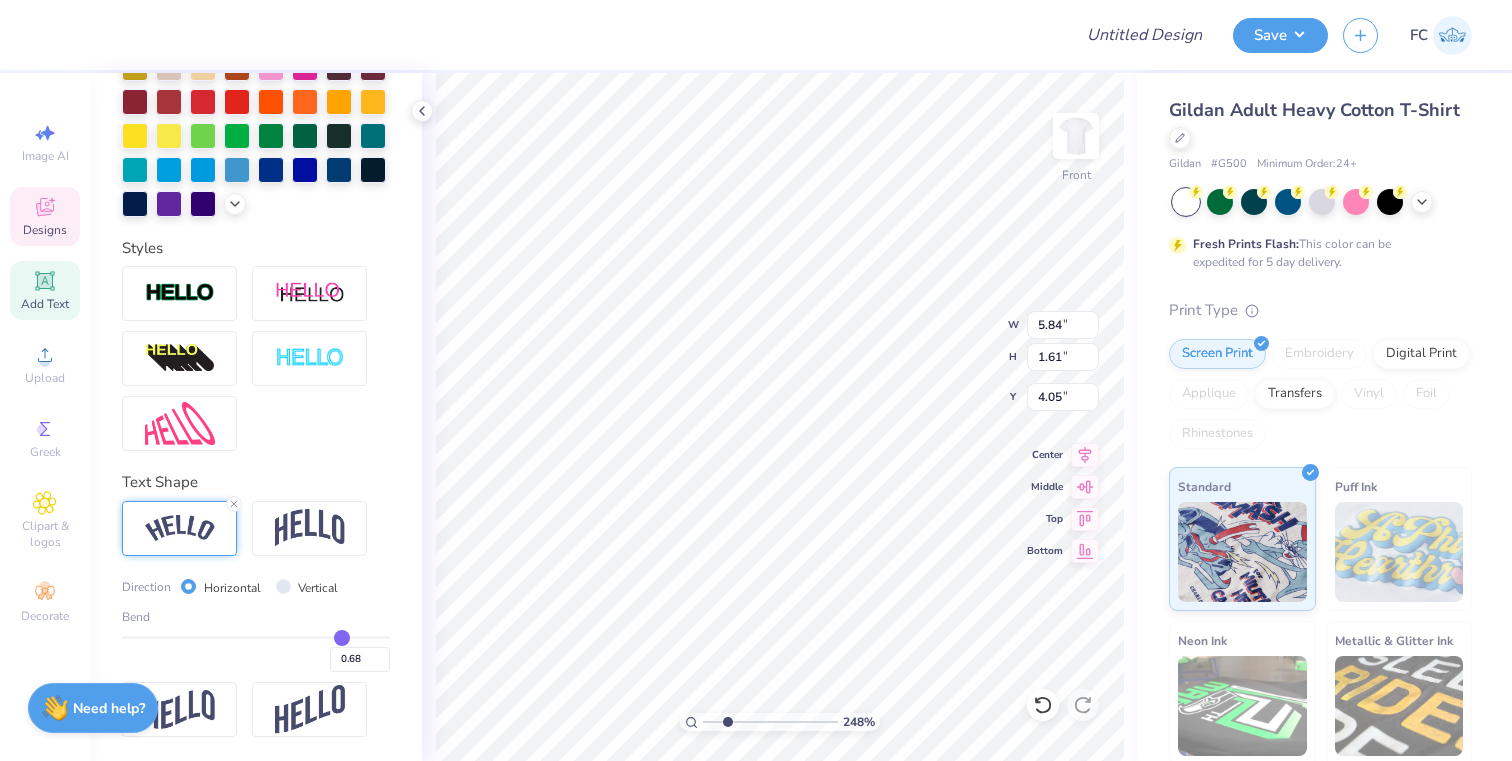 type on "0.71" 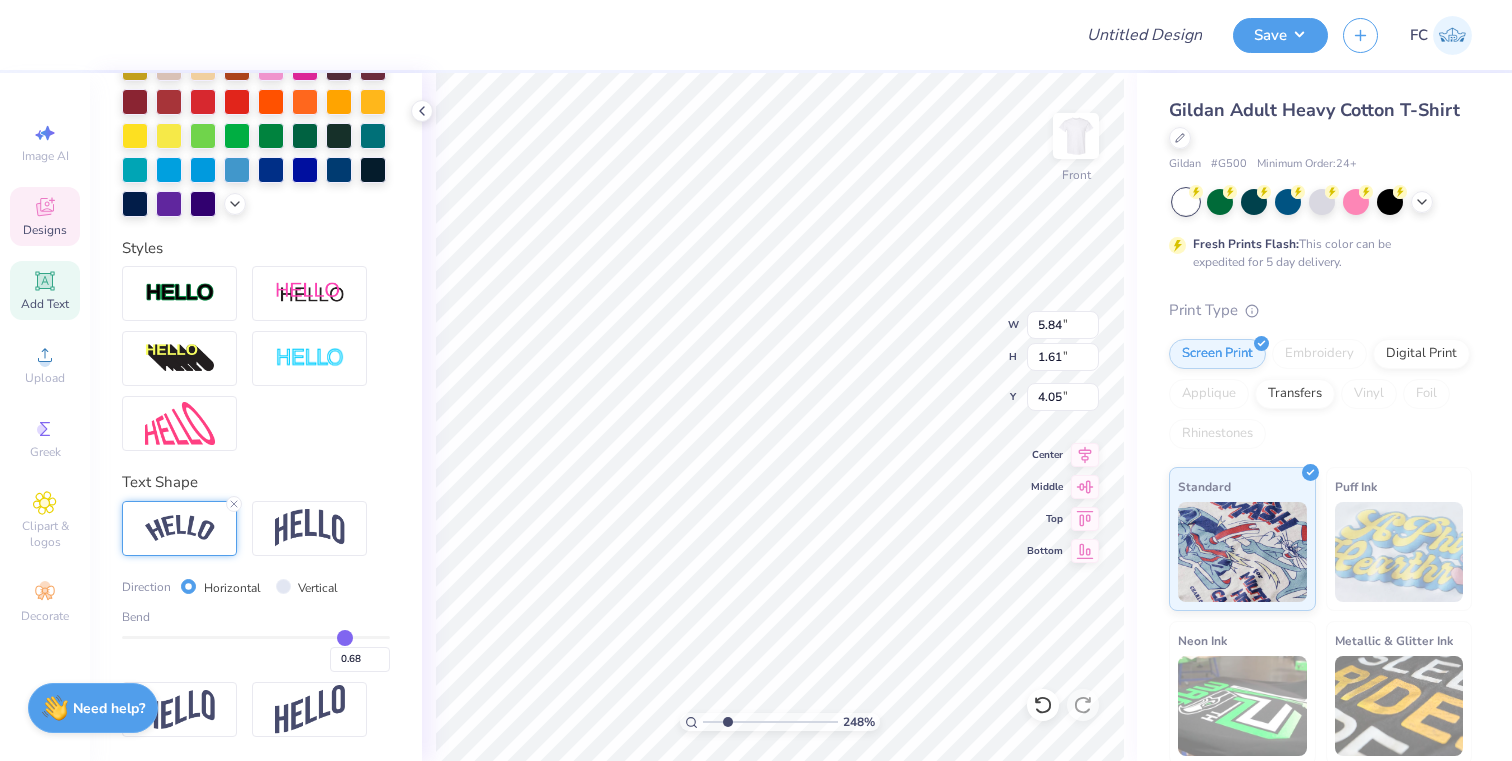 type on "0.71" 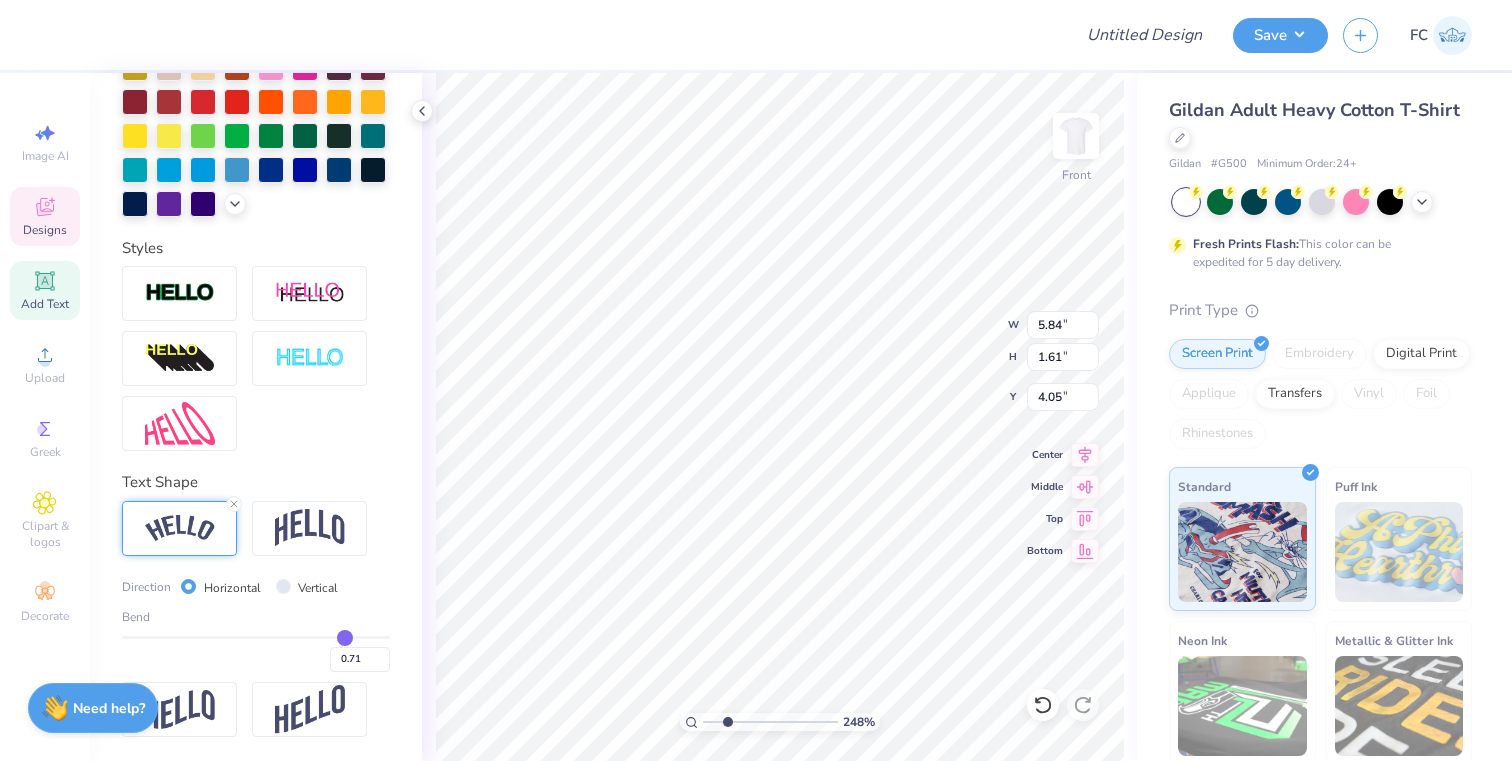 type on "0.72" 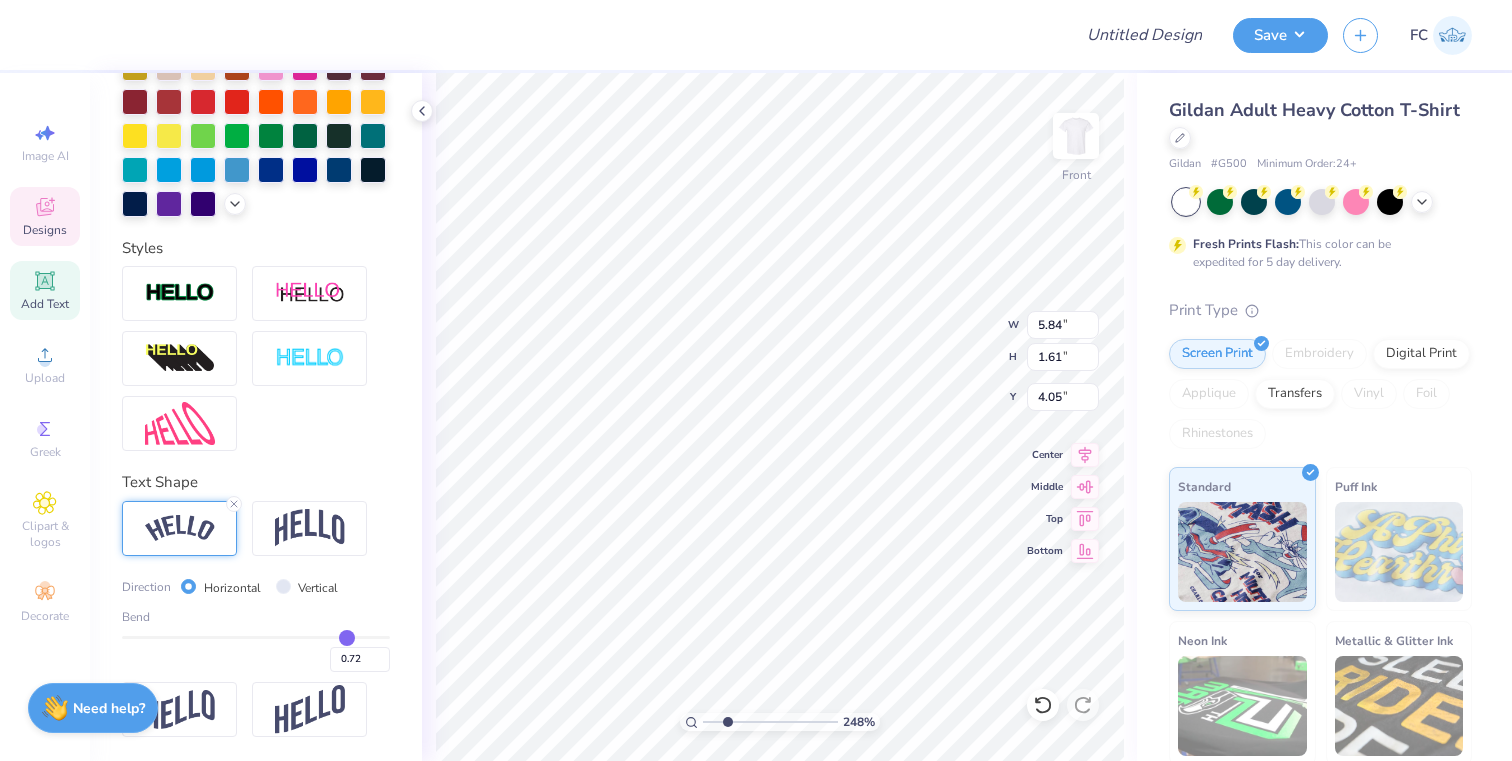 type on "0.73" 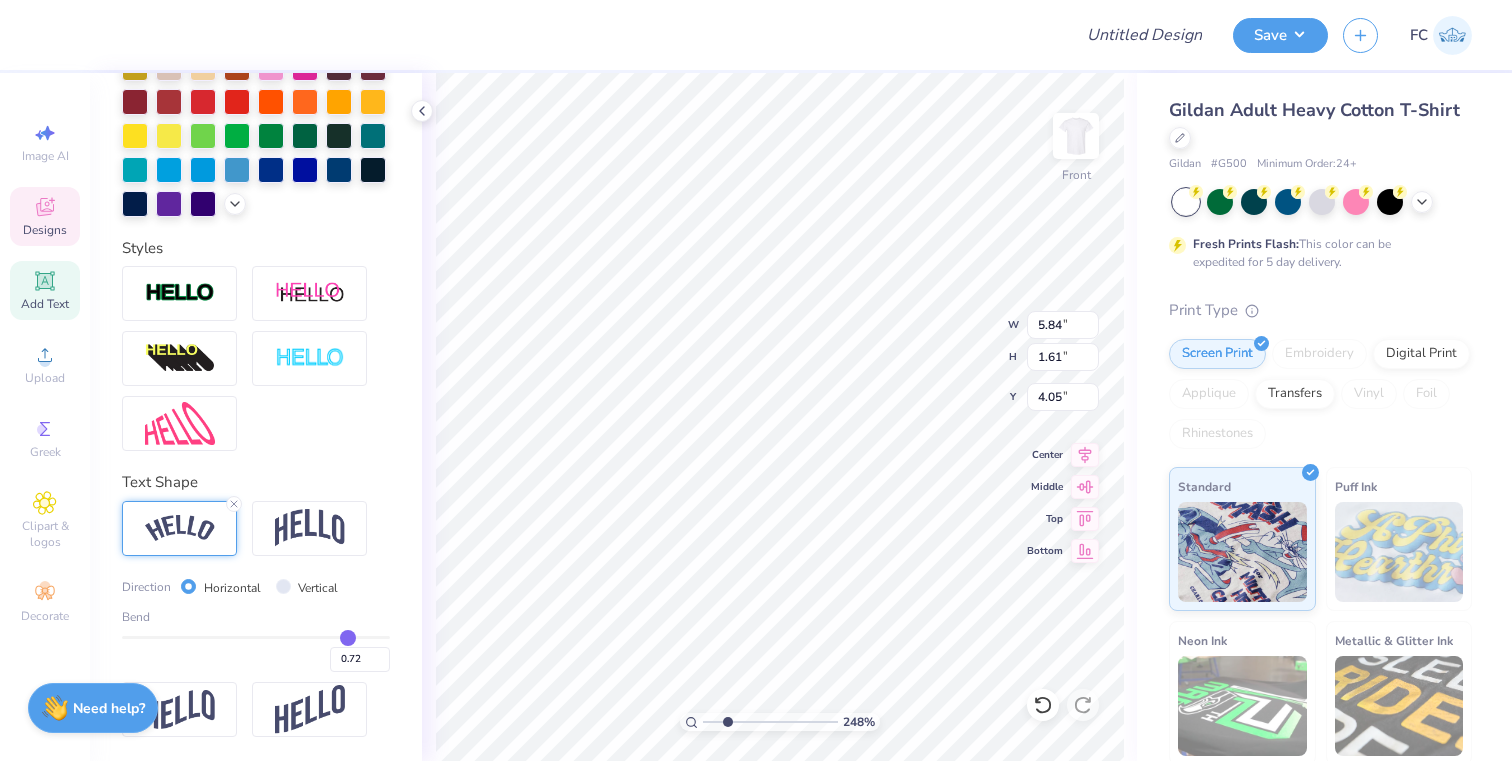 type on "0.73" 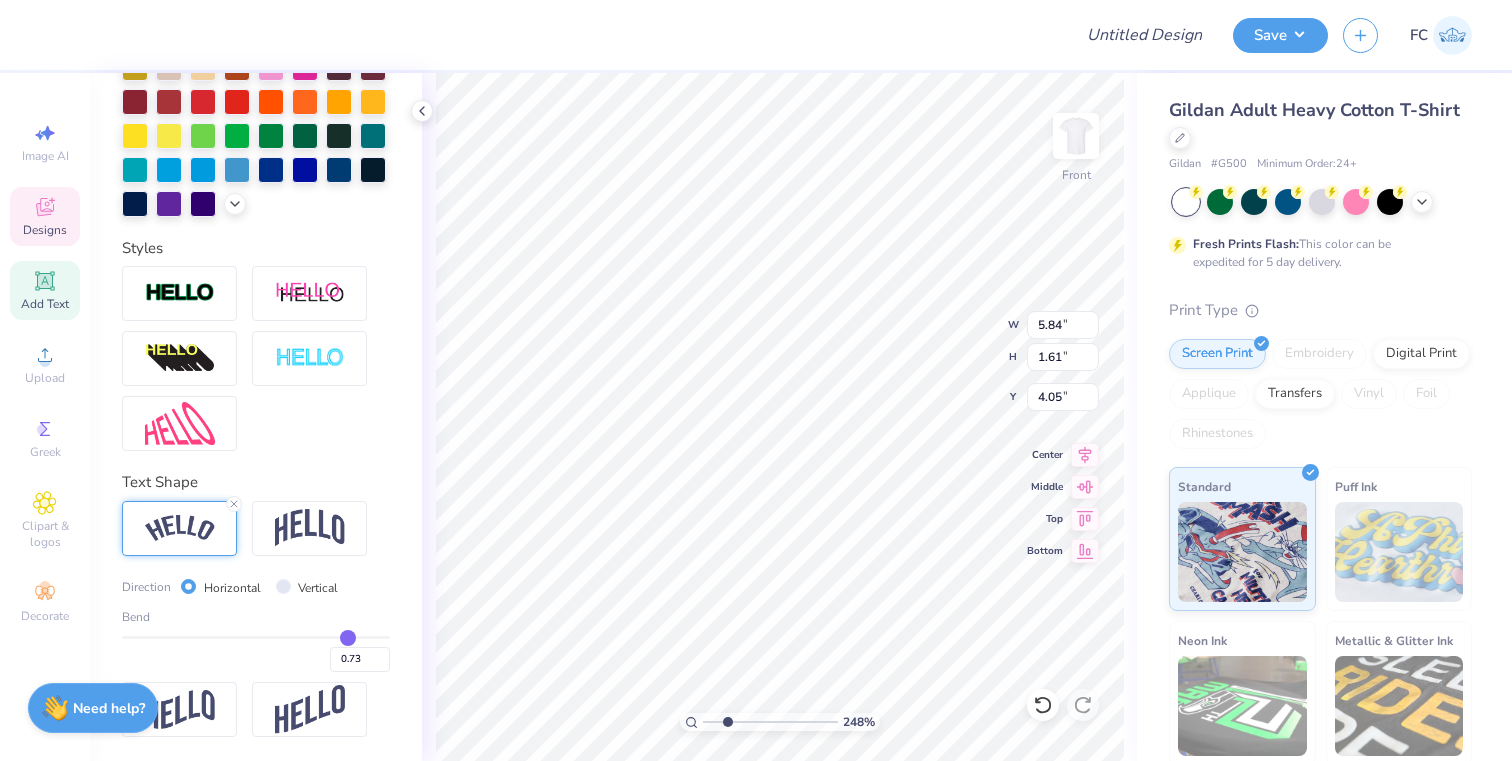 type on "0.74" 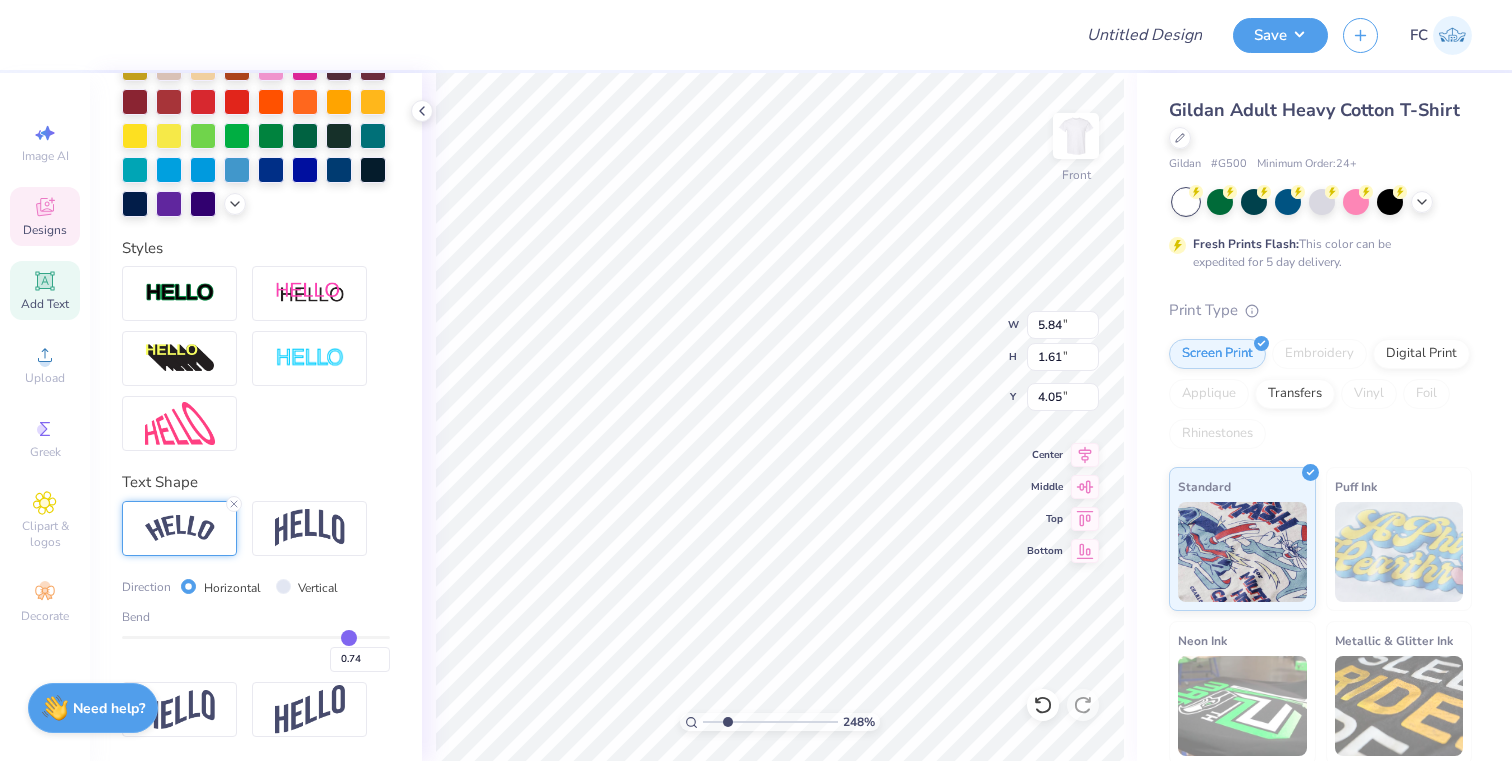 type on "0.75" 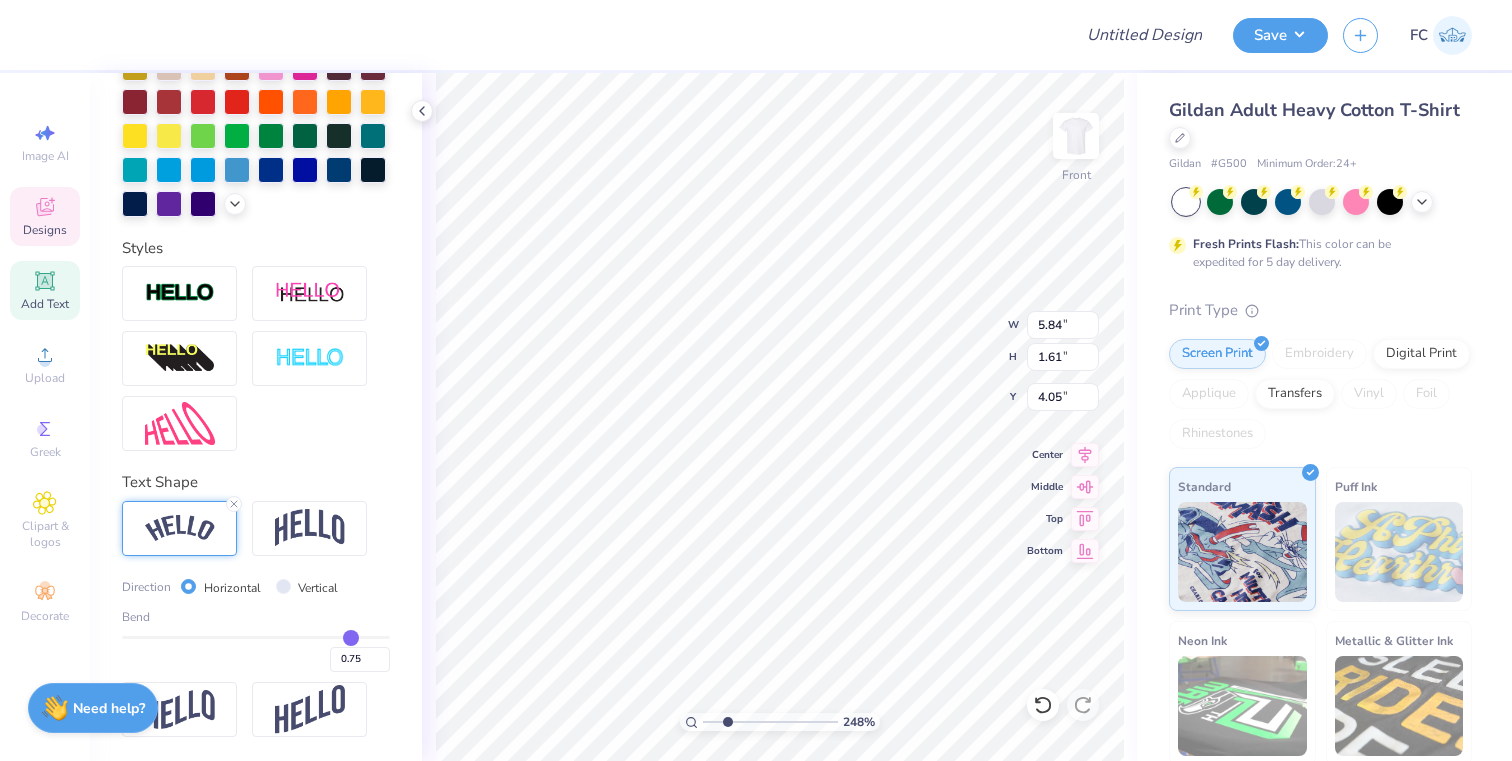 type on "0.76" 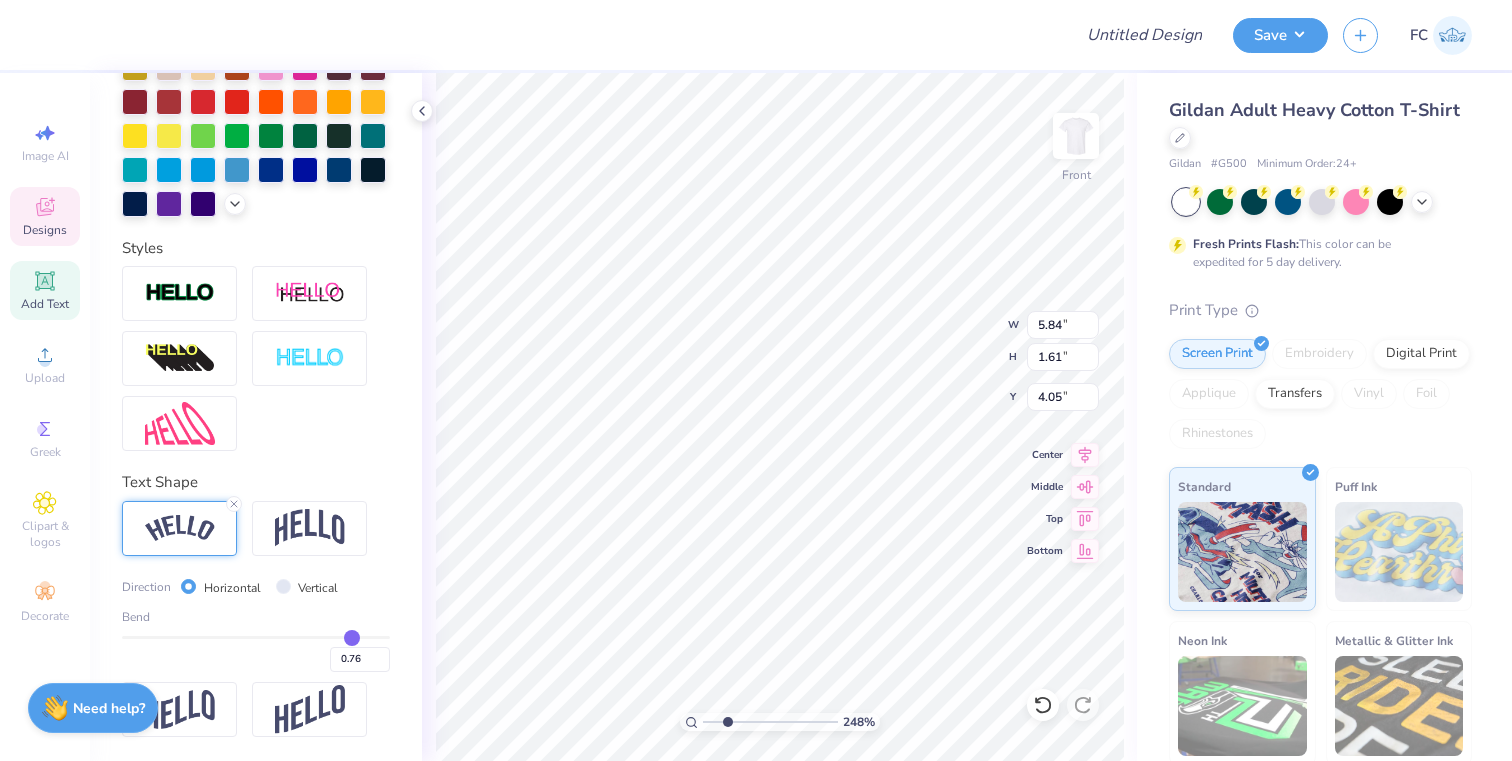 drag, startPoint x: 337, startPoint y: 635, endPoint x: 352, endPoint y: 635, distance: 15 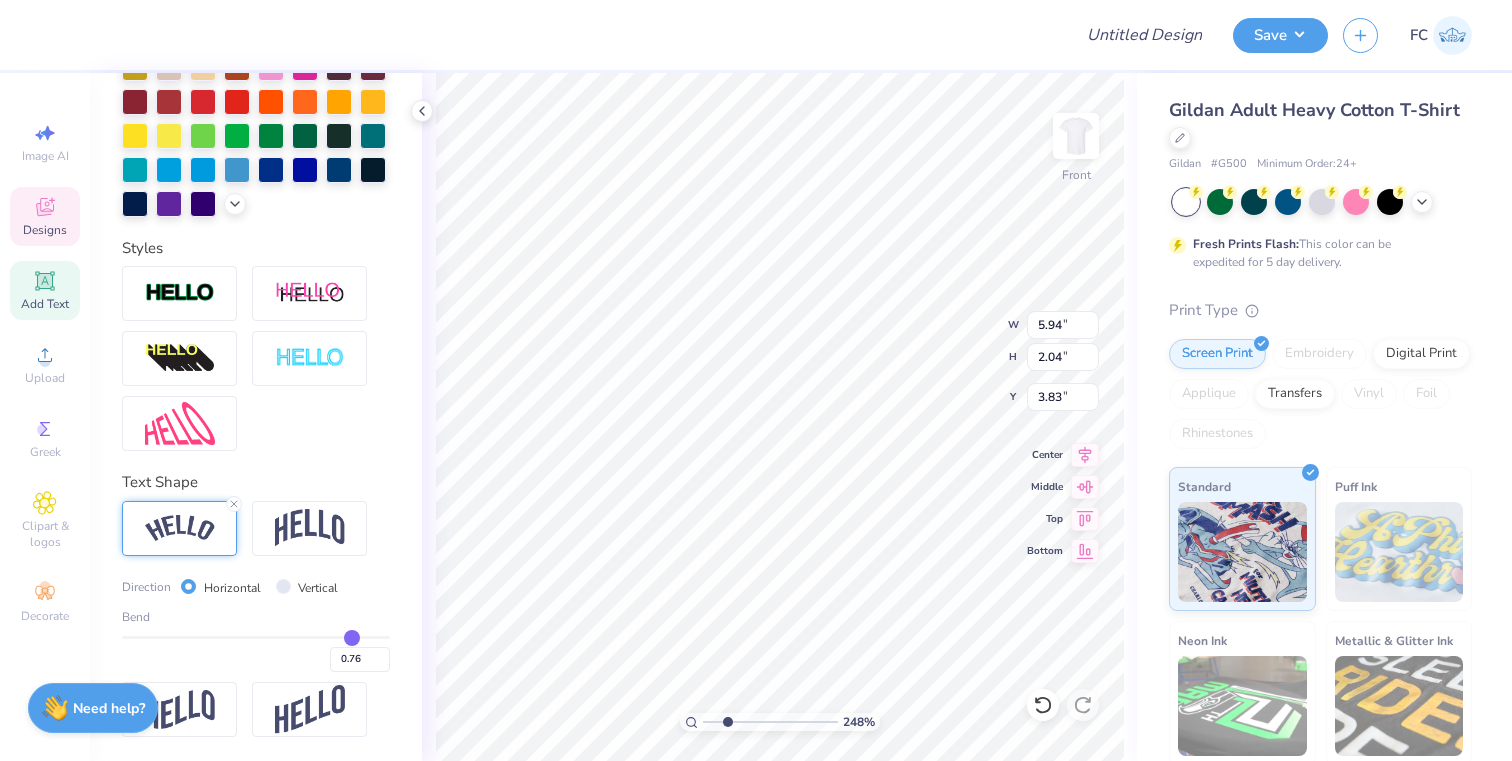 type on "3.36" 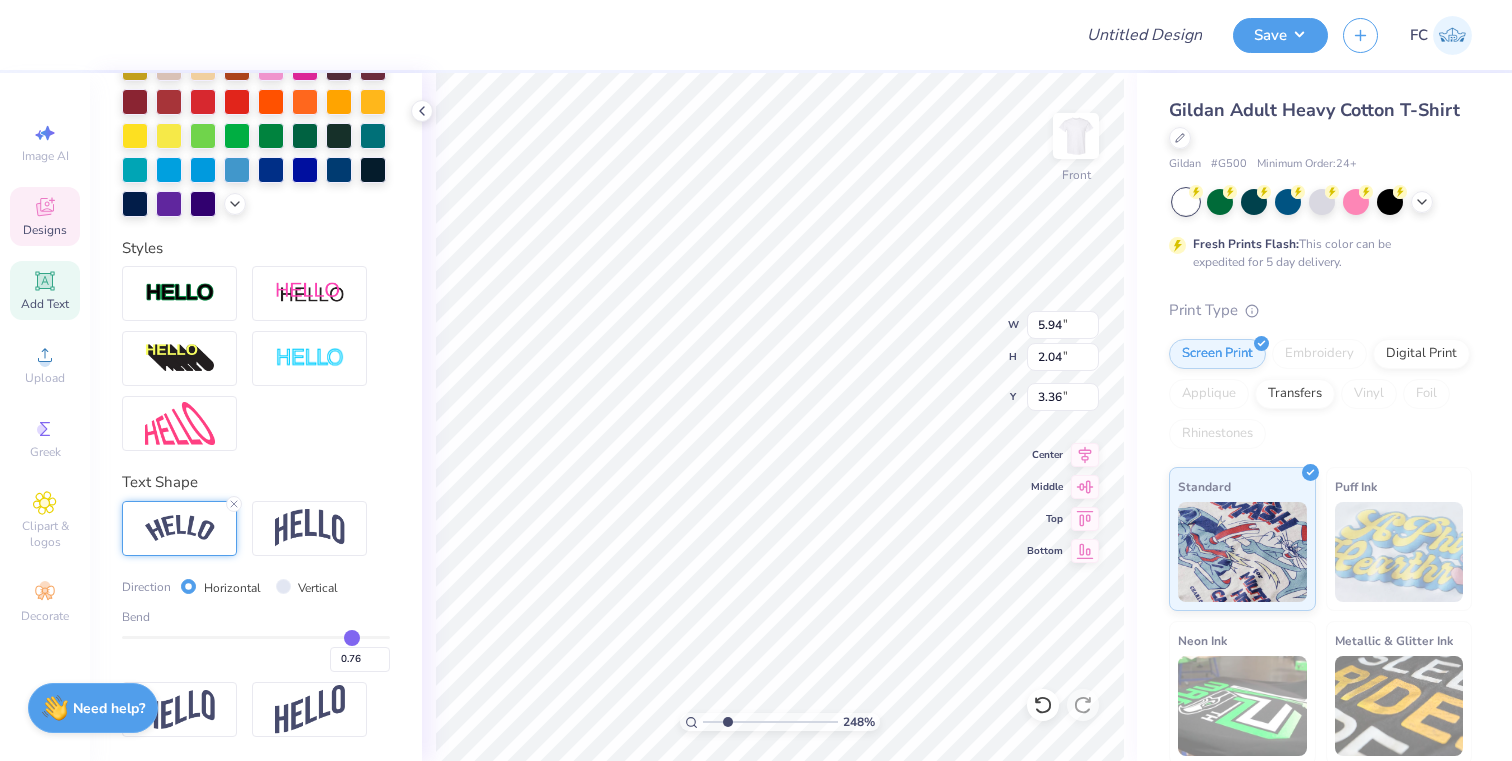 type on "0.77" 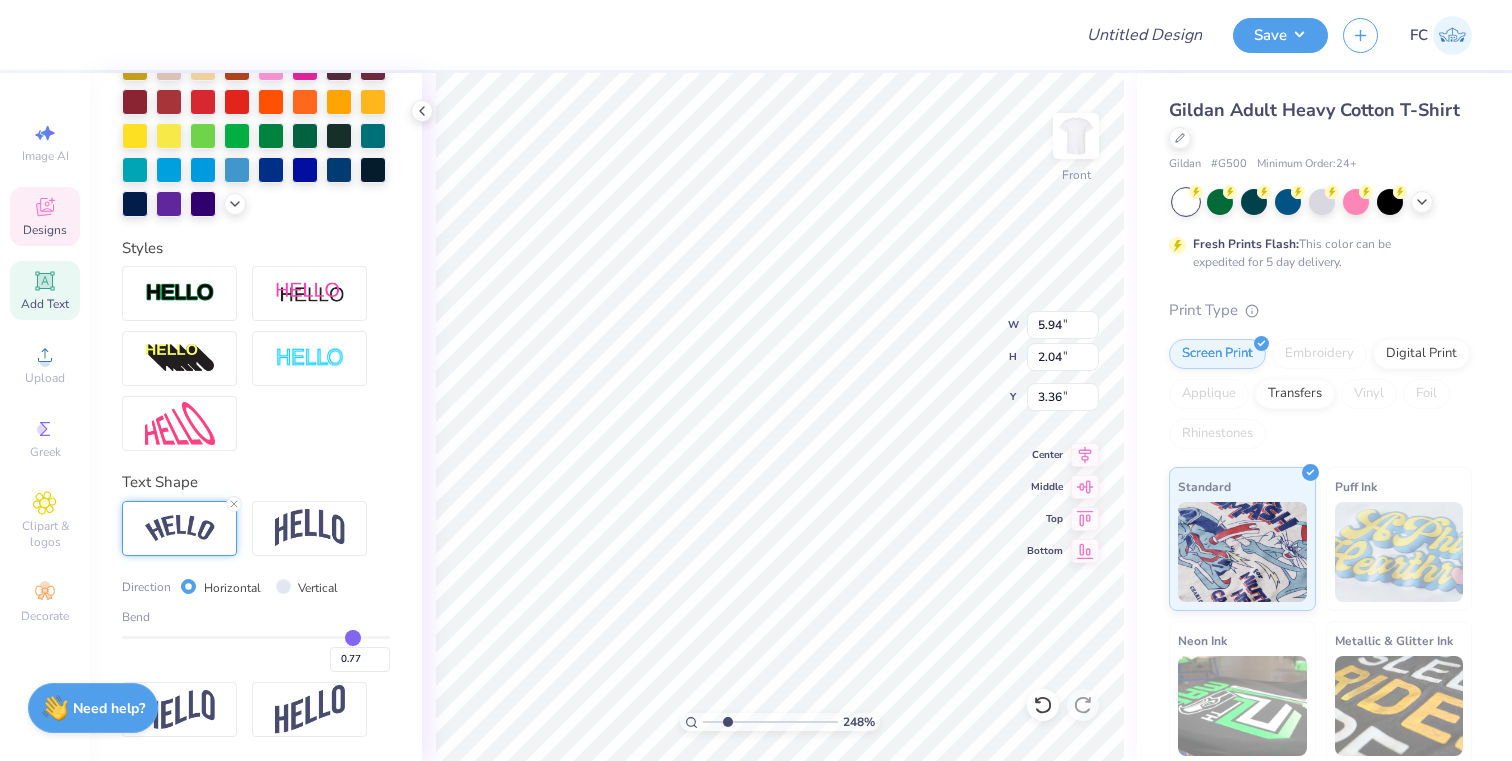 type on "0.79" 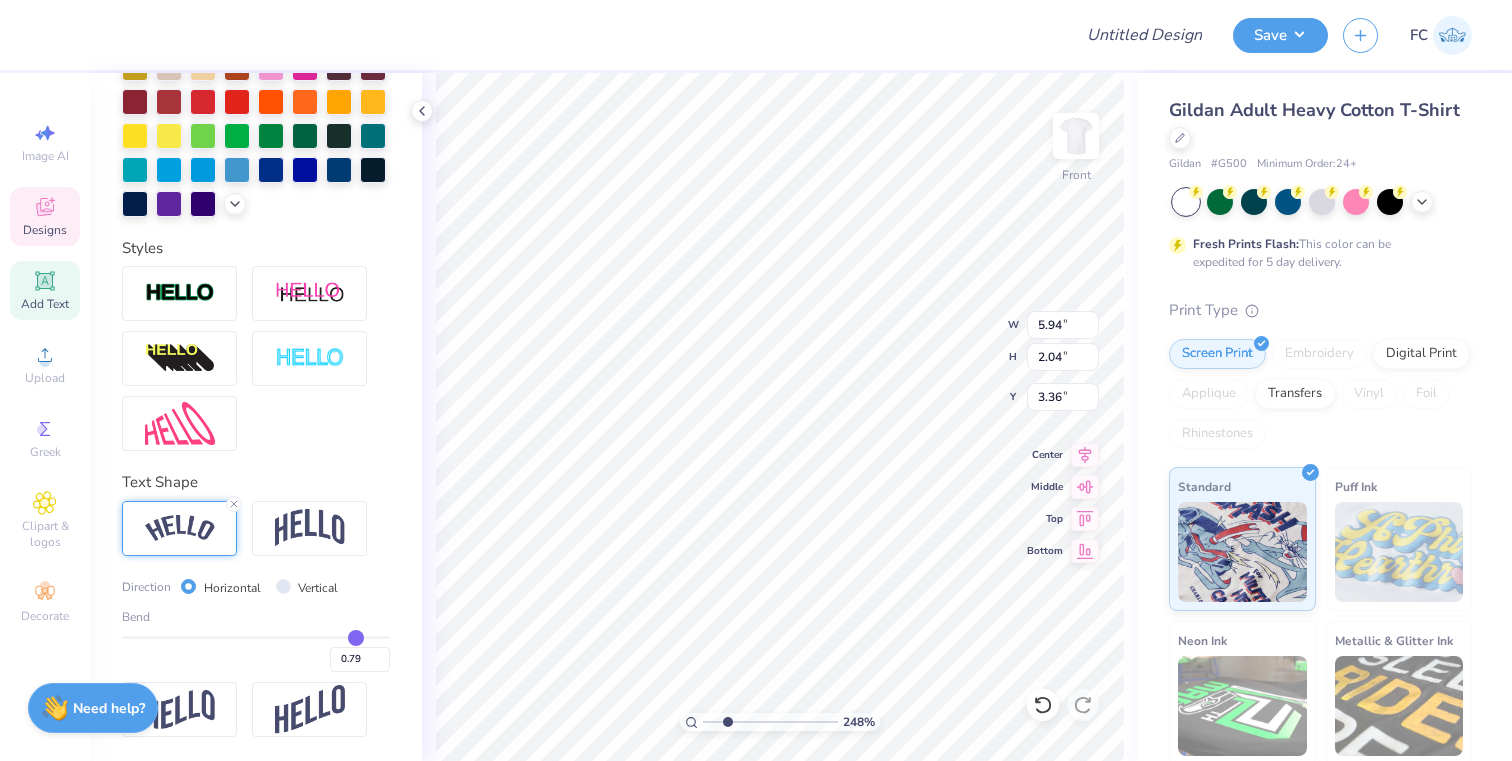 type on "0.8" 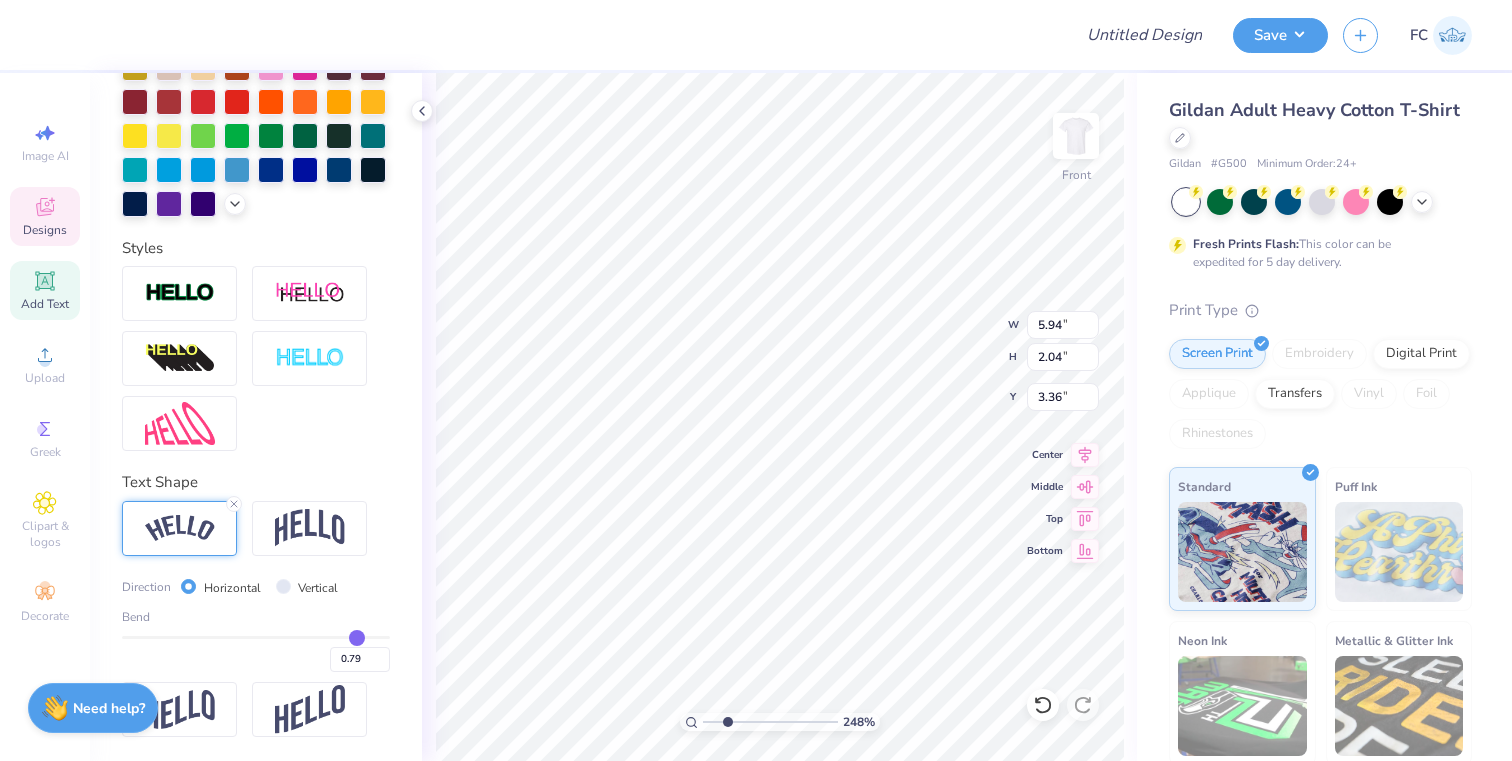 type on "0.80" 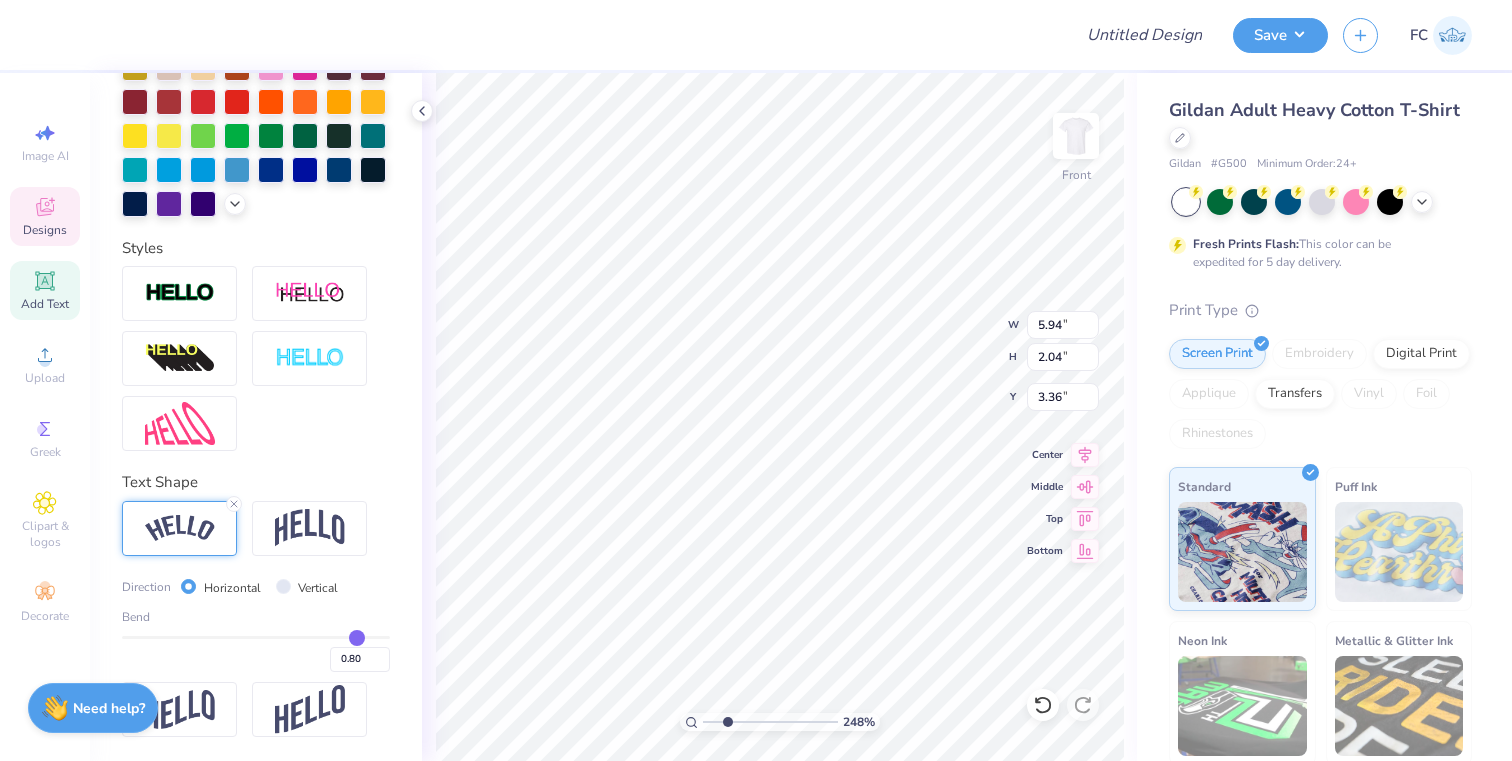 type on "0.81" 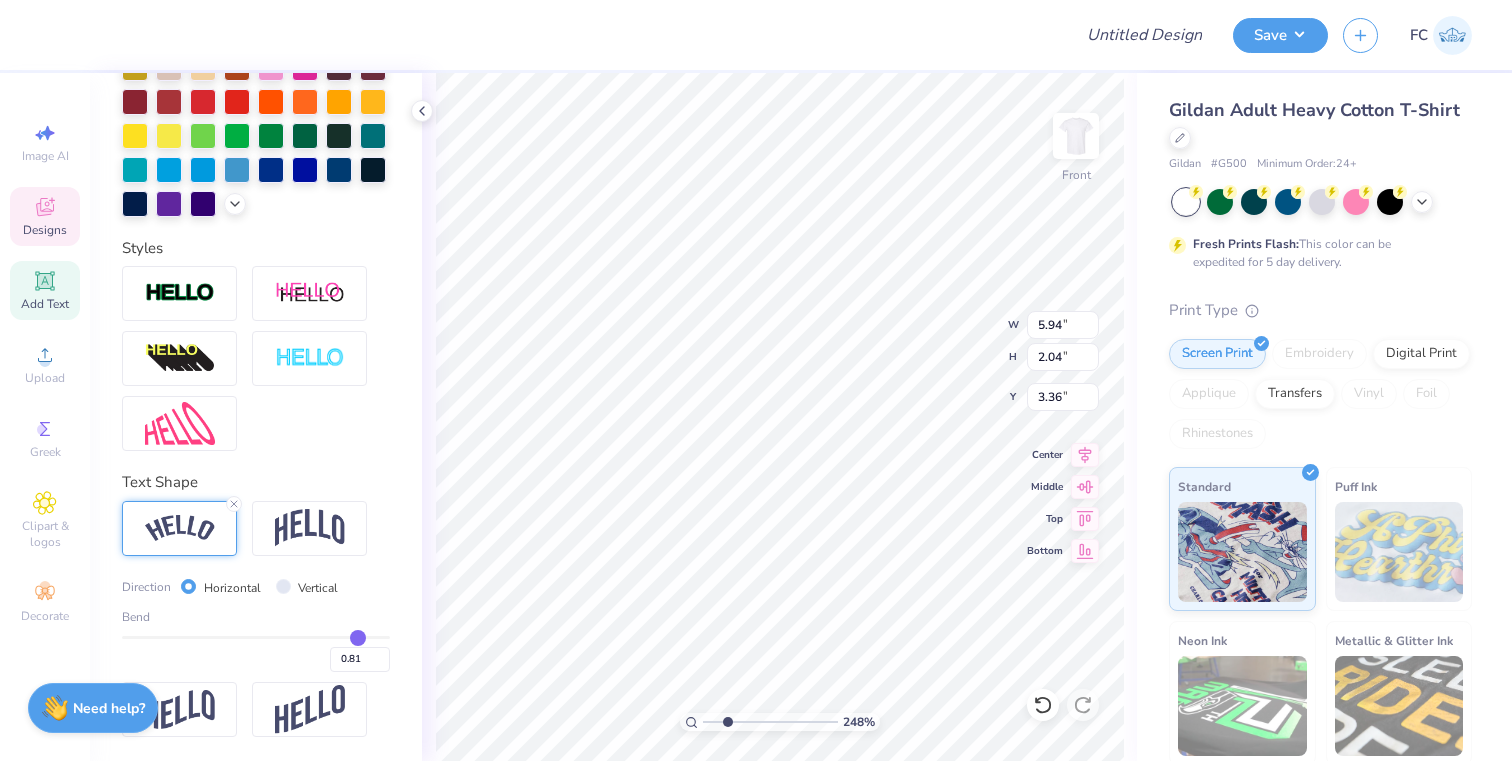 type on "0.82" 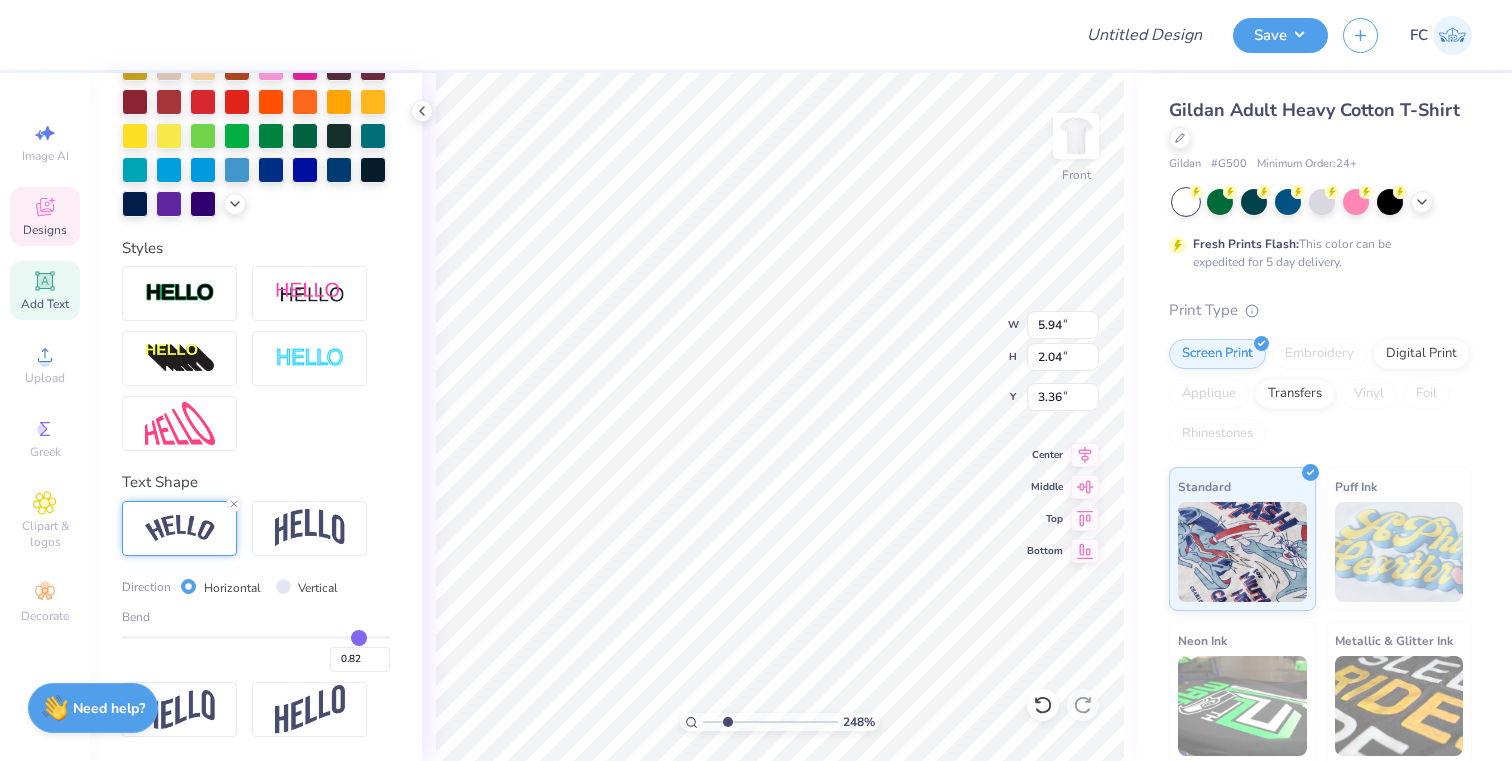 type on "0.83" 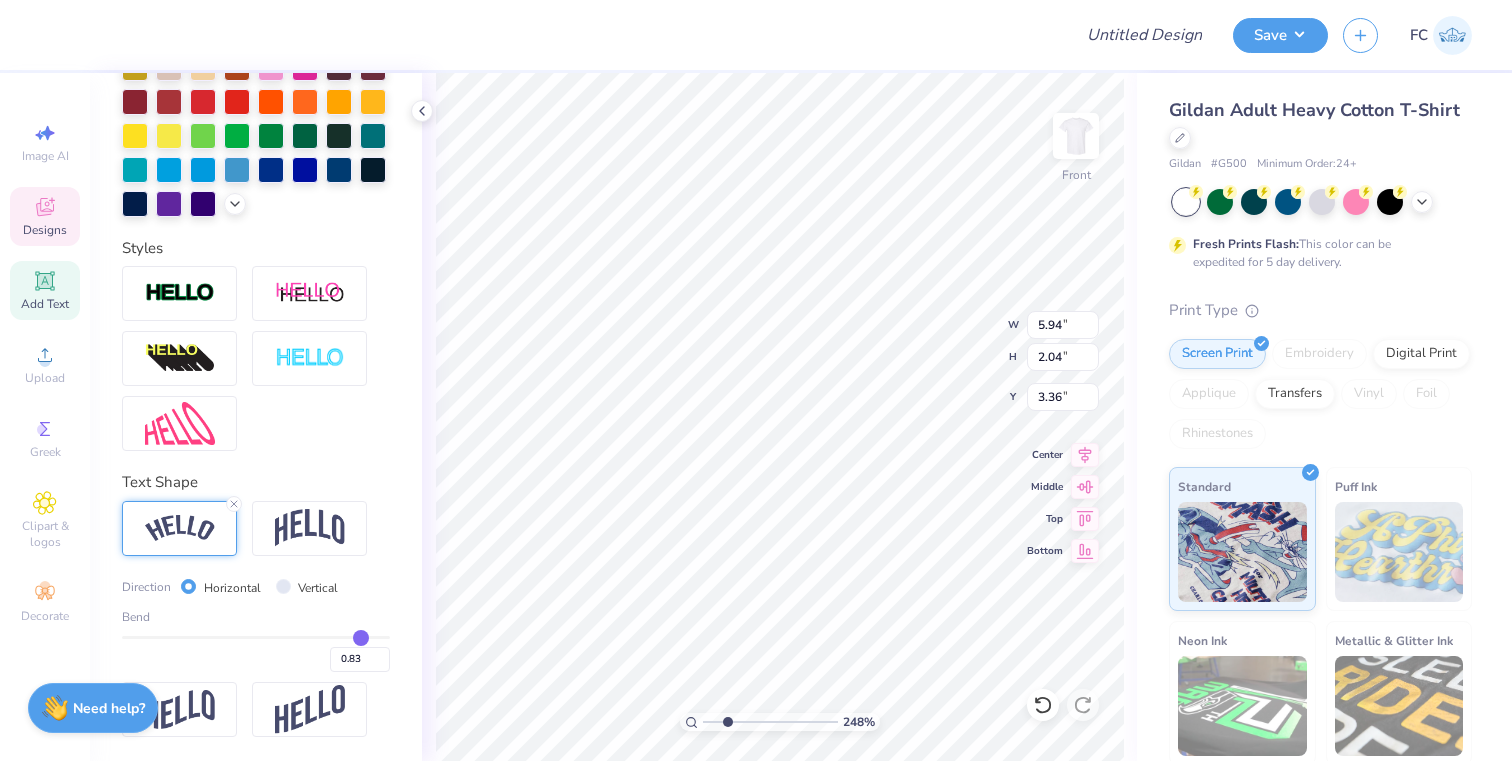 type on "0.84" 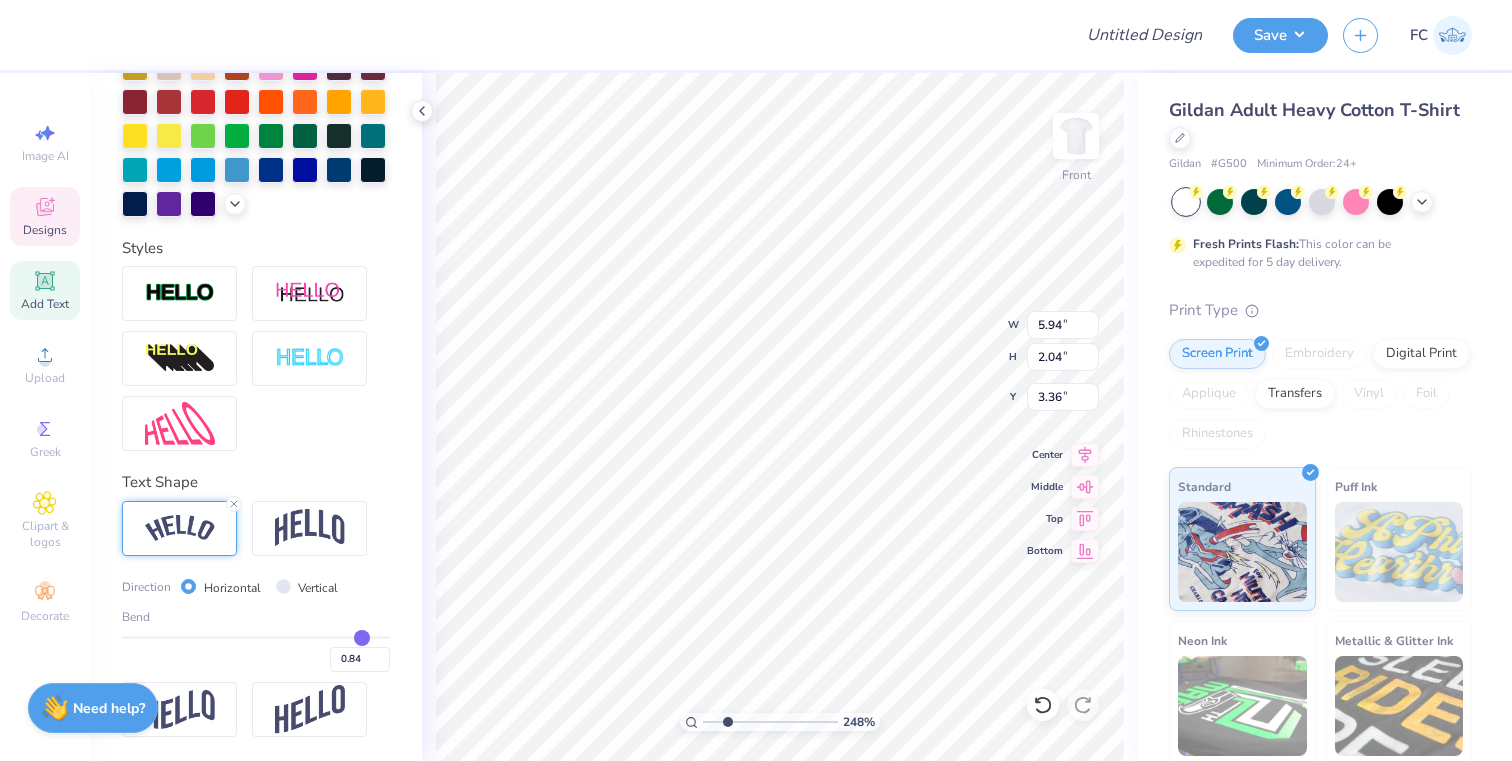 type on "0.85" 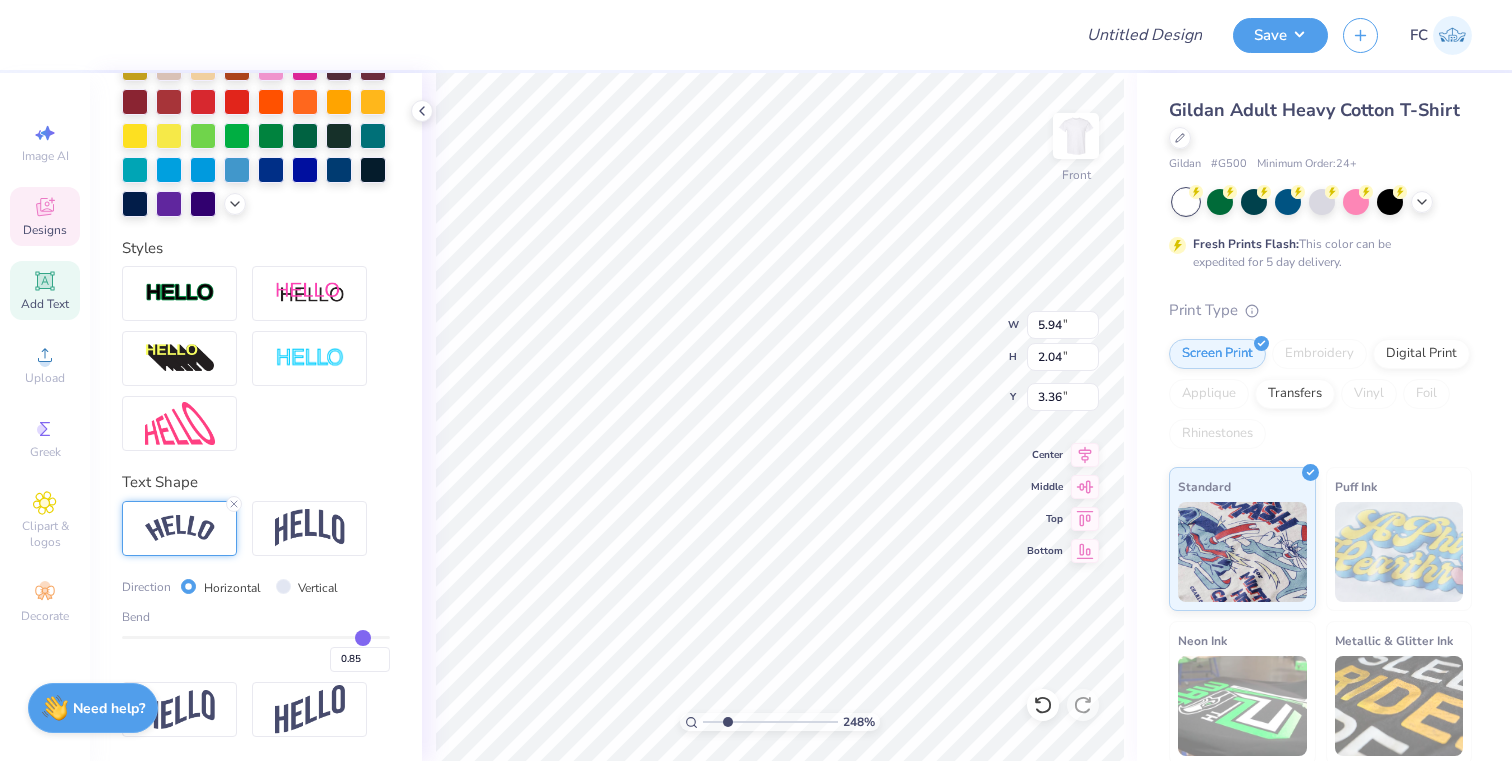 type on "0.86" 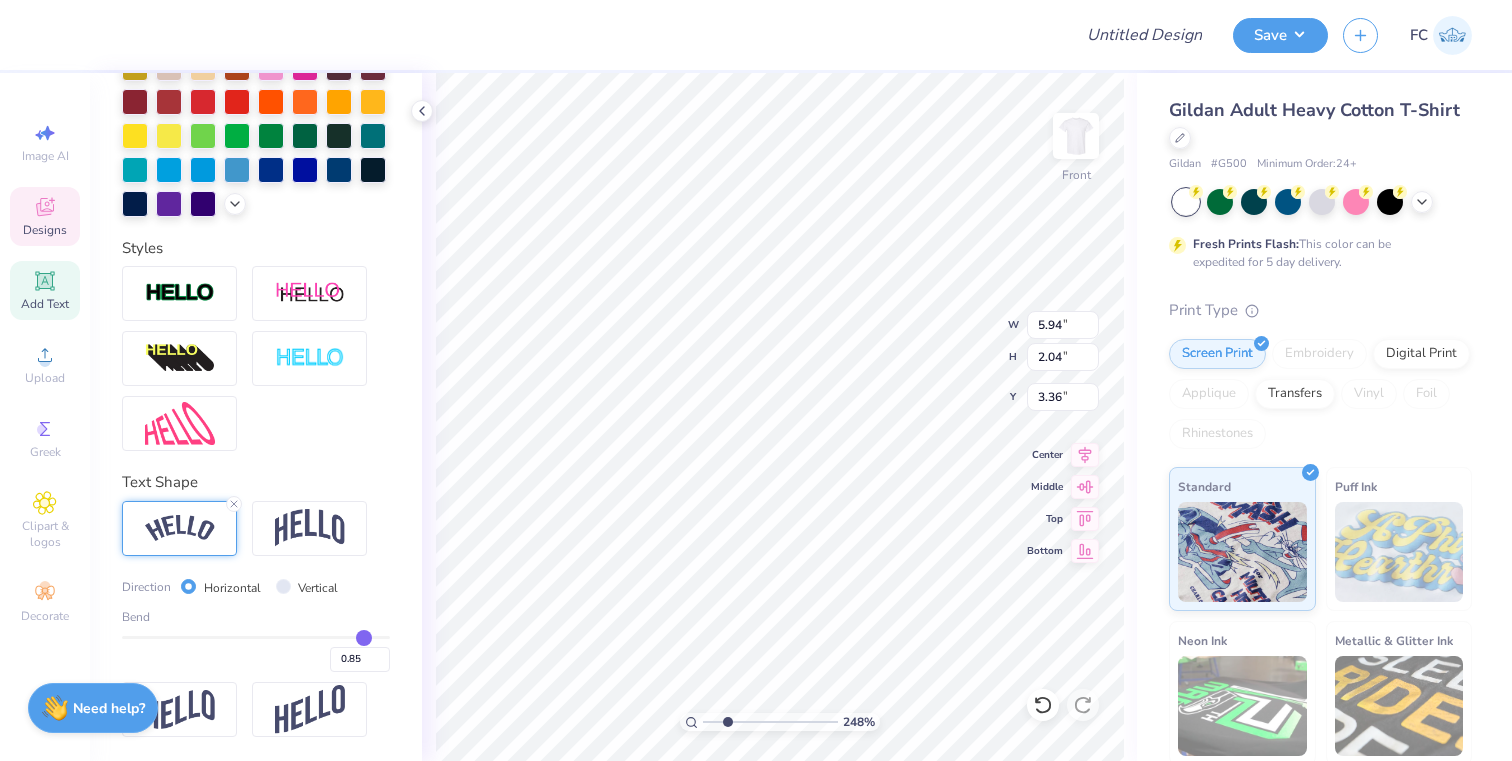 type on "0.86" 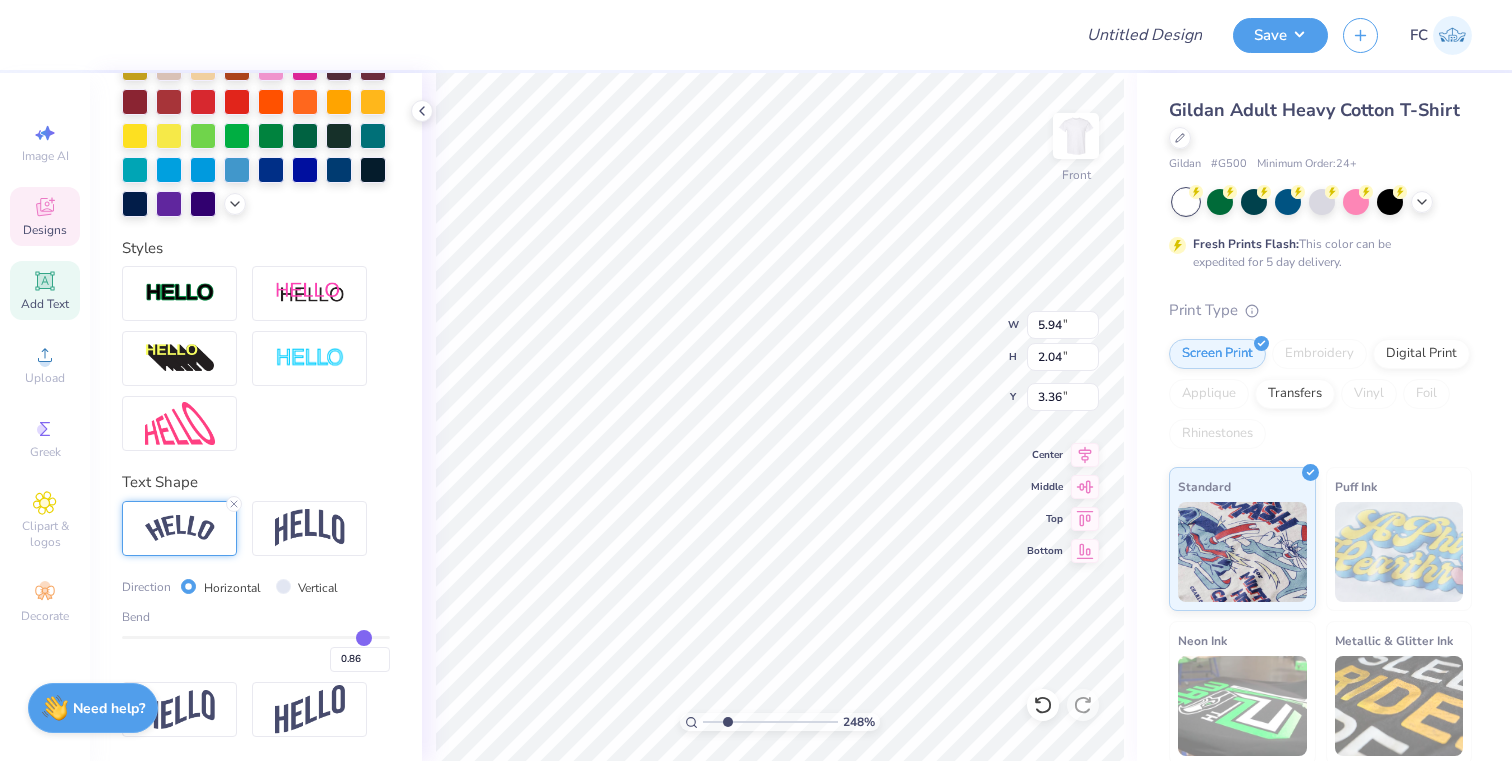 type on "0.87" 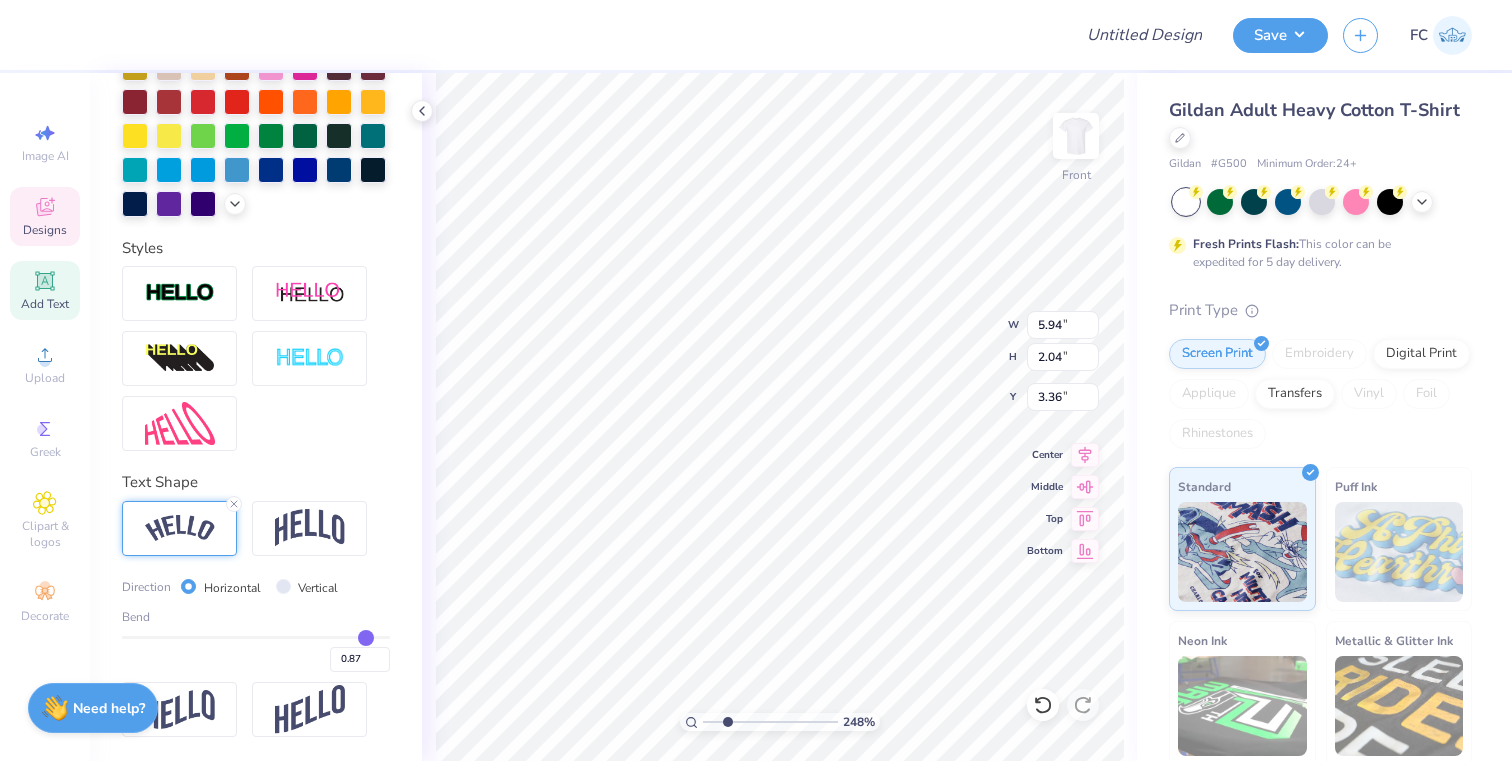 type 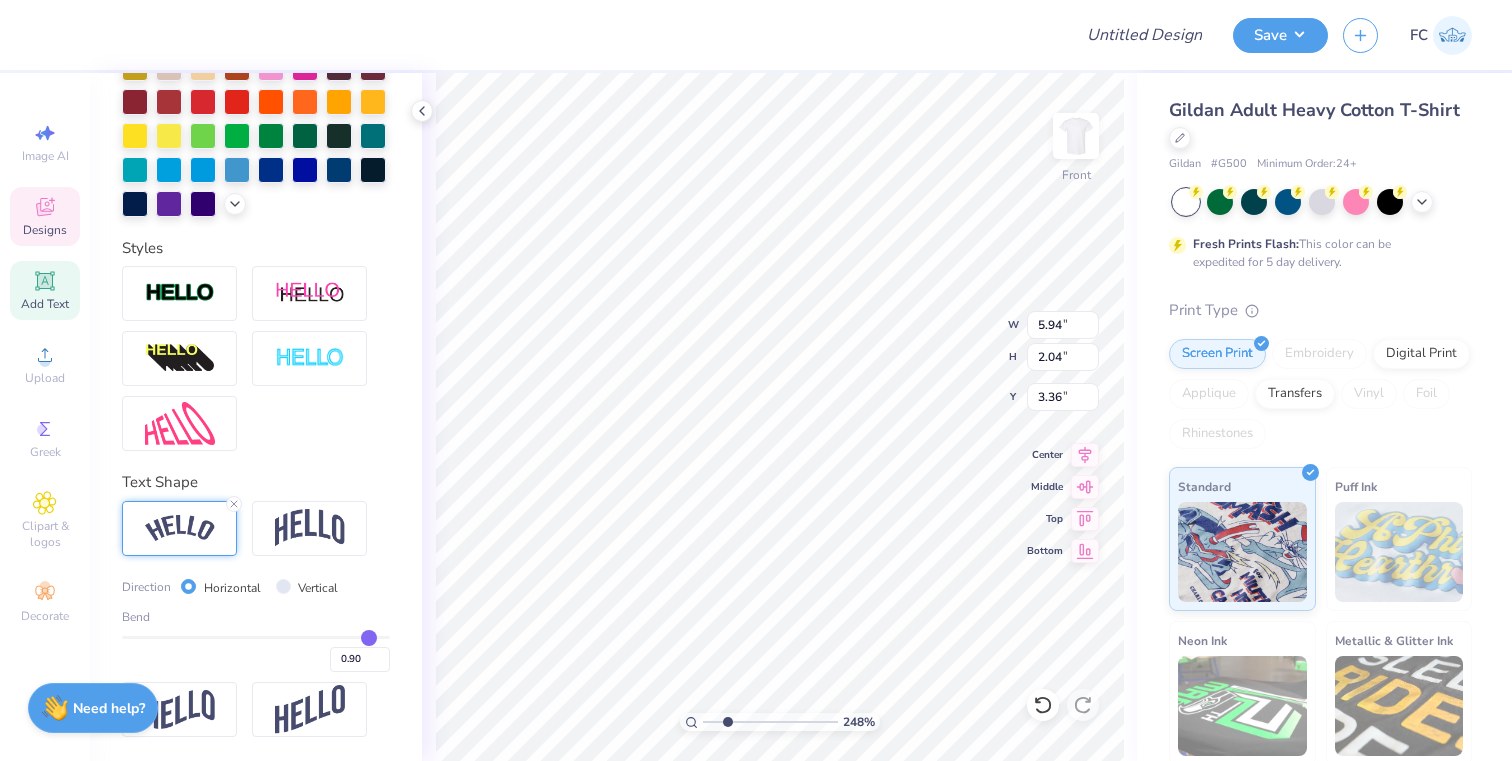 drag, startPoint x: 349, startPoint y: 633, endPoint x: 369, endPoint y: 633, distance: 20 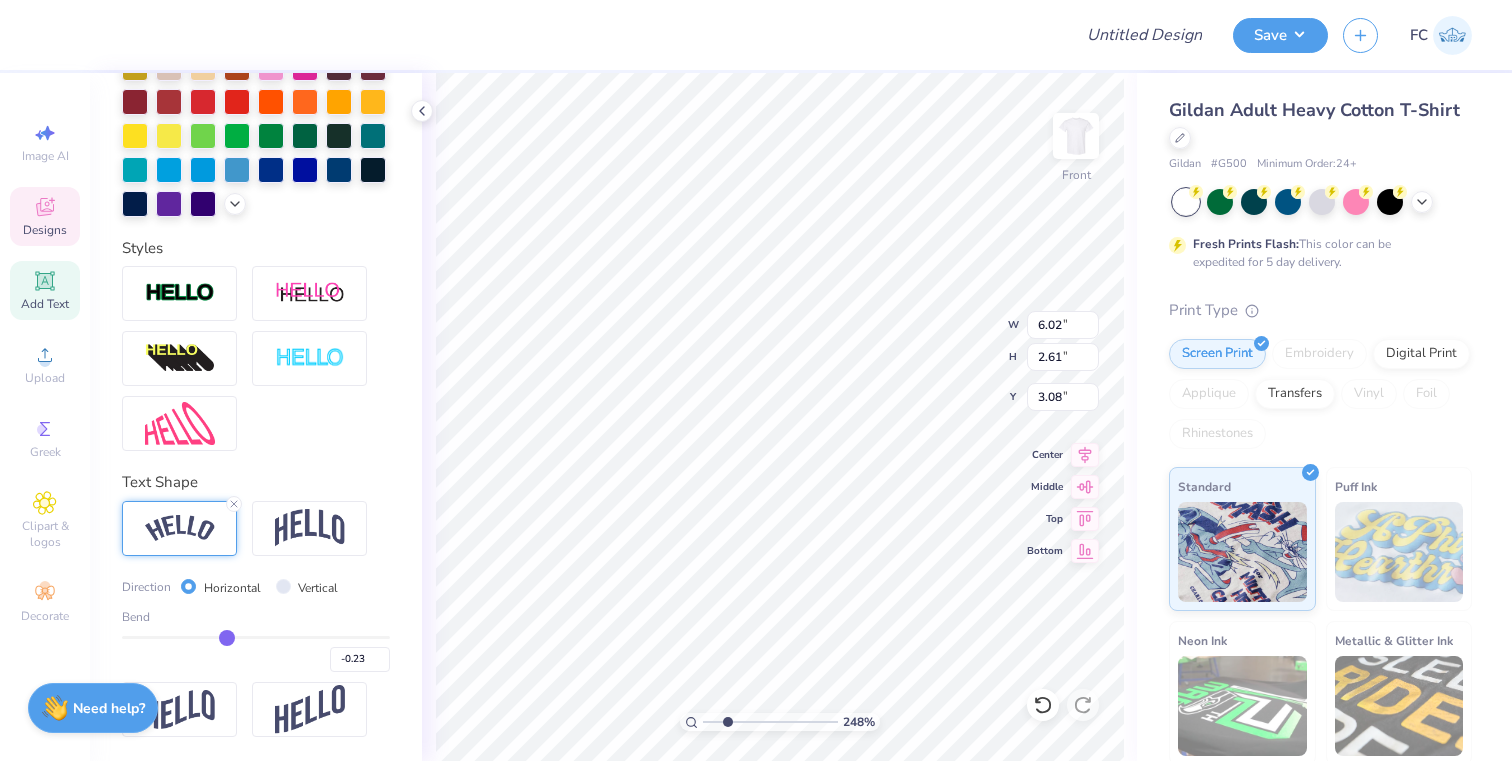 drag, startPoint x: 369, startPoint y: 633, endPoint x: 226, endPoint y: 634, distance: 143.0035 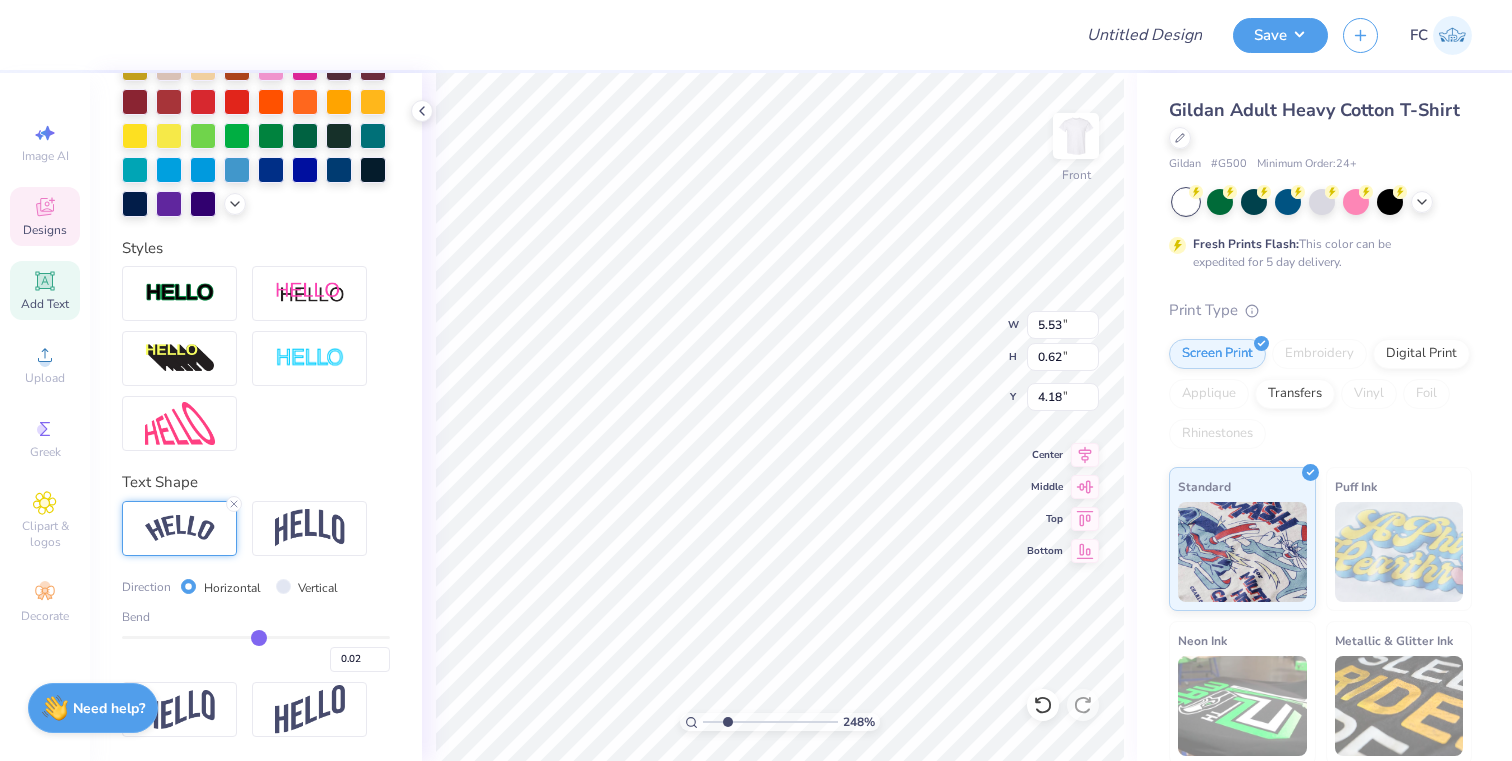 drag, startPoint x: 227, startPoint y: 634, endPoint x: 258, endPoint y: 634, distance: 31 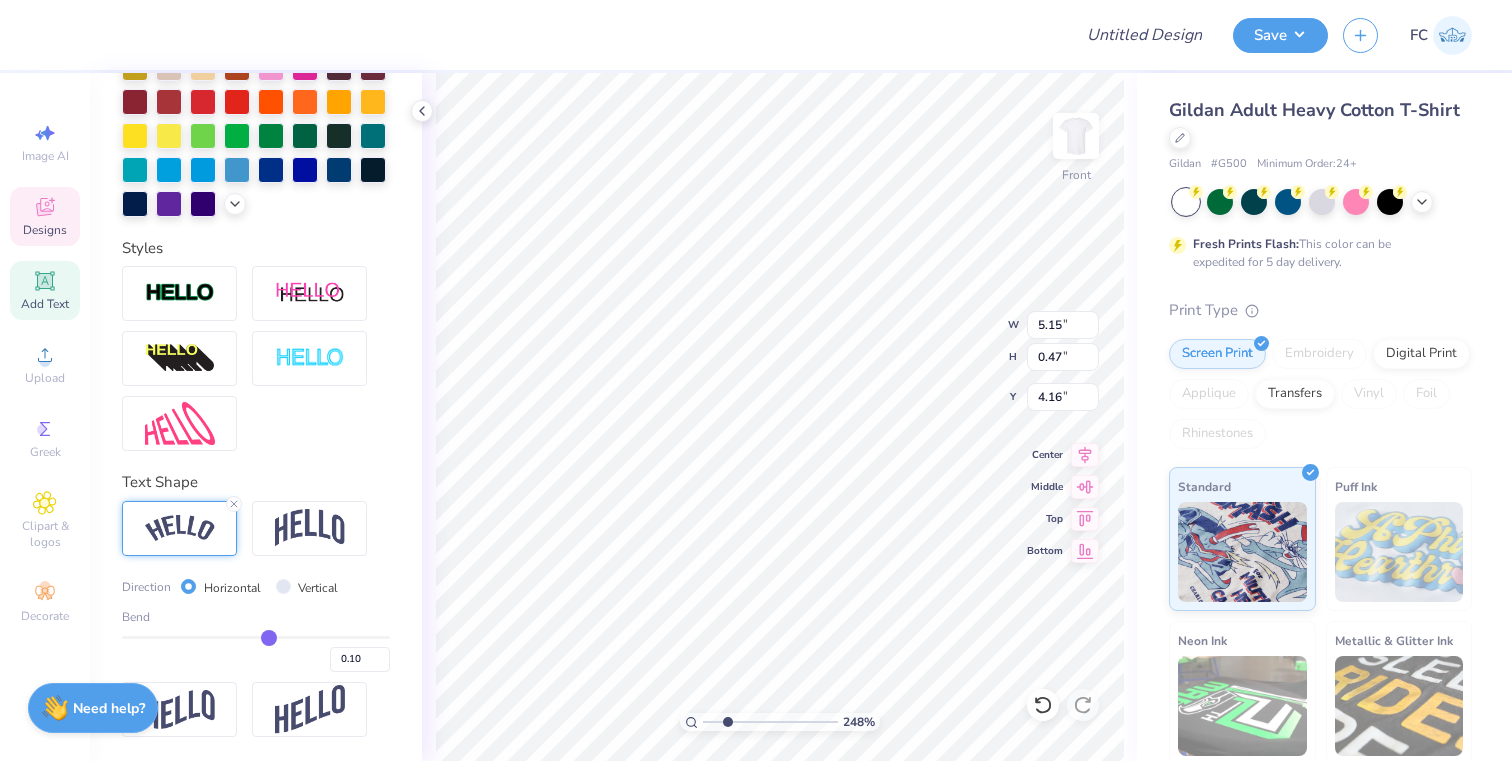 drag, startPoint x: 258, startPoint y: 634, endPoint x: 270, endPoint y: 634, distance: 12 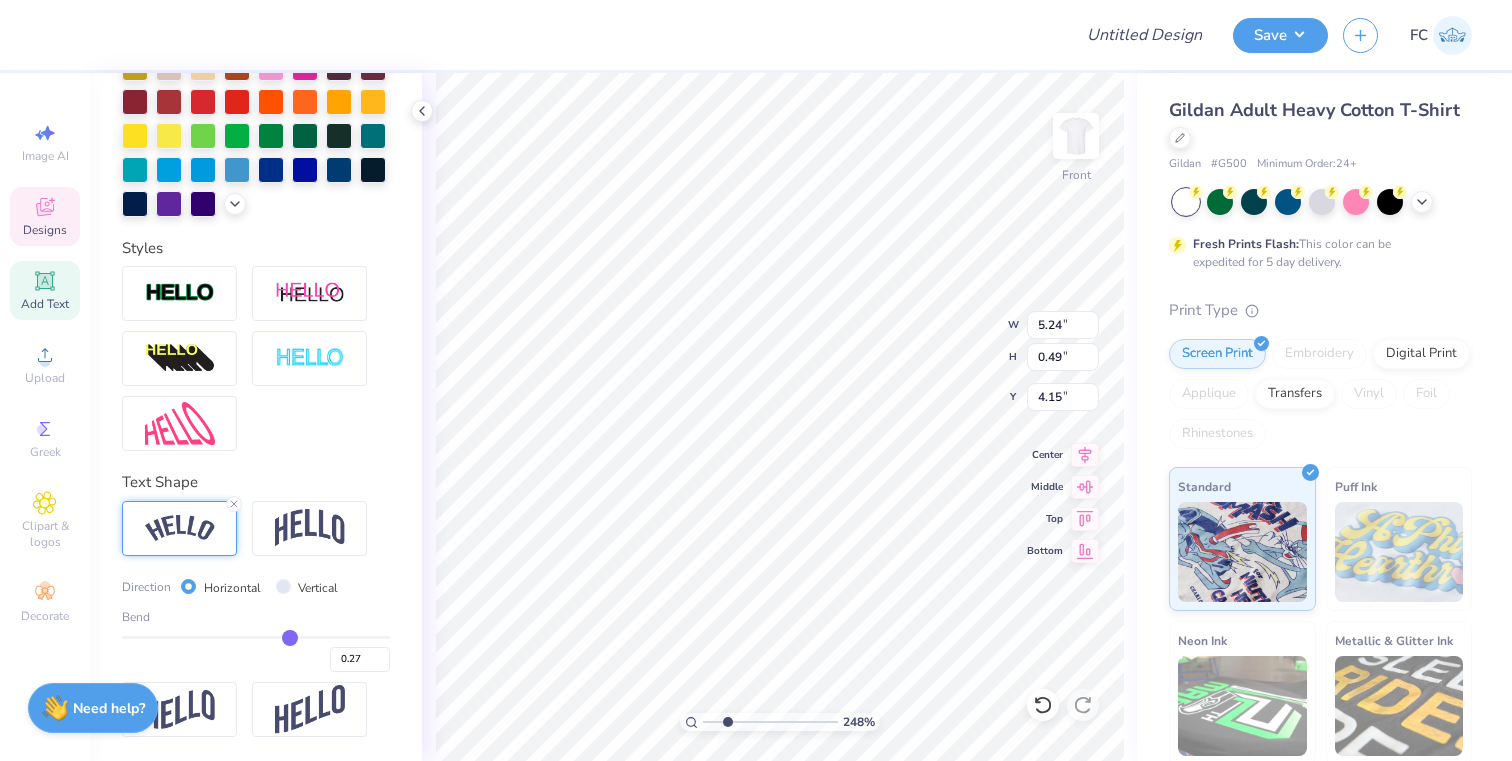 drag, startPoint x: 269, startPoint y: 634, endPoint x: 289, endPoint y: 634, distance: 20 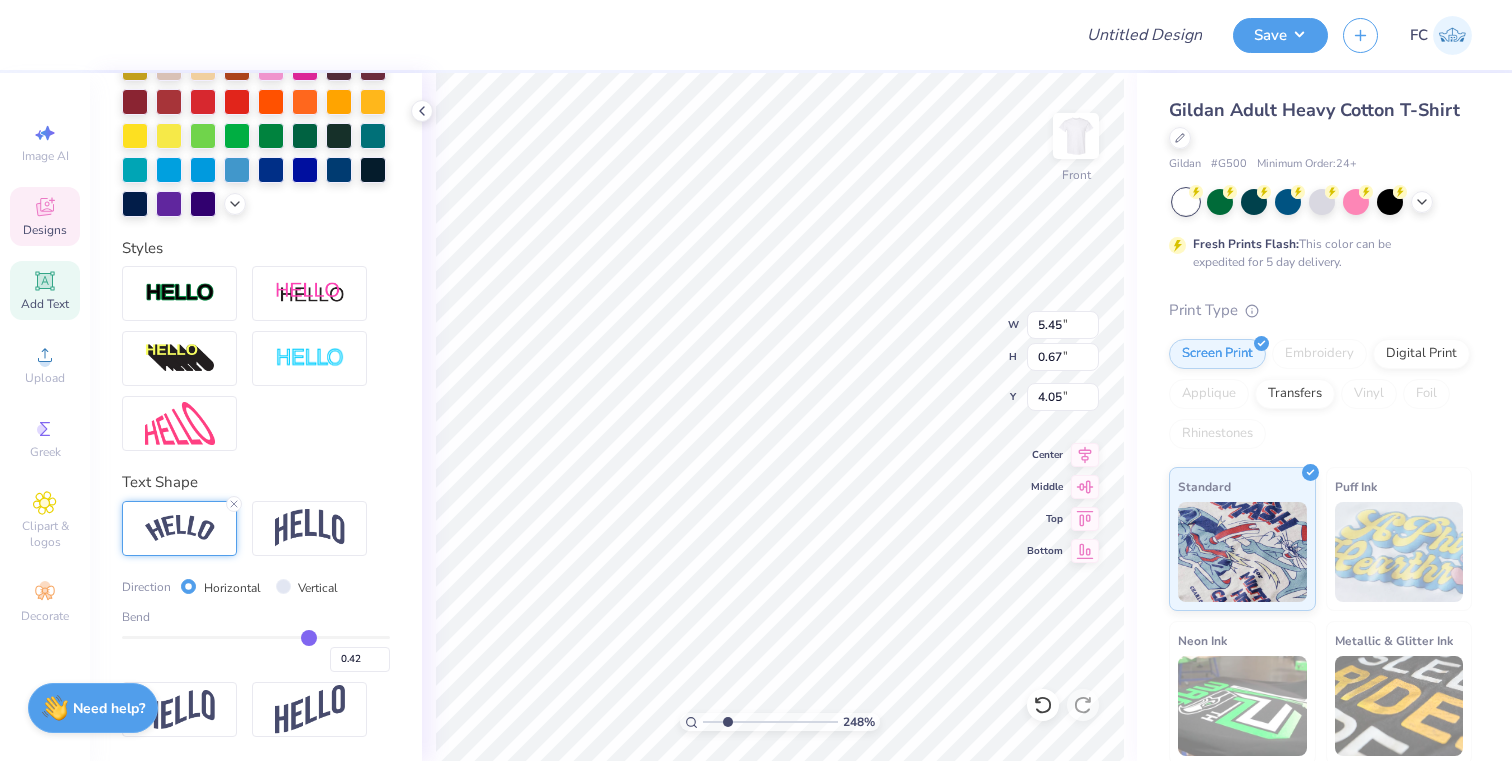 drag, startPoint x: 289, startPoint y: 634, endPoint x: 308, endPoint y: 634, distance: 19 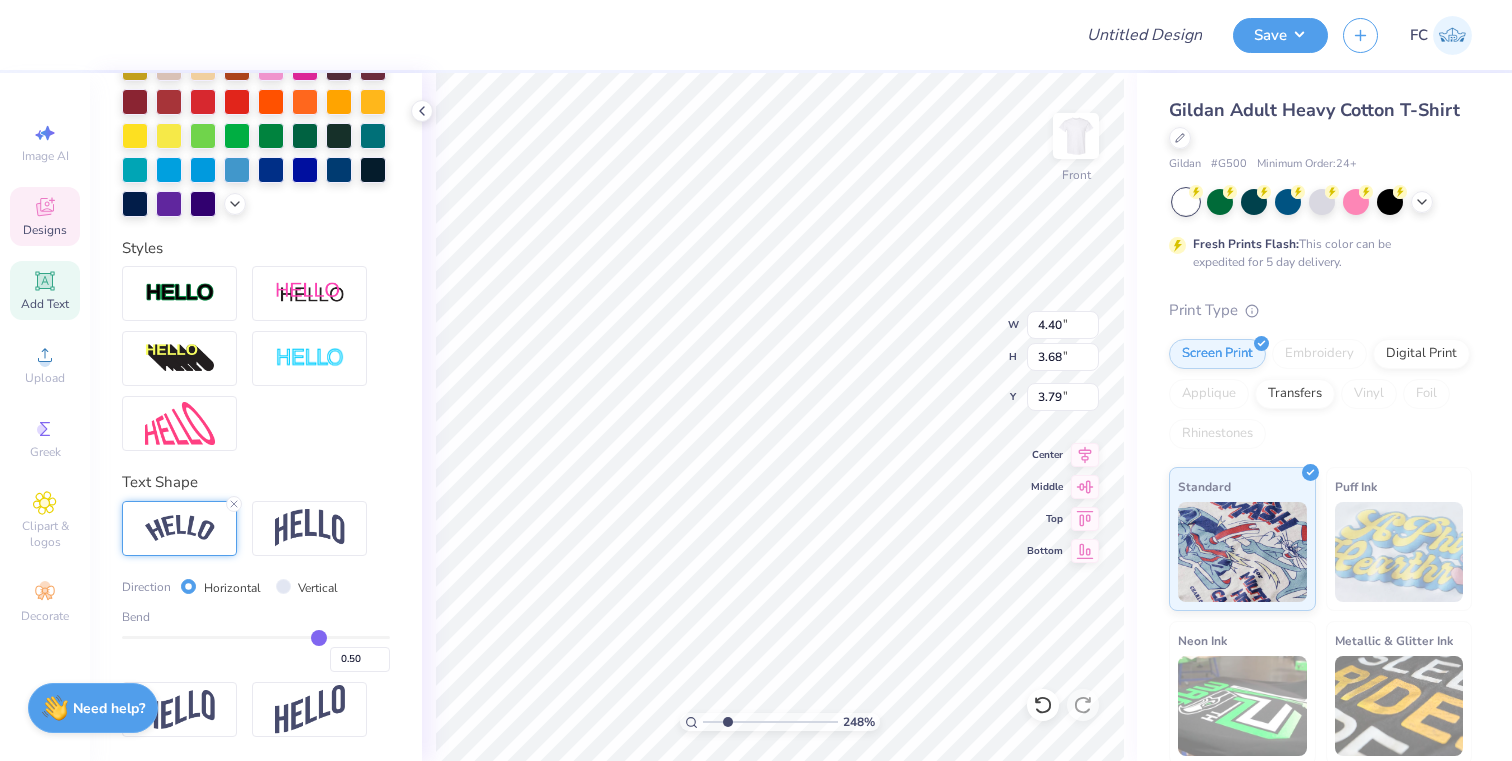 click at bounding box center [256, 637] 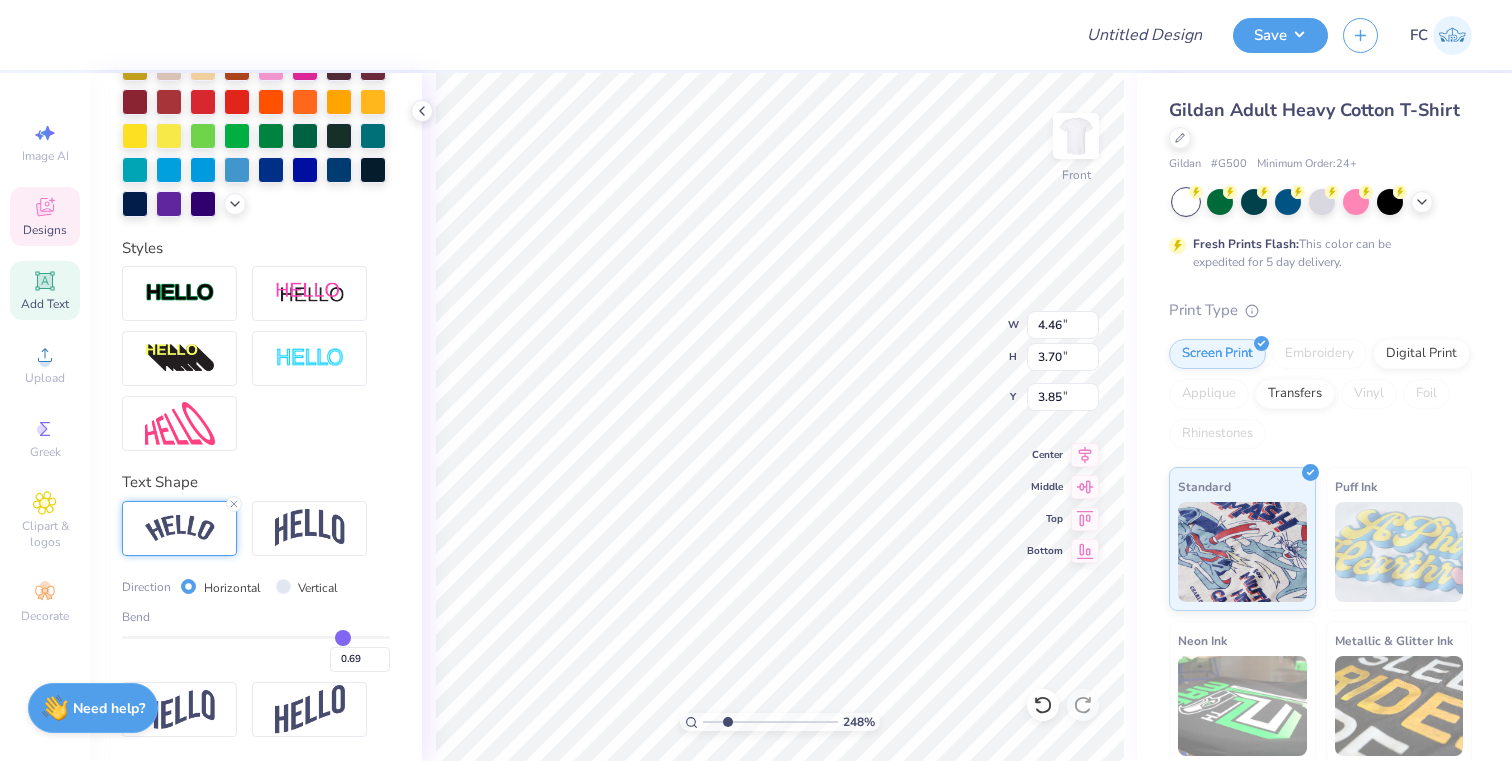 drag, startPoint x: 318, startPoint y: 636, endPoint x: 342, endPoint y: 636, distance: 24 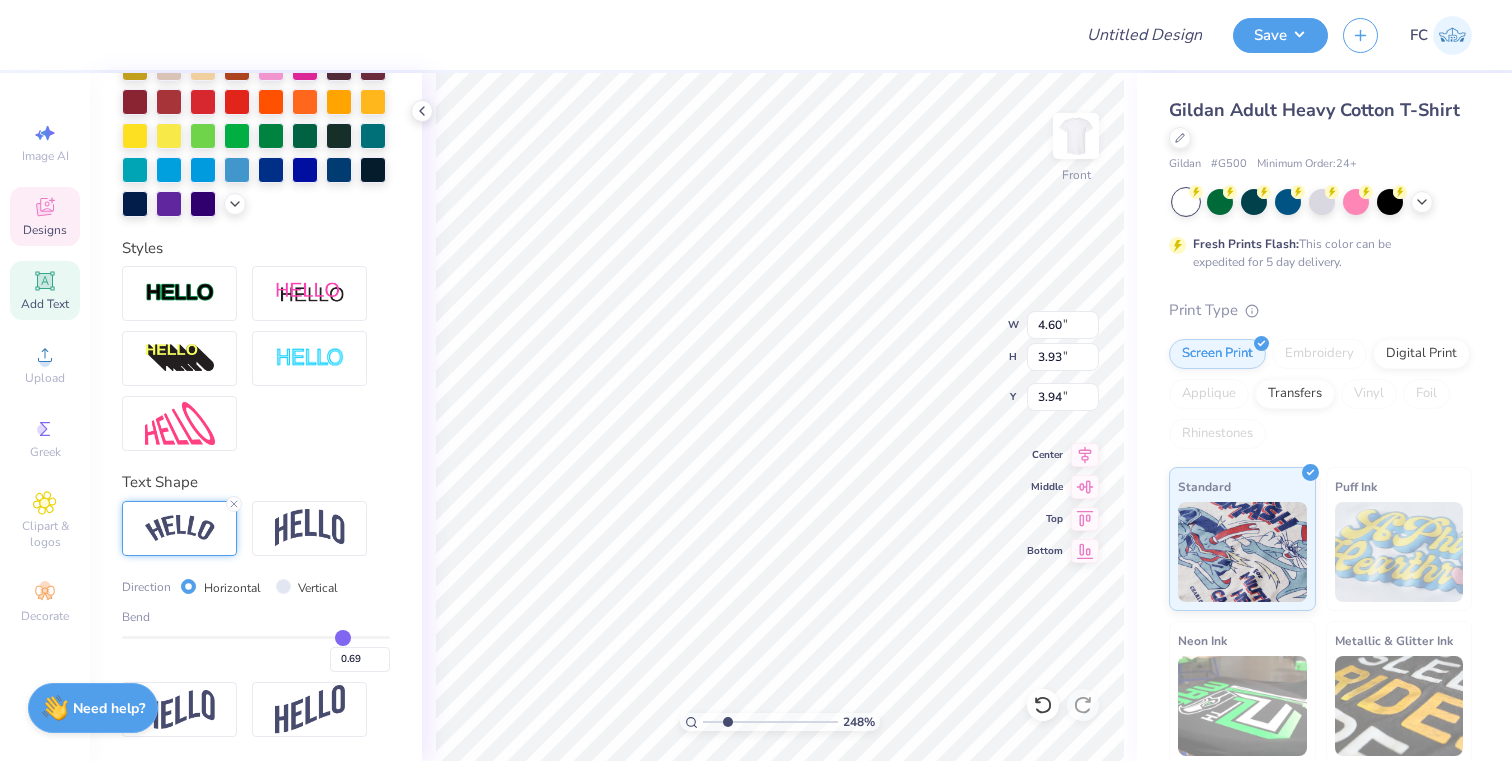 click at bounding box center (256, 637) 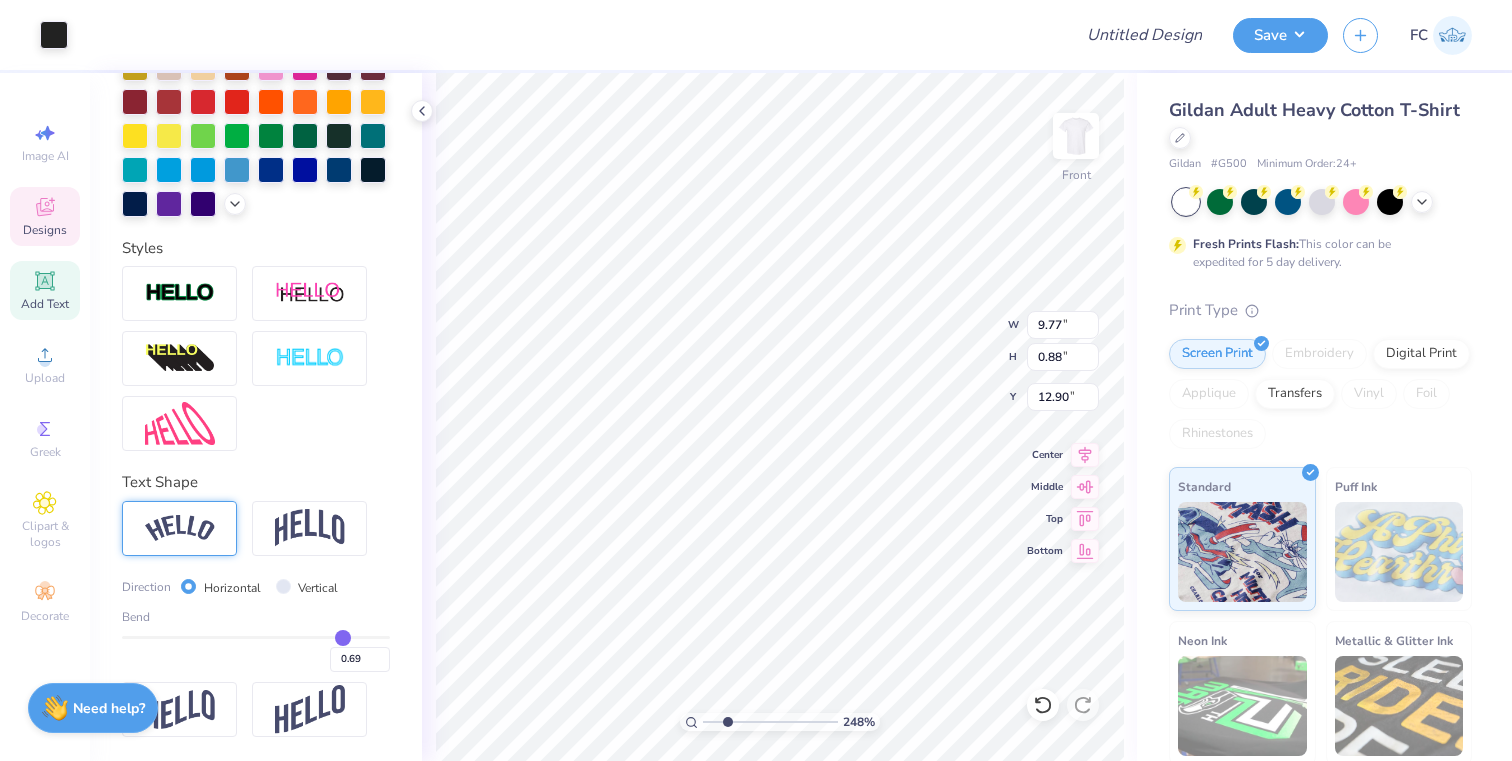 scroll, scrollTop: 401, scrollLeft: 0, axis: vertical 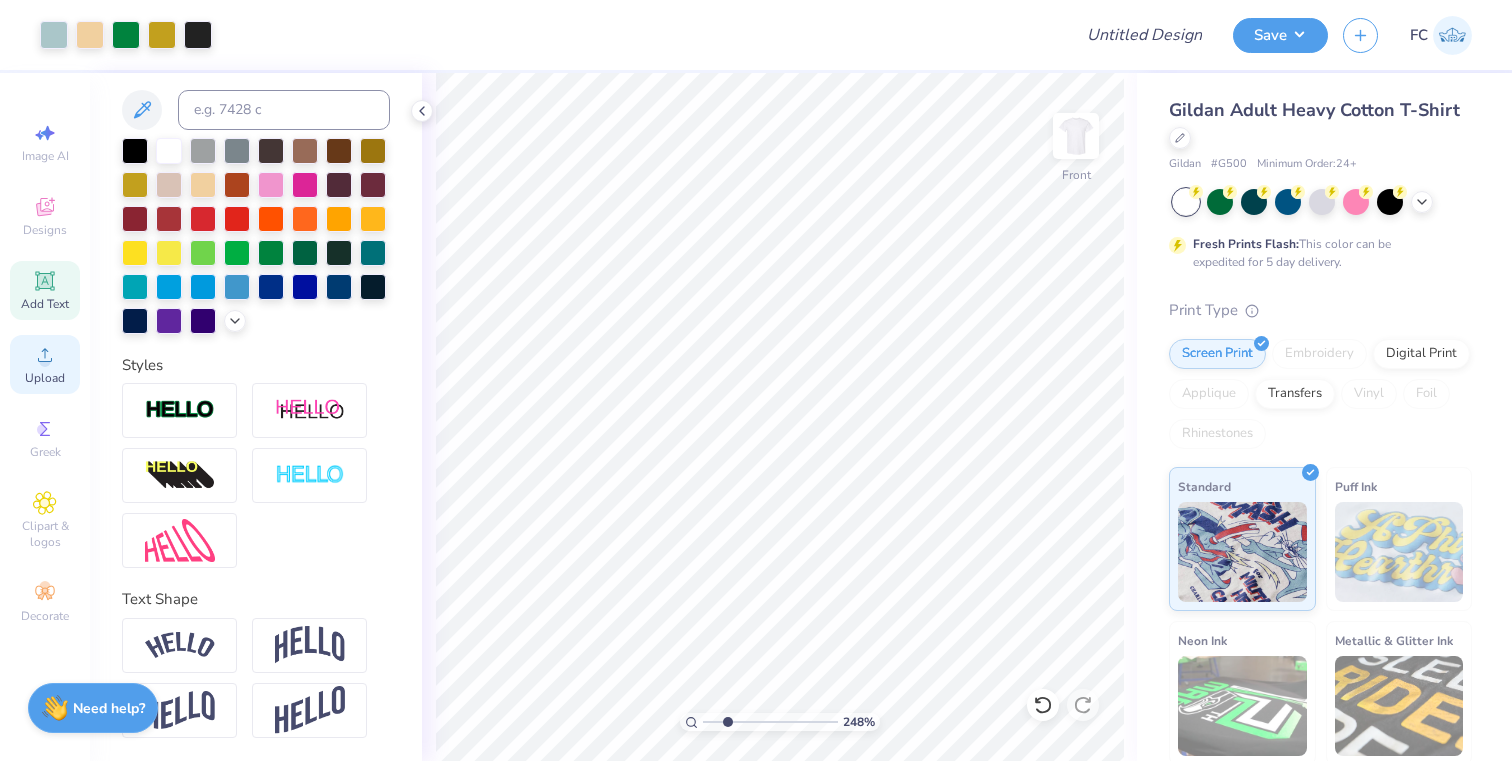 click 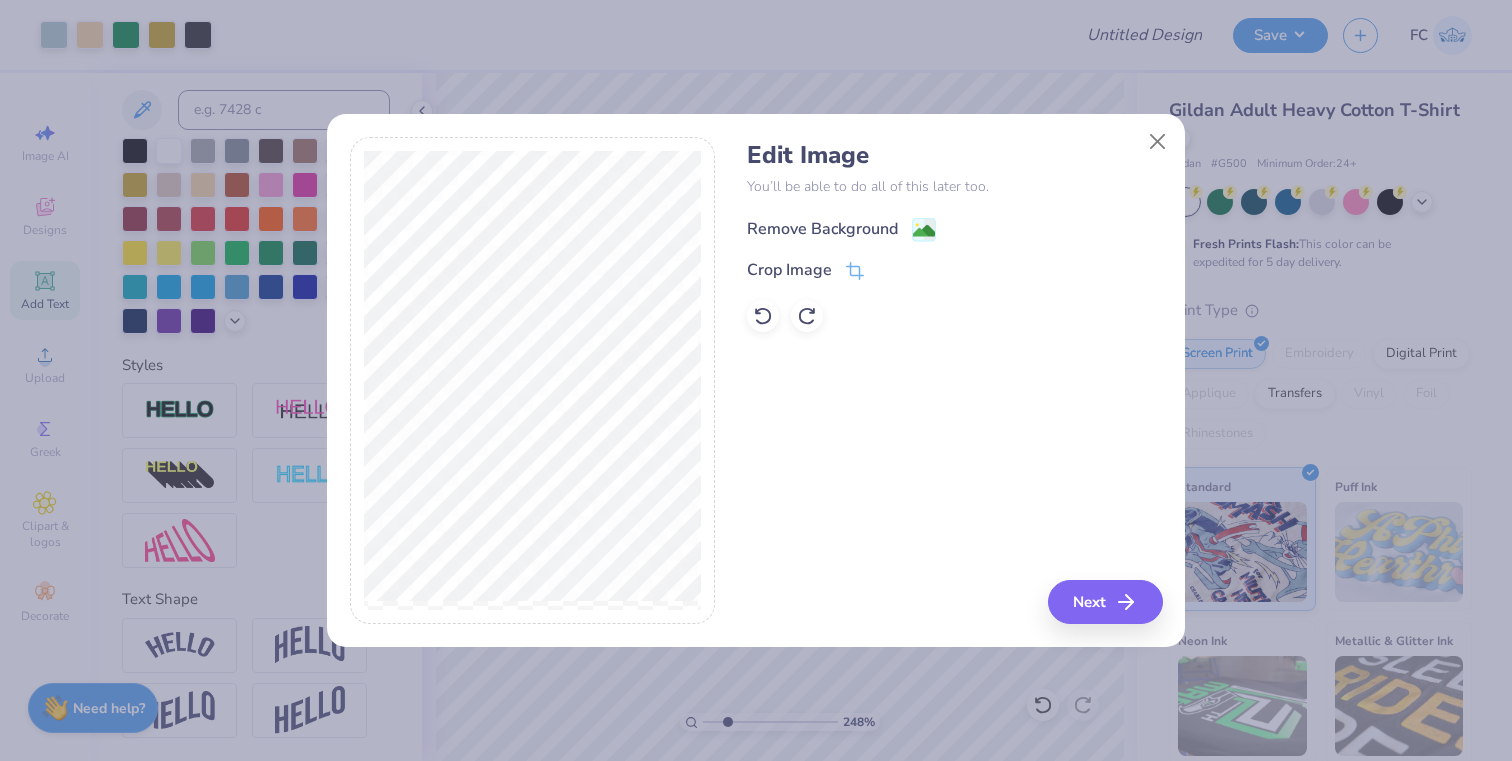click 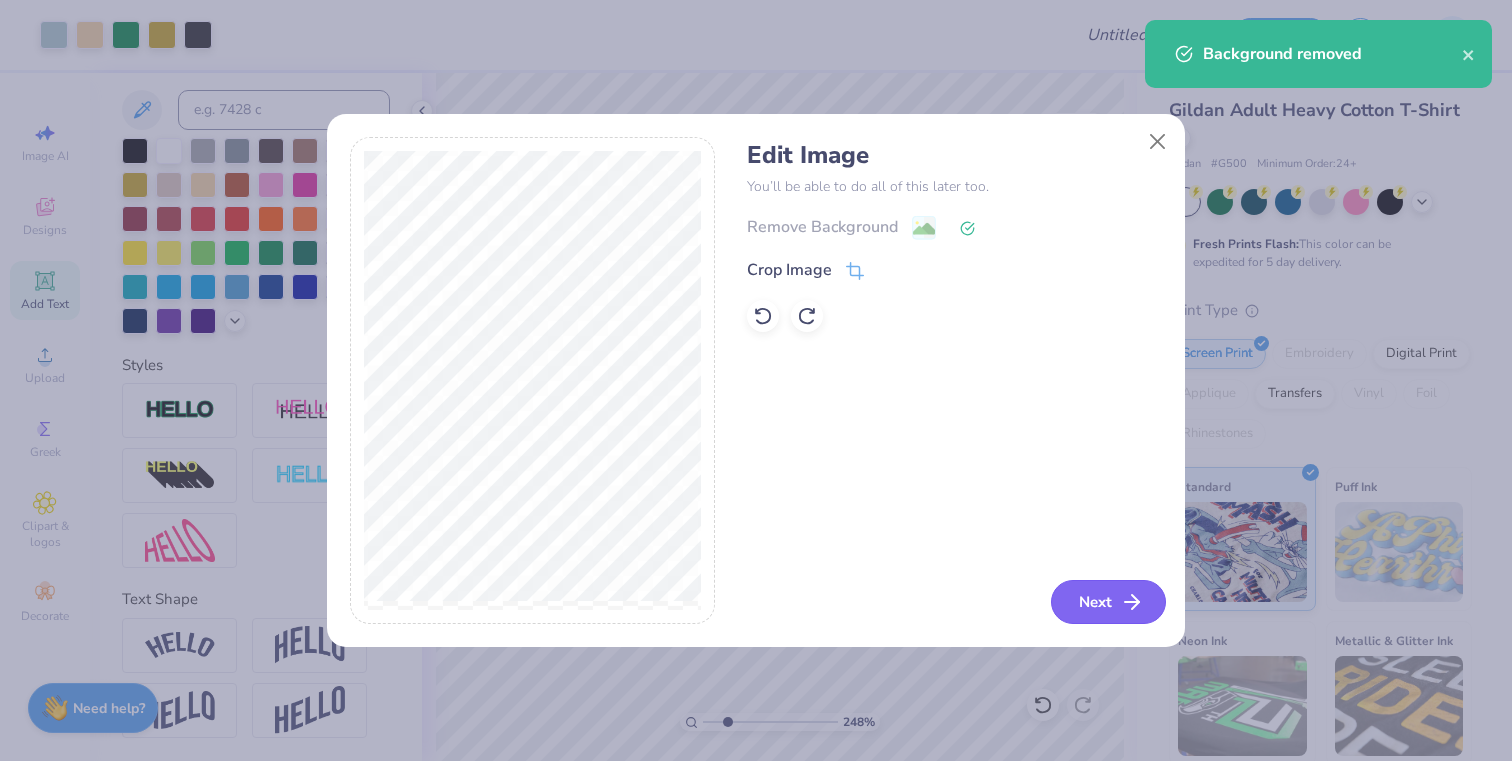 click on "Next" at bounding box center [1108, 602] 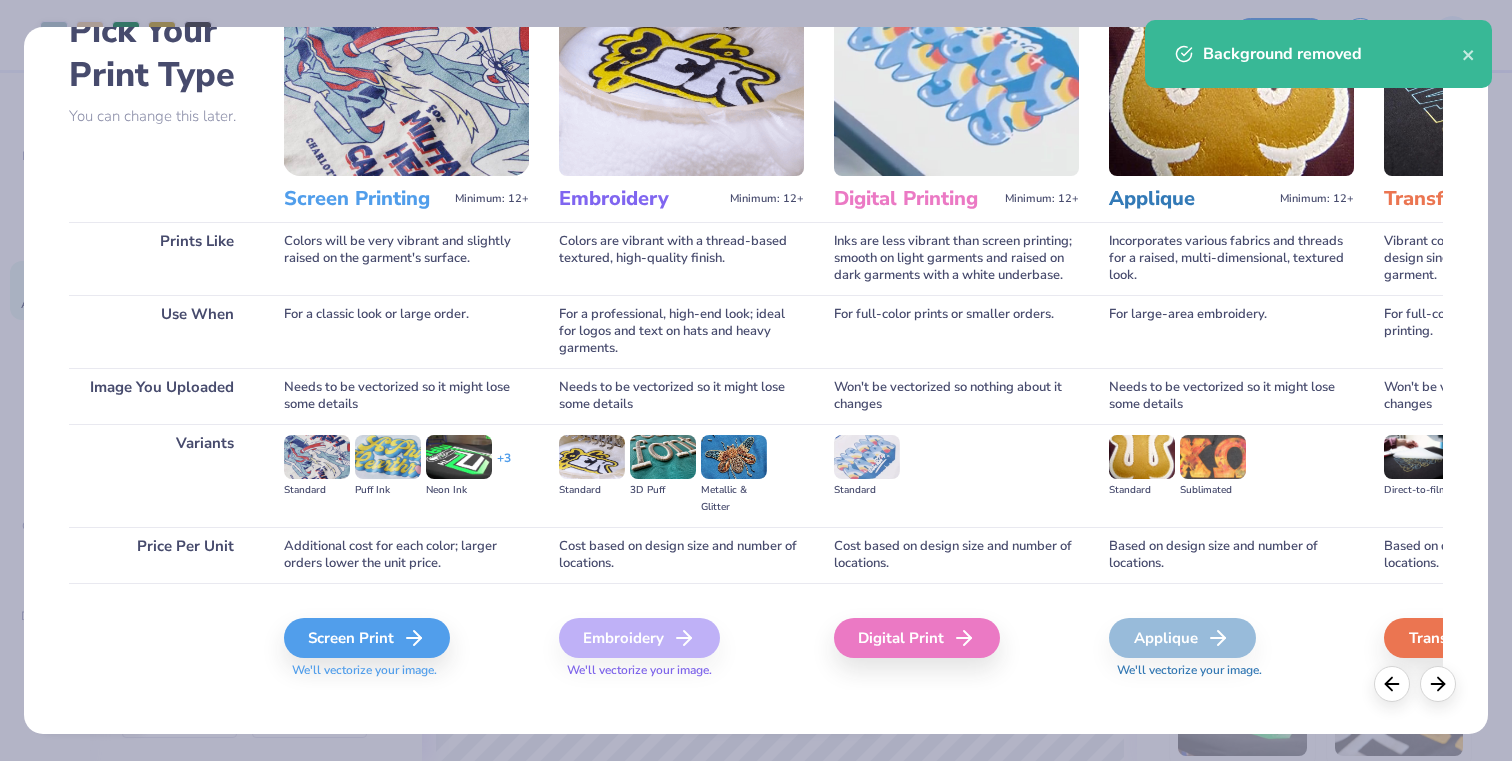 scroll, scrollTop: 136, scrollLeft: 0, axis: vertical 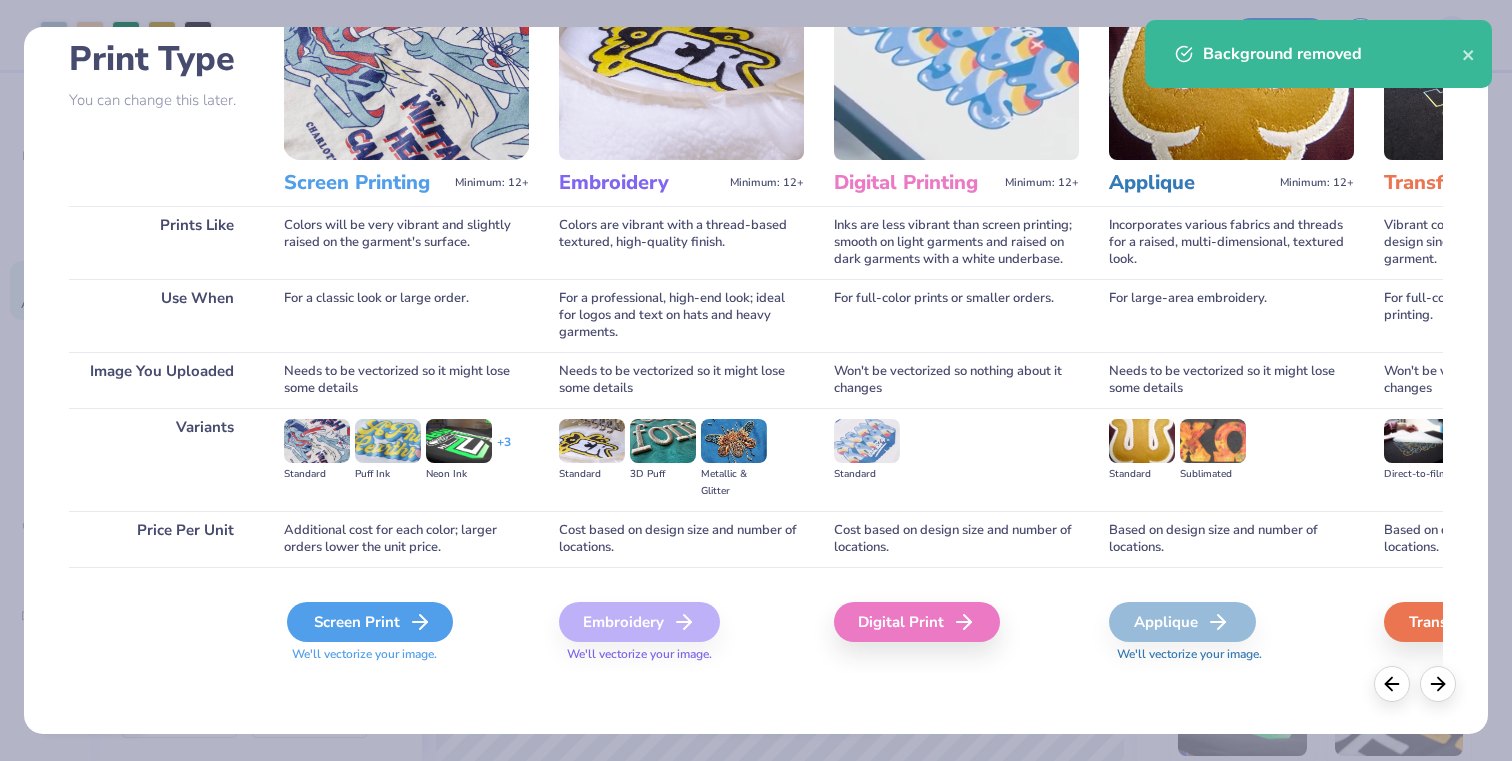 click on "Screen Print" at bounding box center (370, 622) 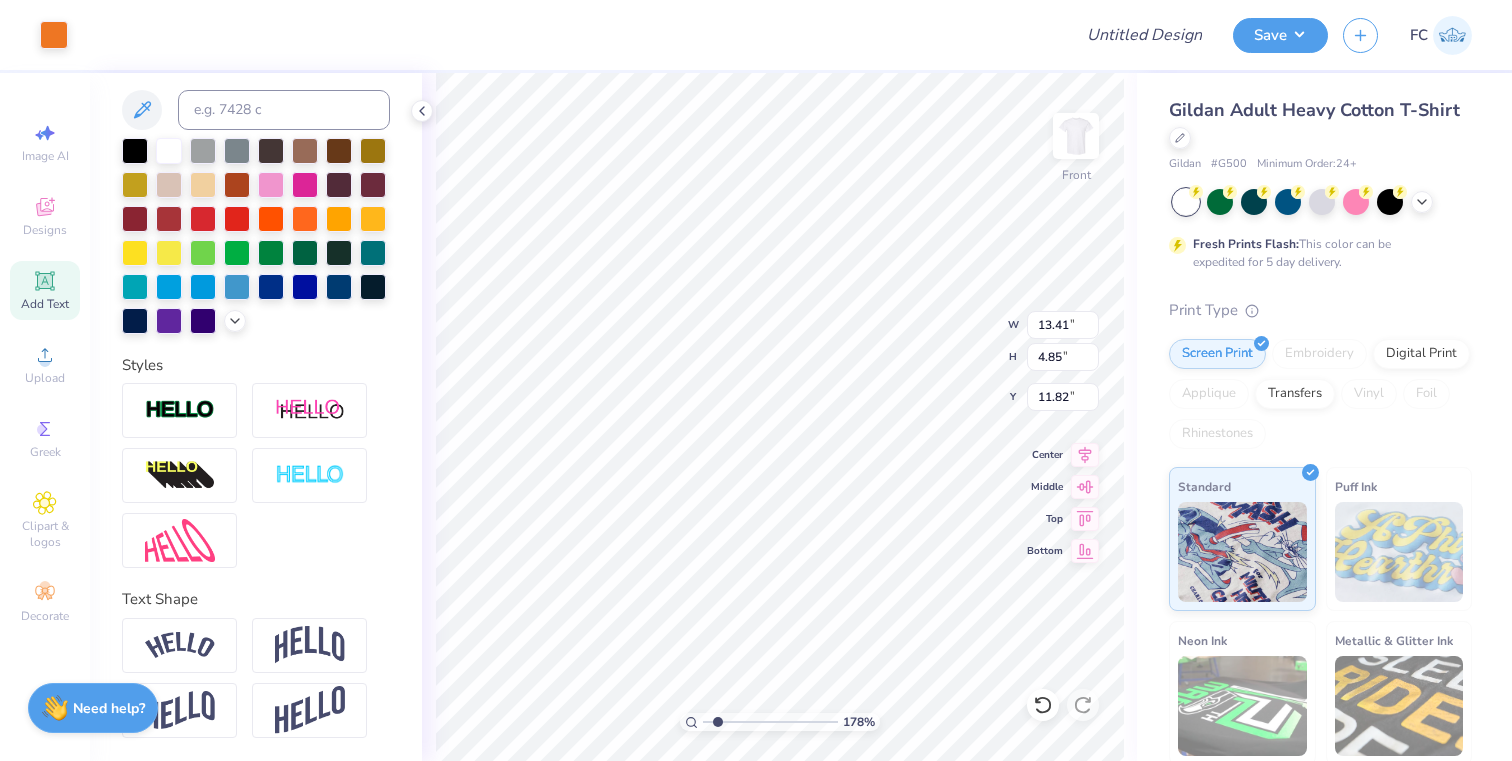 click at bounding box center [770, 722] 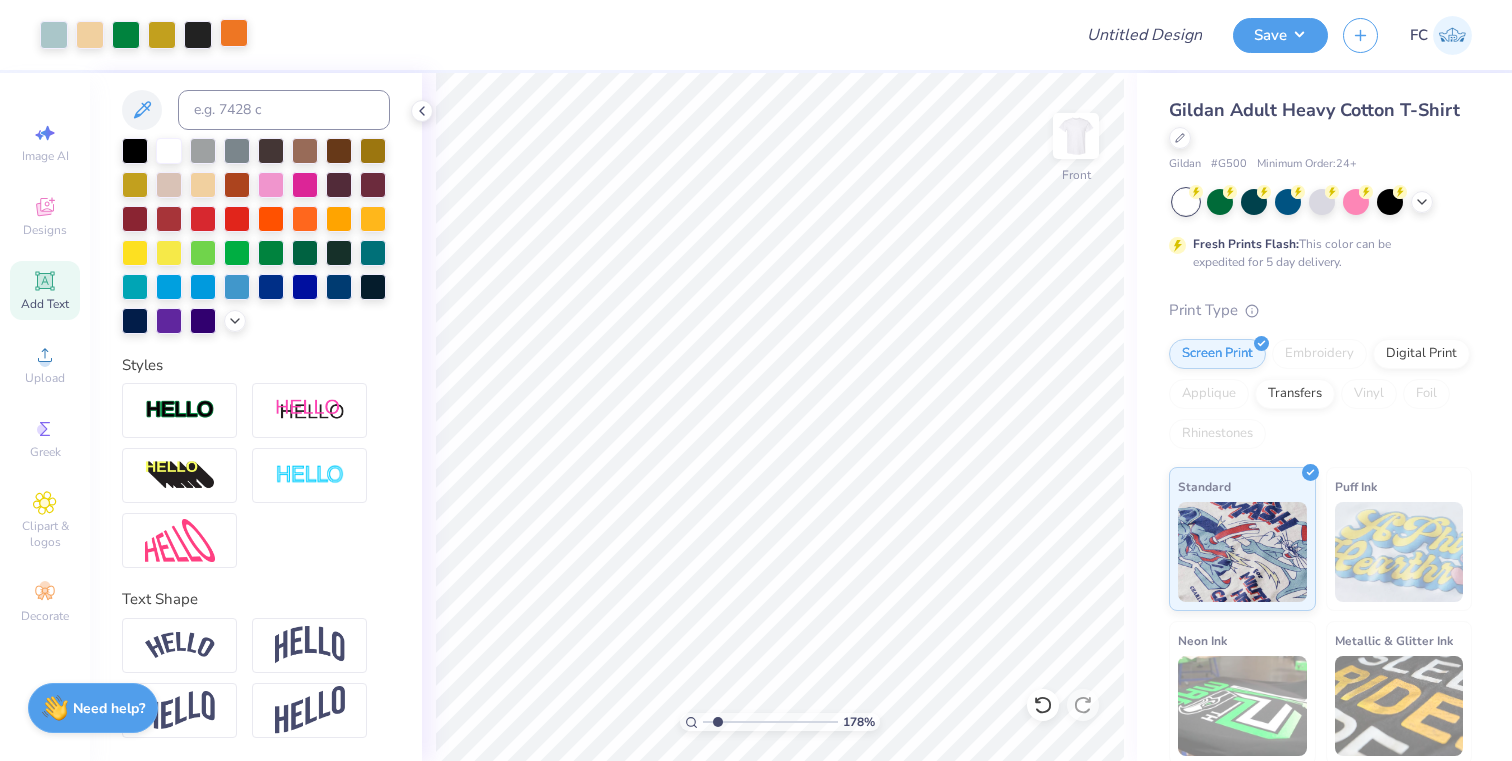 click at bounding box center [234, 33] 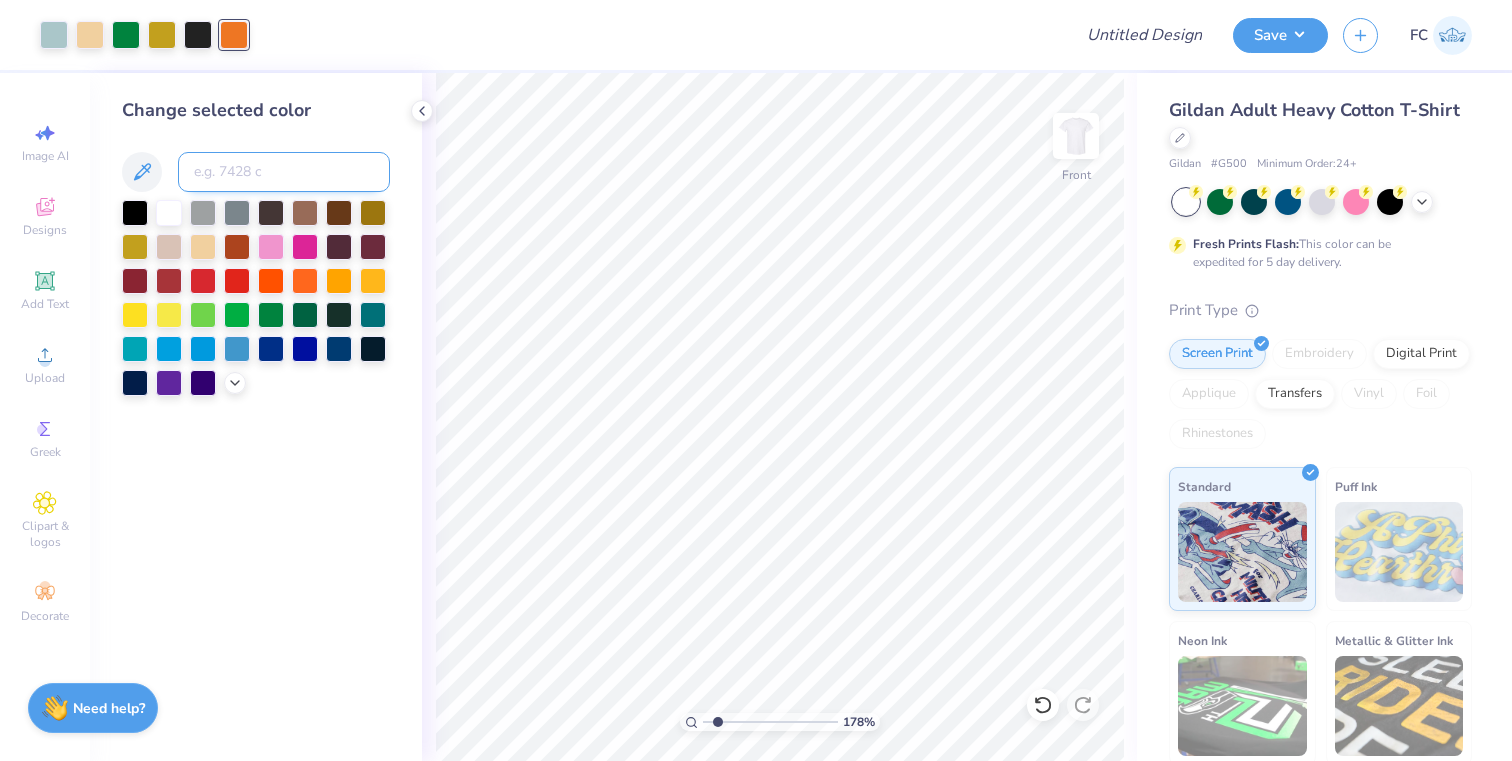 click at bounding box center (284, 172) 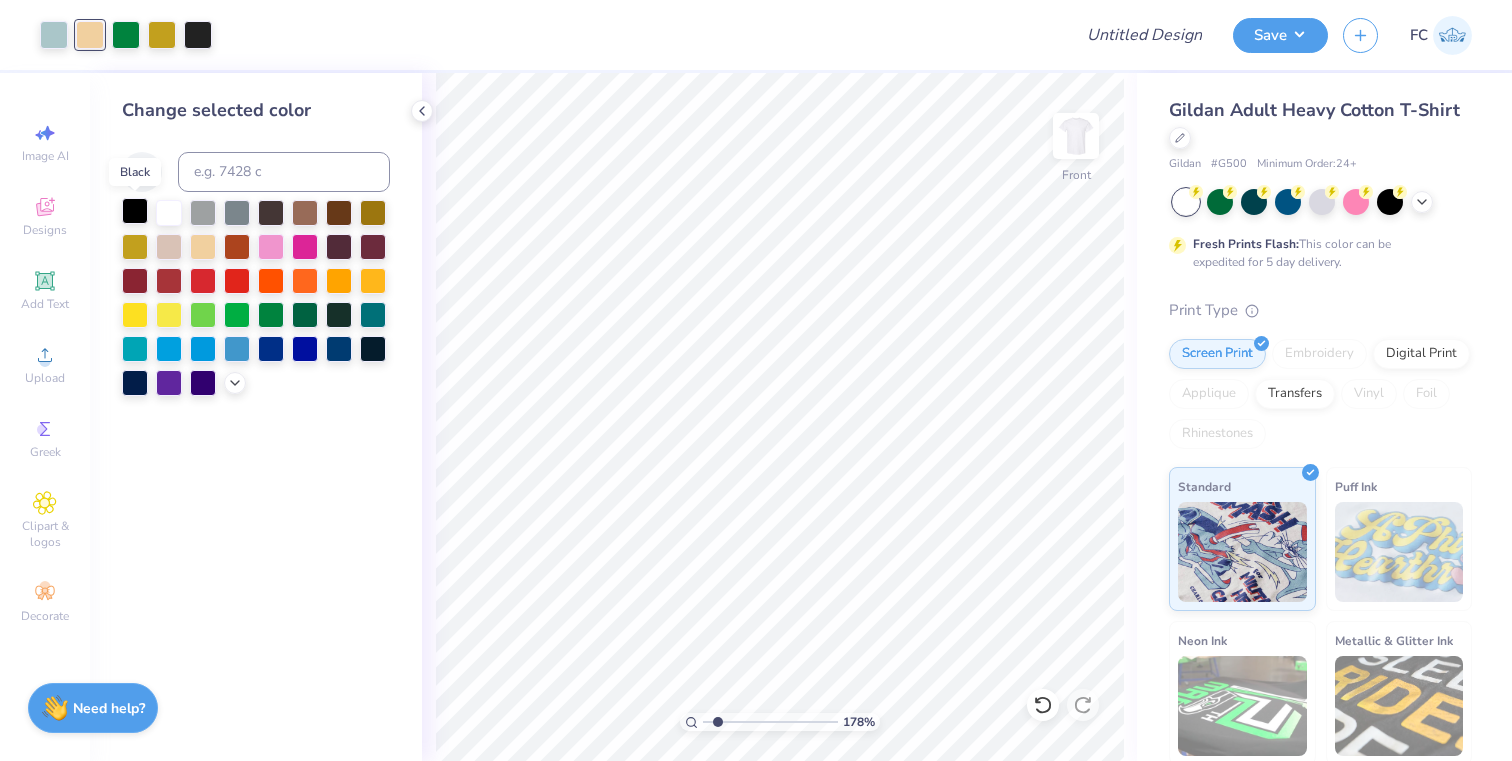 click at bounding box center [135, 211] 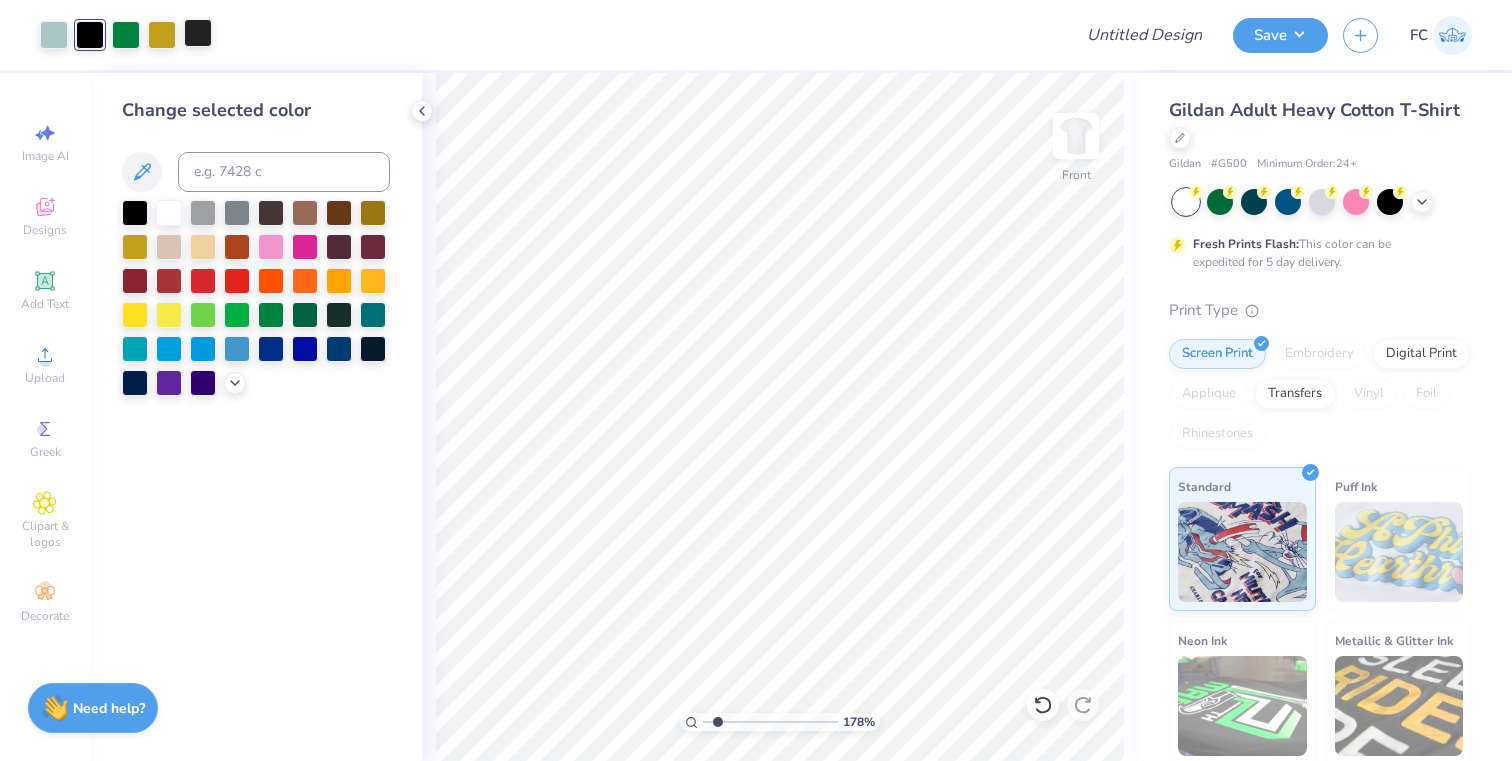 click at bounding box center [198, 33] 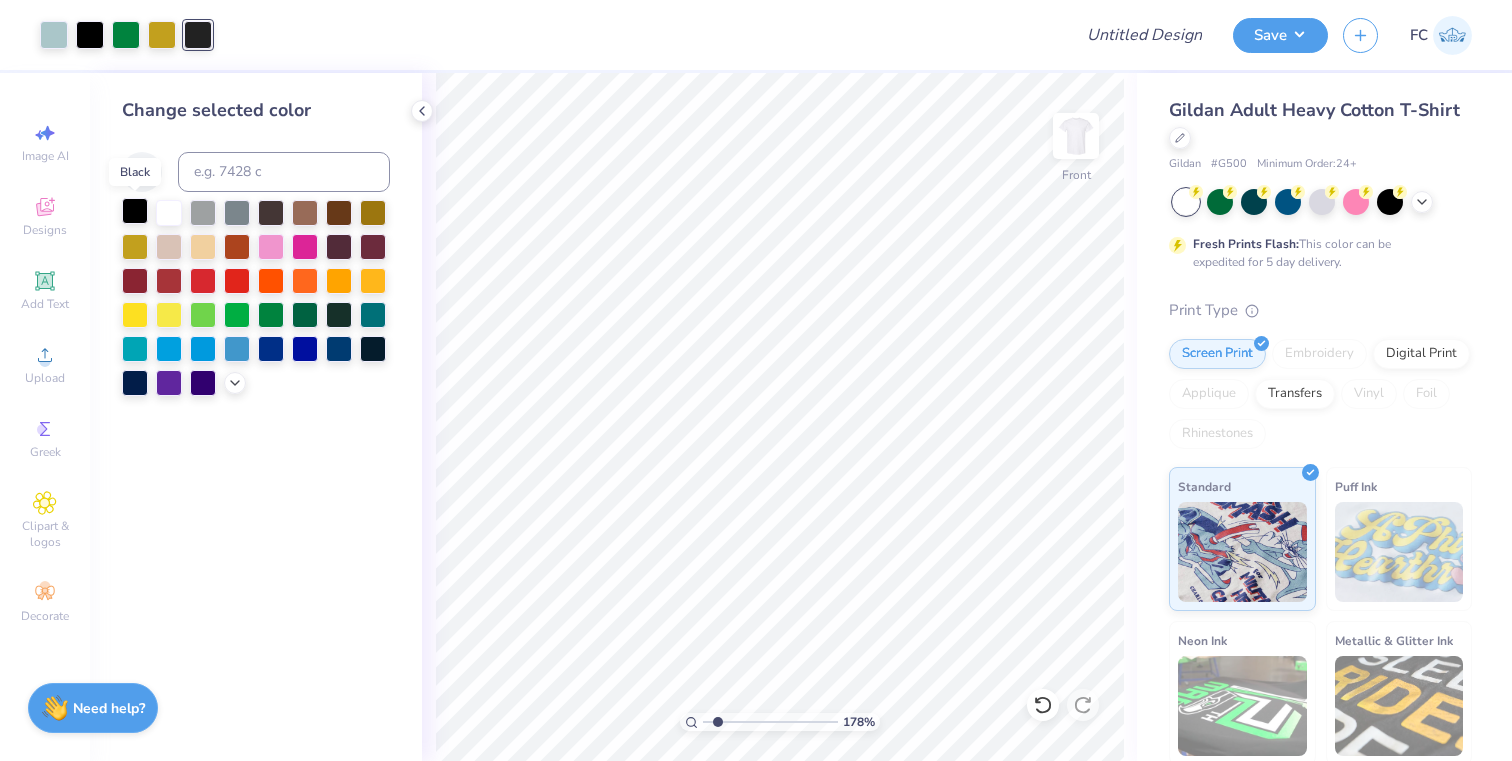 click at bounding box center (135, 211) 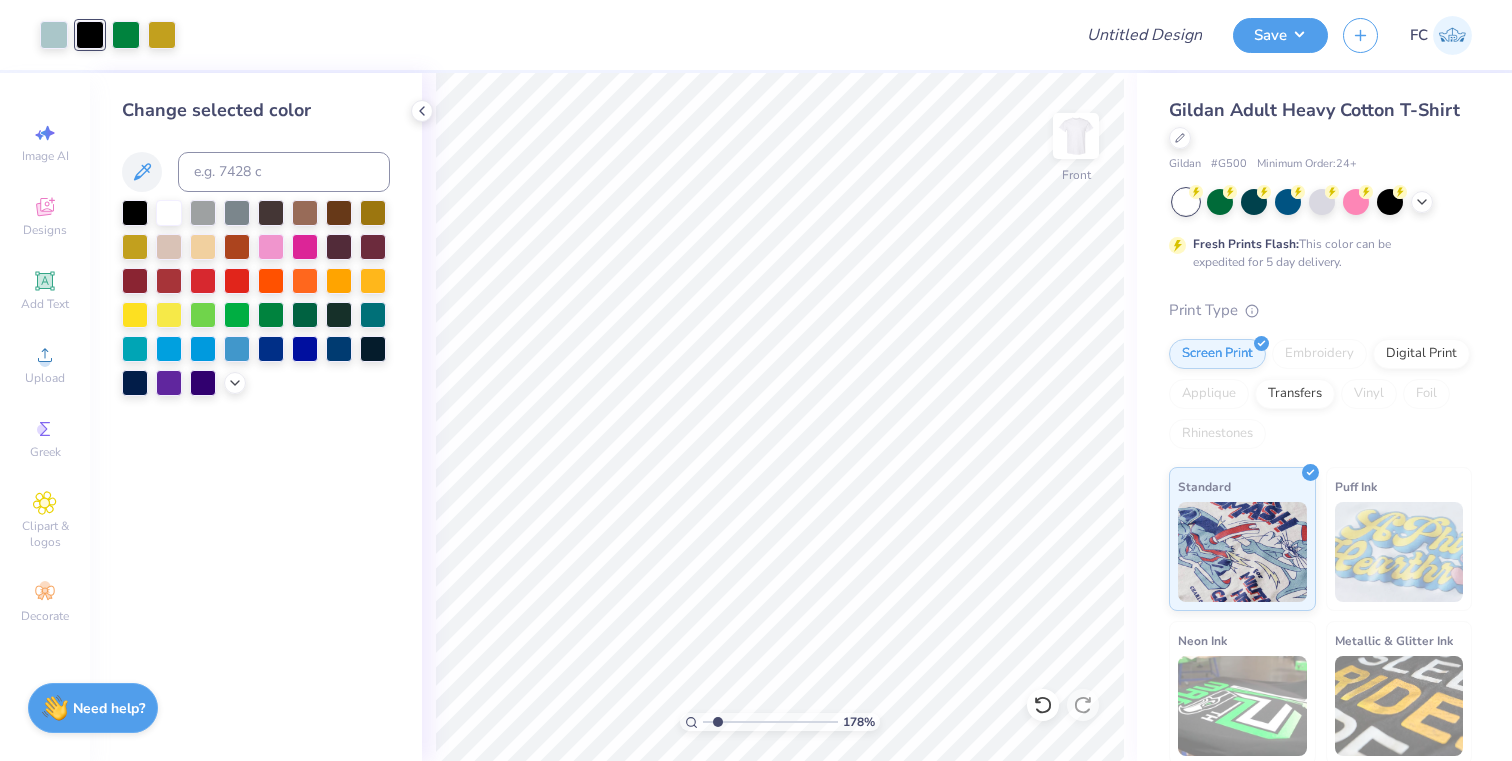 click on "Change selected color" at bounding box center [256, 417] 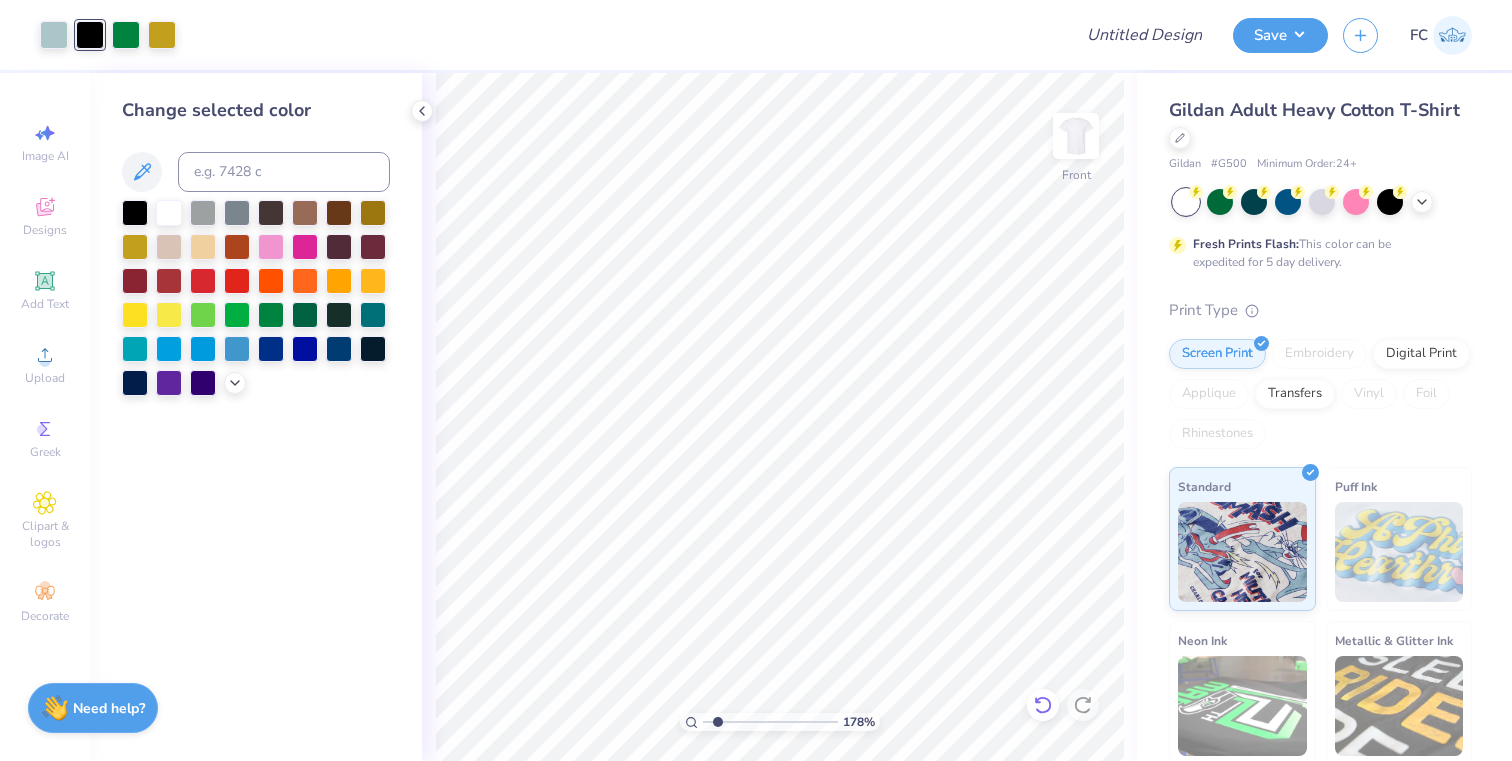 click at bounding box center (1043, 705) 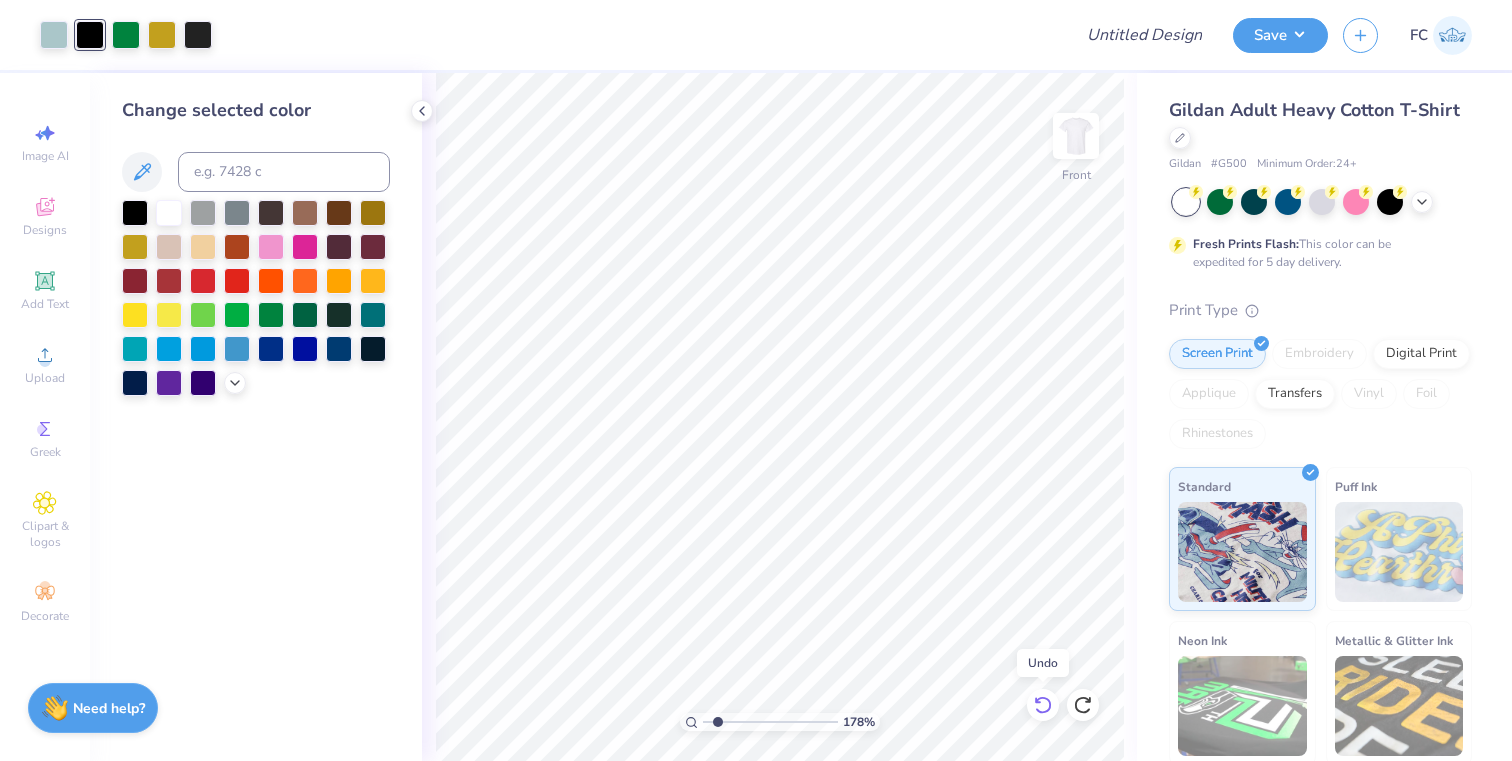 click at bounding box center [1043, 705] 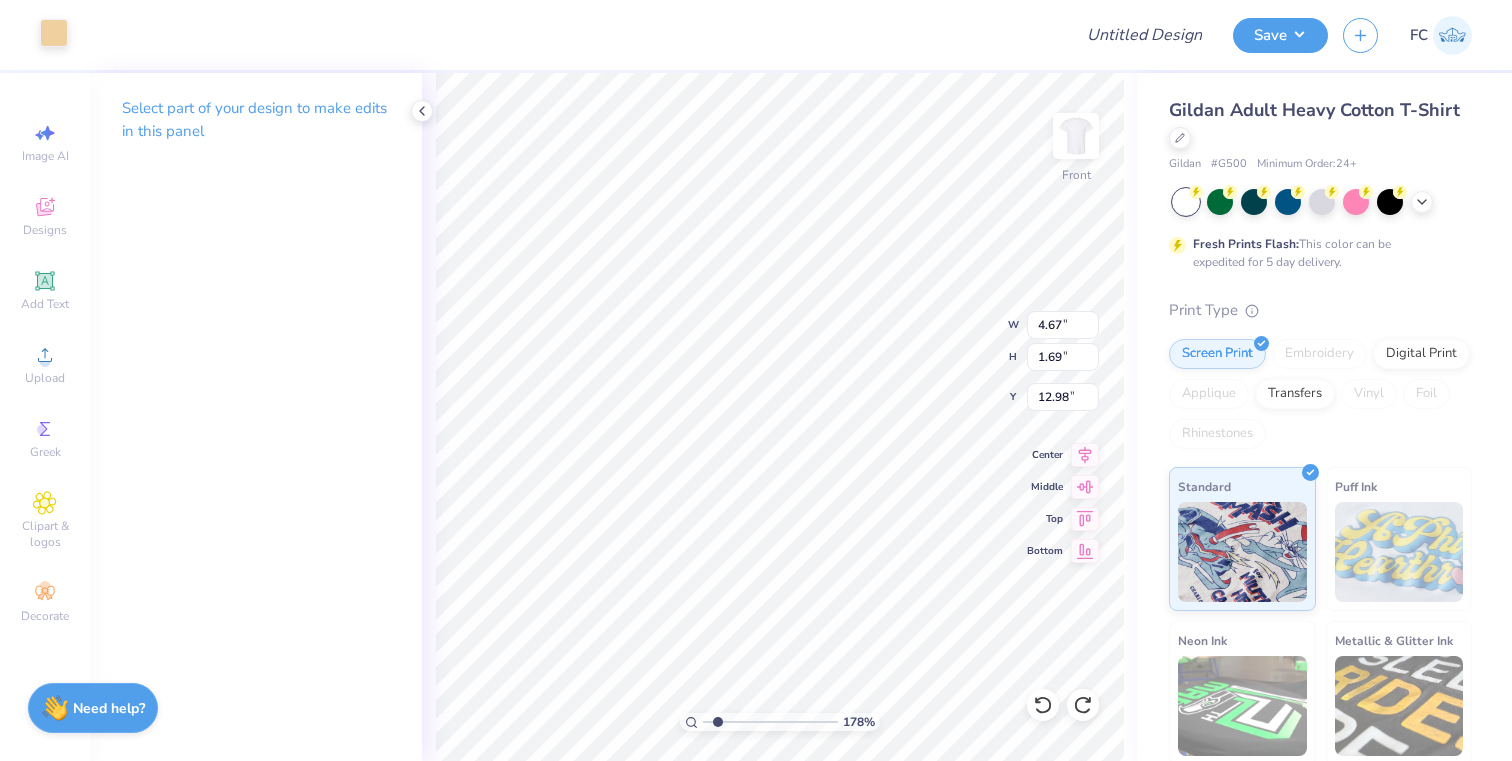 click at bounding box center (54, 33) 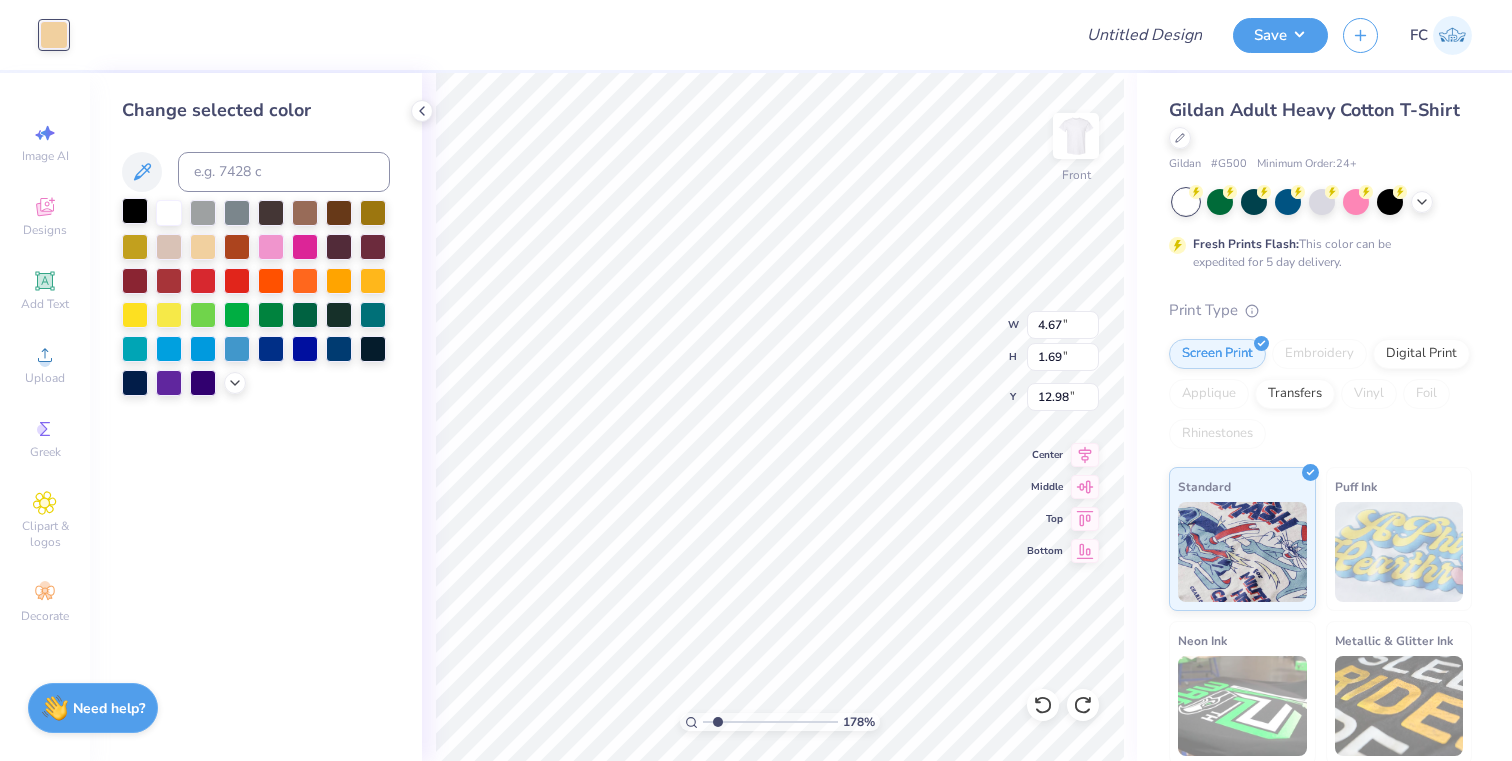 click at bounding box center [135, 211] 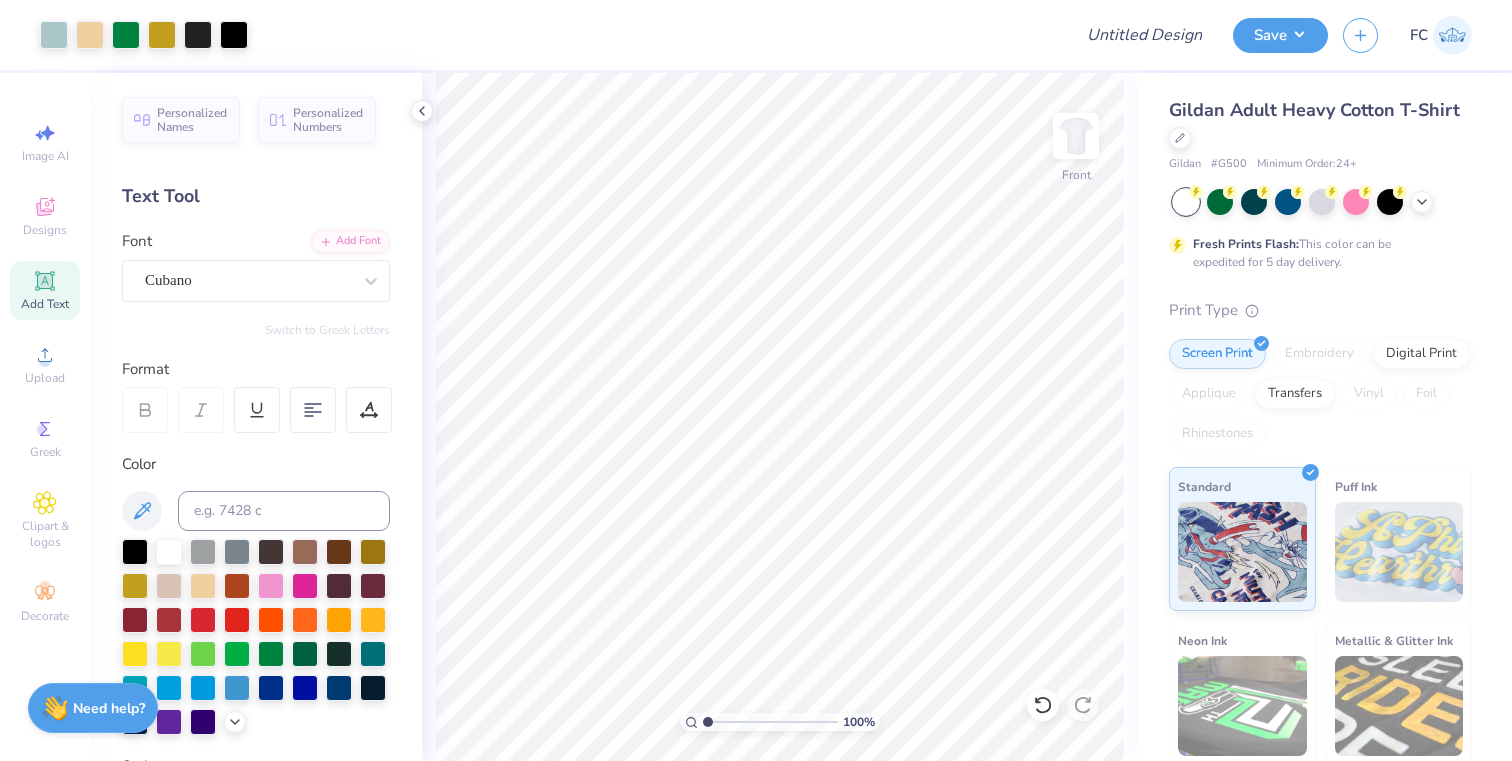 drag, startPoint x: 718, startPoint y: 723, endPoint x: 698, endPoint y: 723, distance: 20 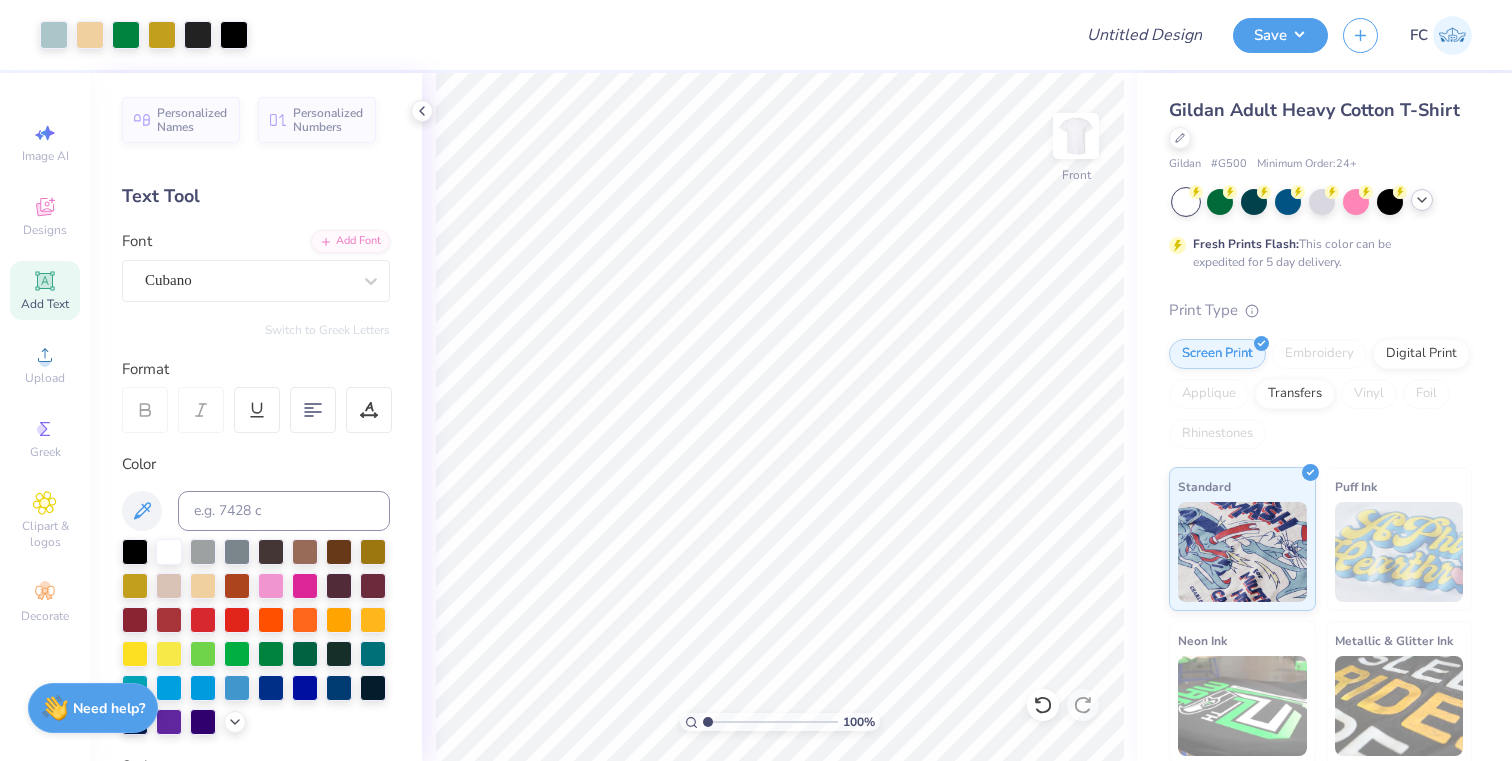 click 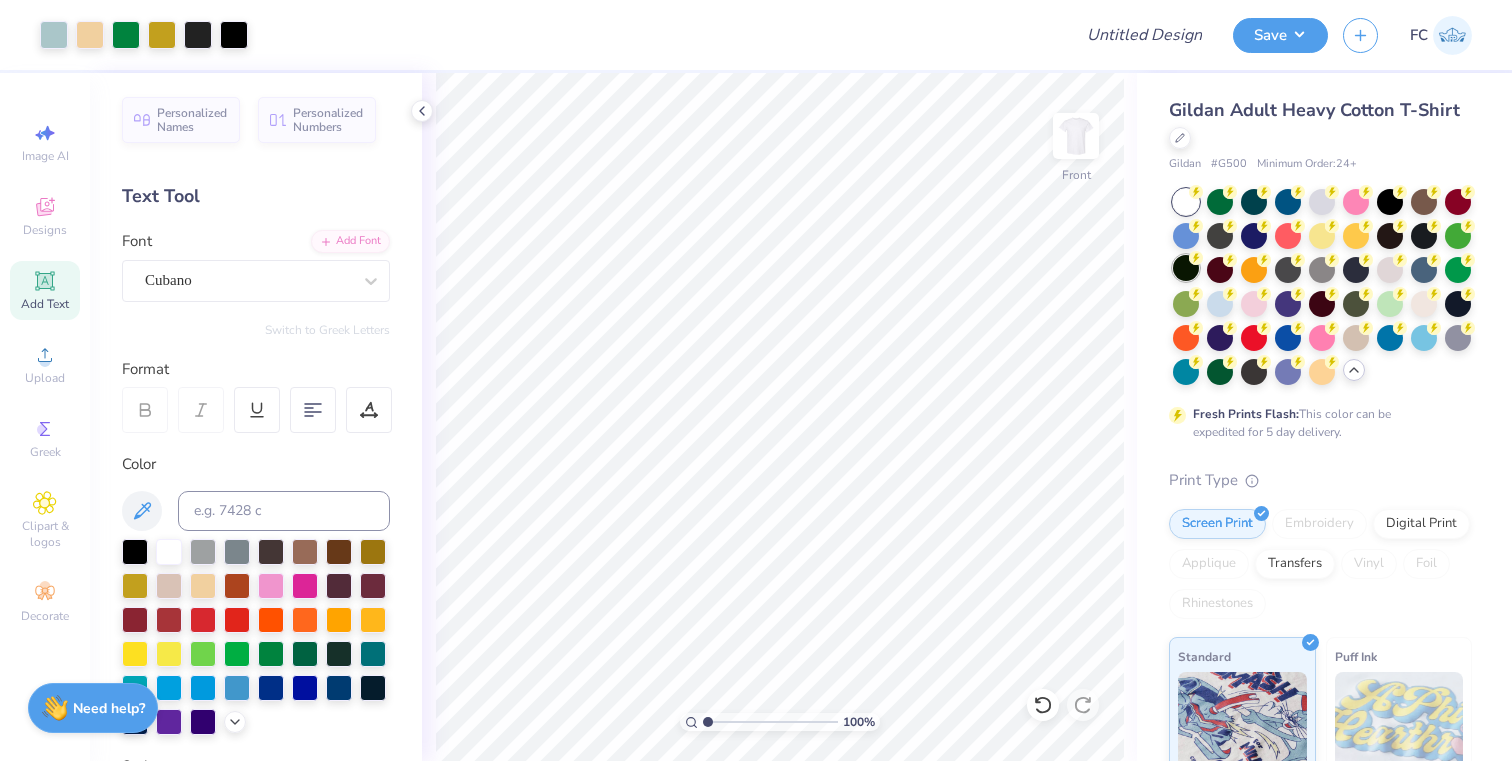 click at bounding box center [1186, 268] 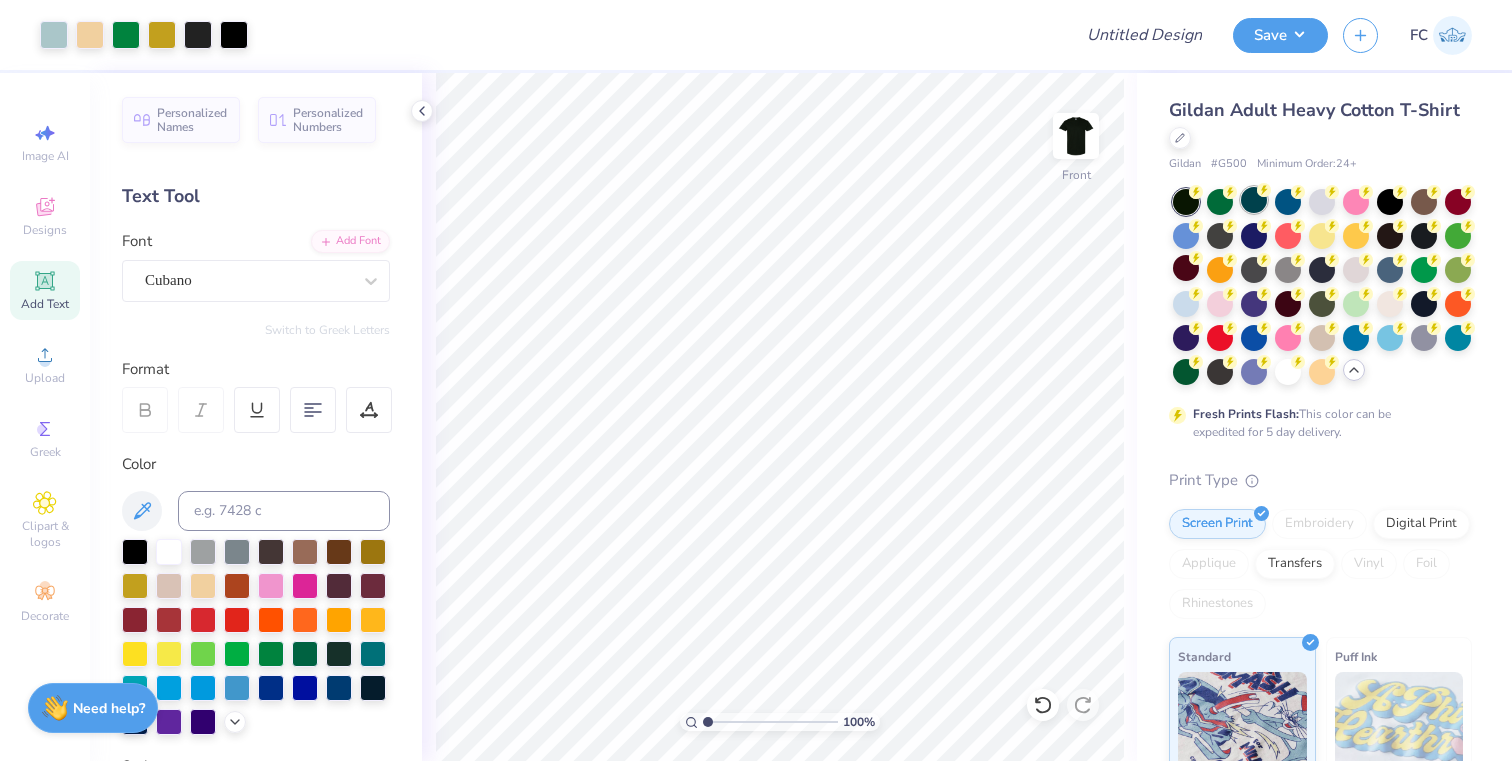 click at bounding box center [1254, 200] 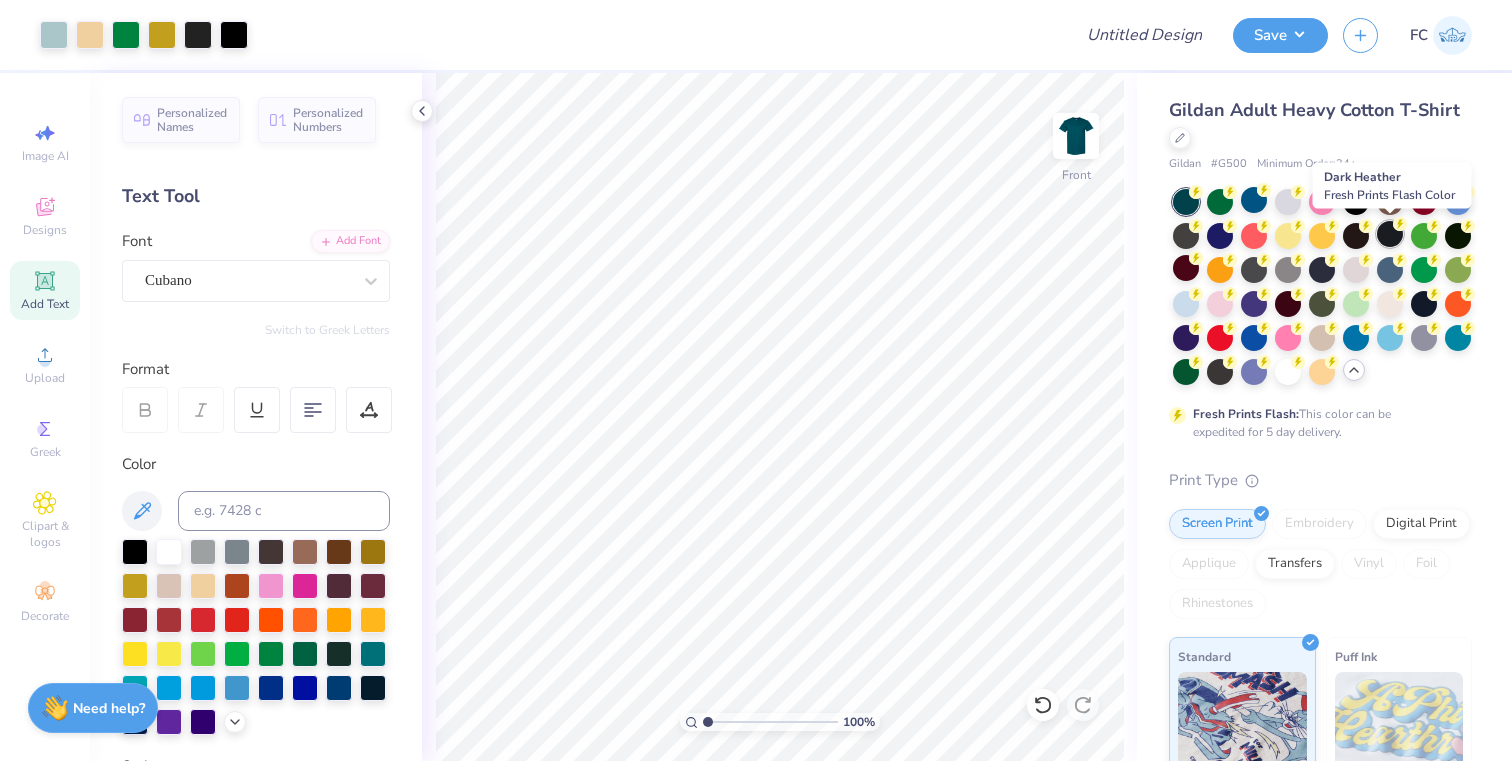 click at bounding box center [1390, 234] 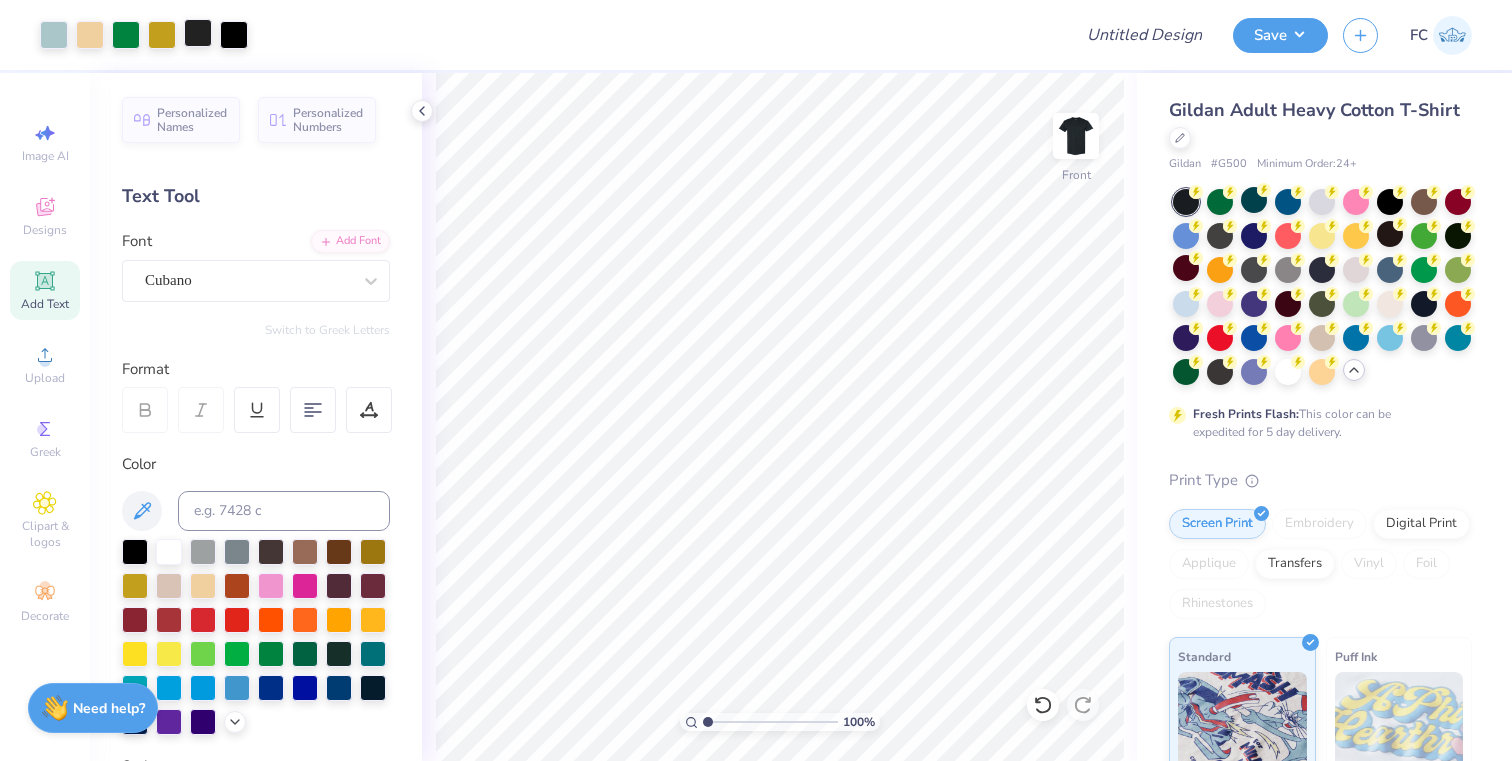 click at bounding box center [198, 33] 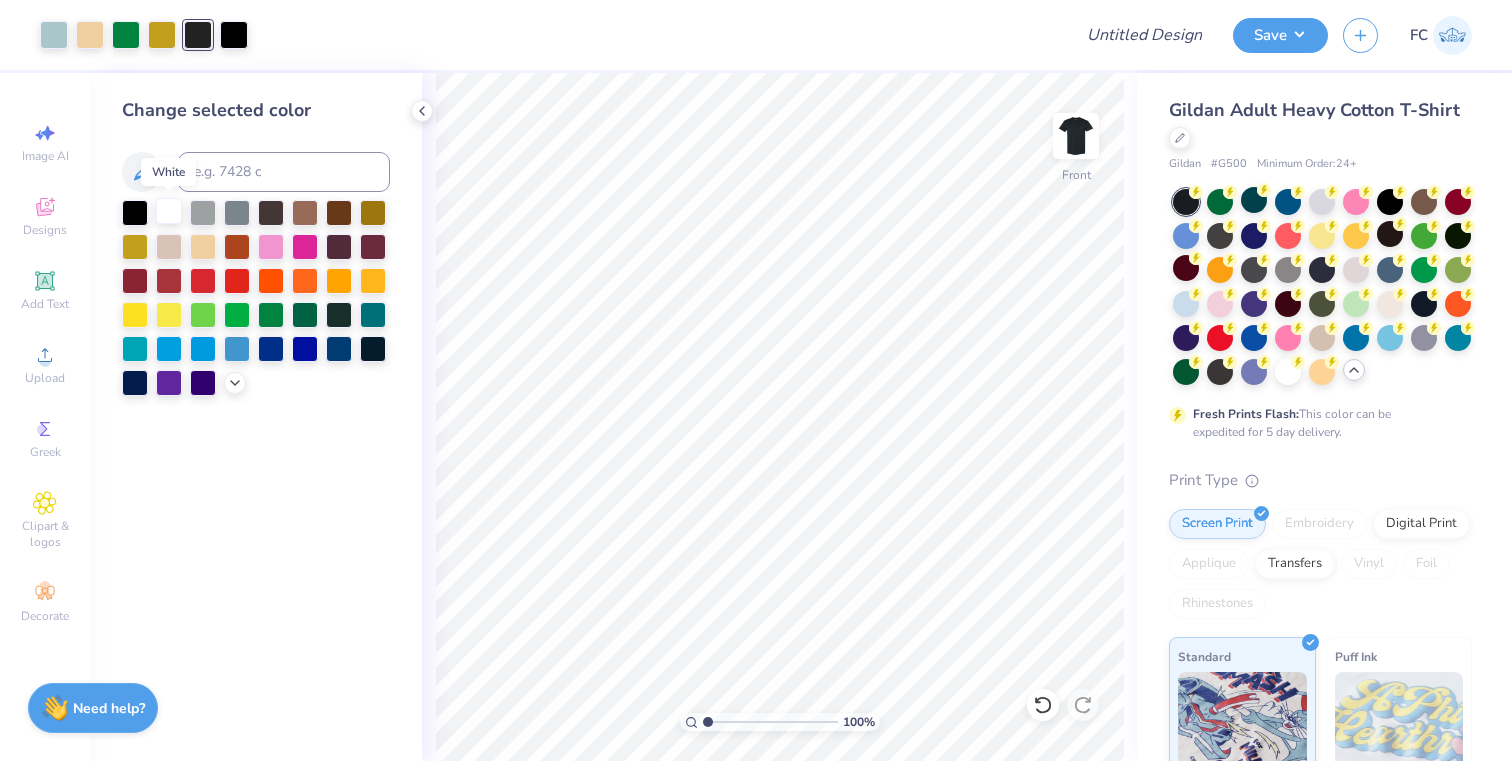 click at bounding box center (169, 211) 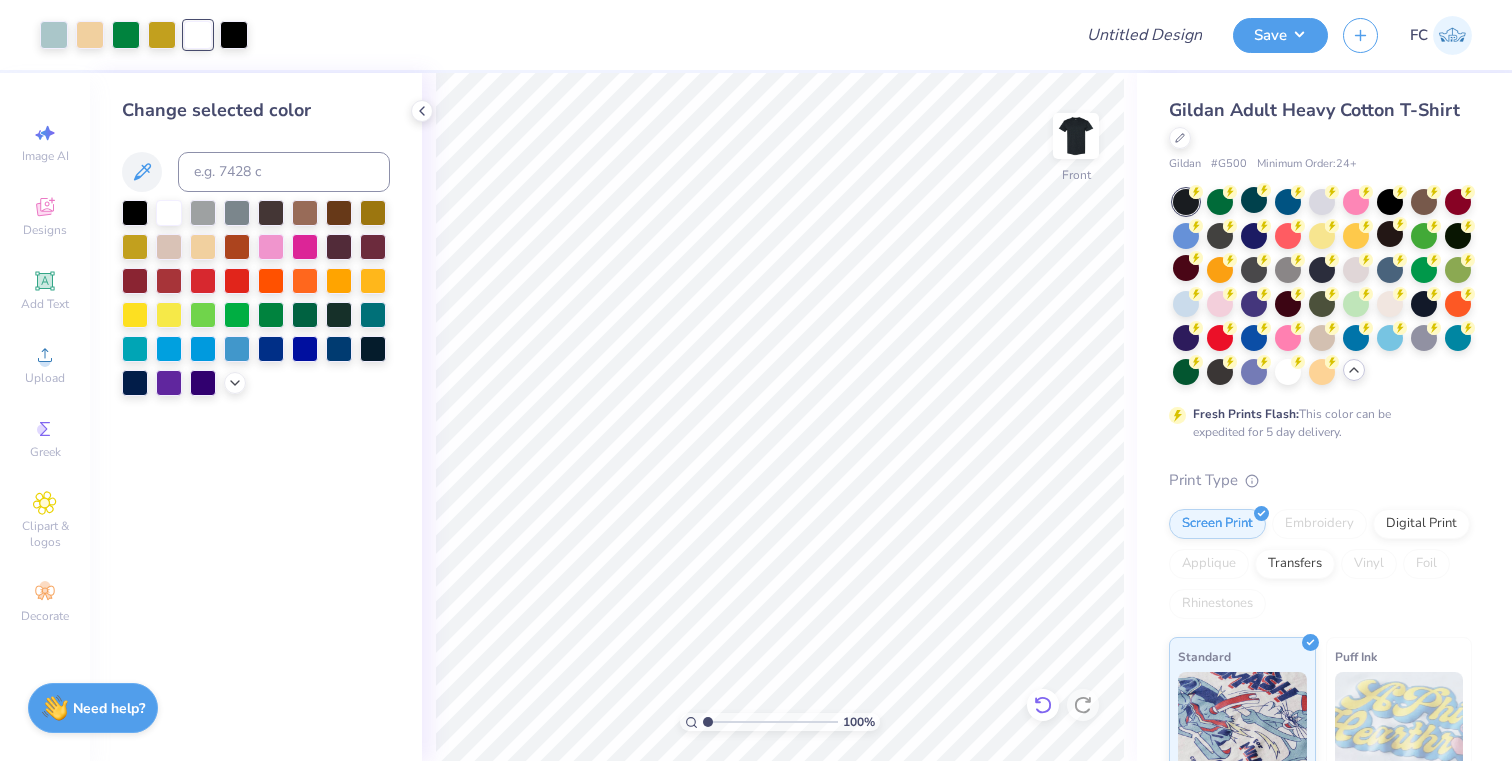click 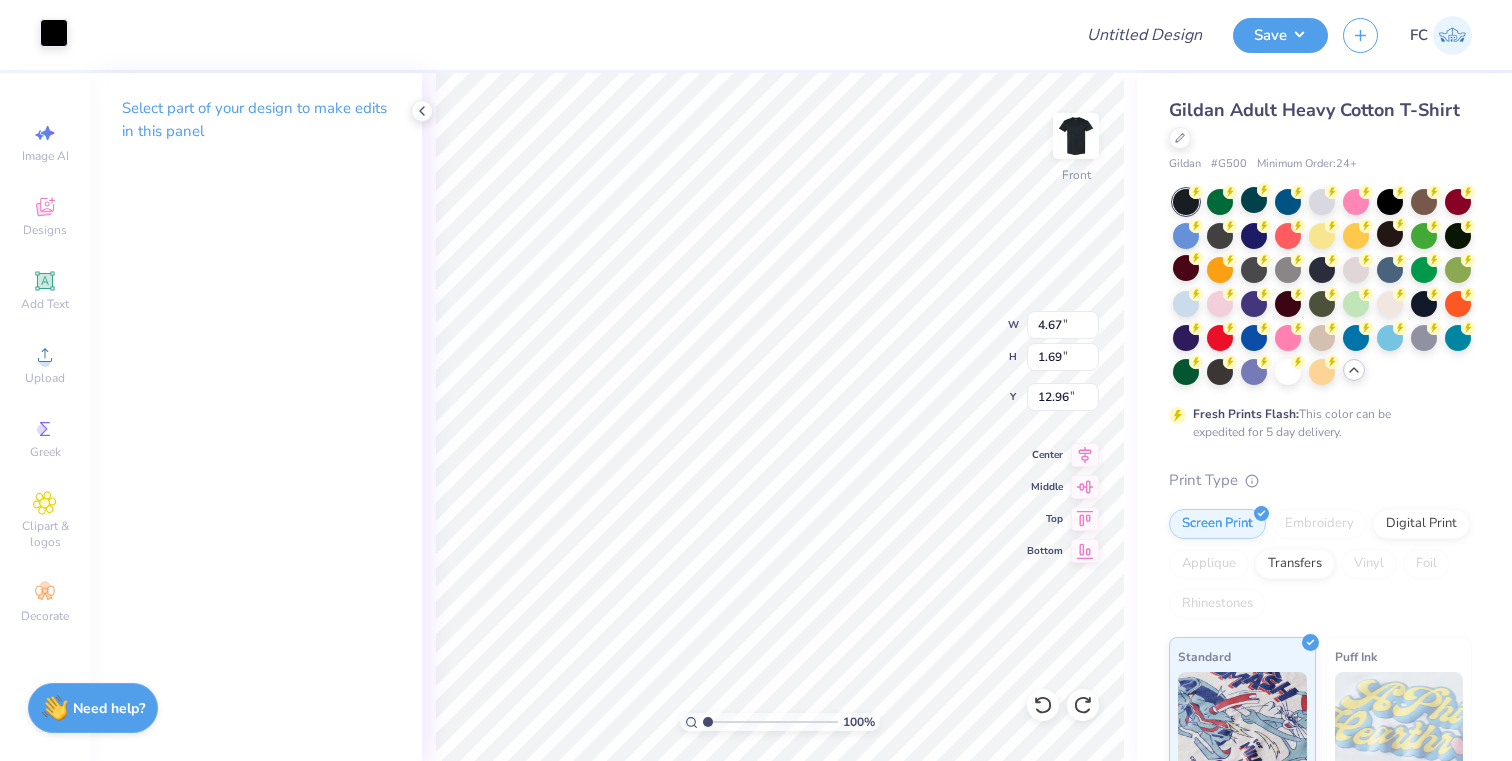 click at bounding box center (54, 33) 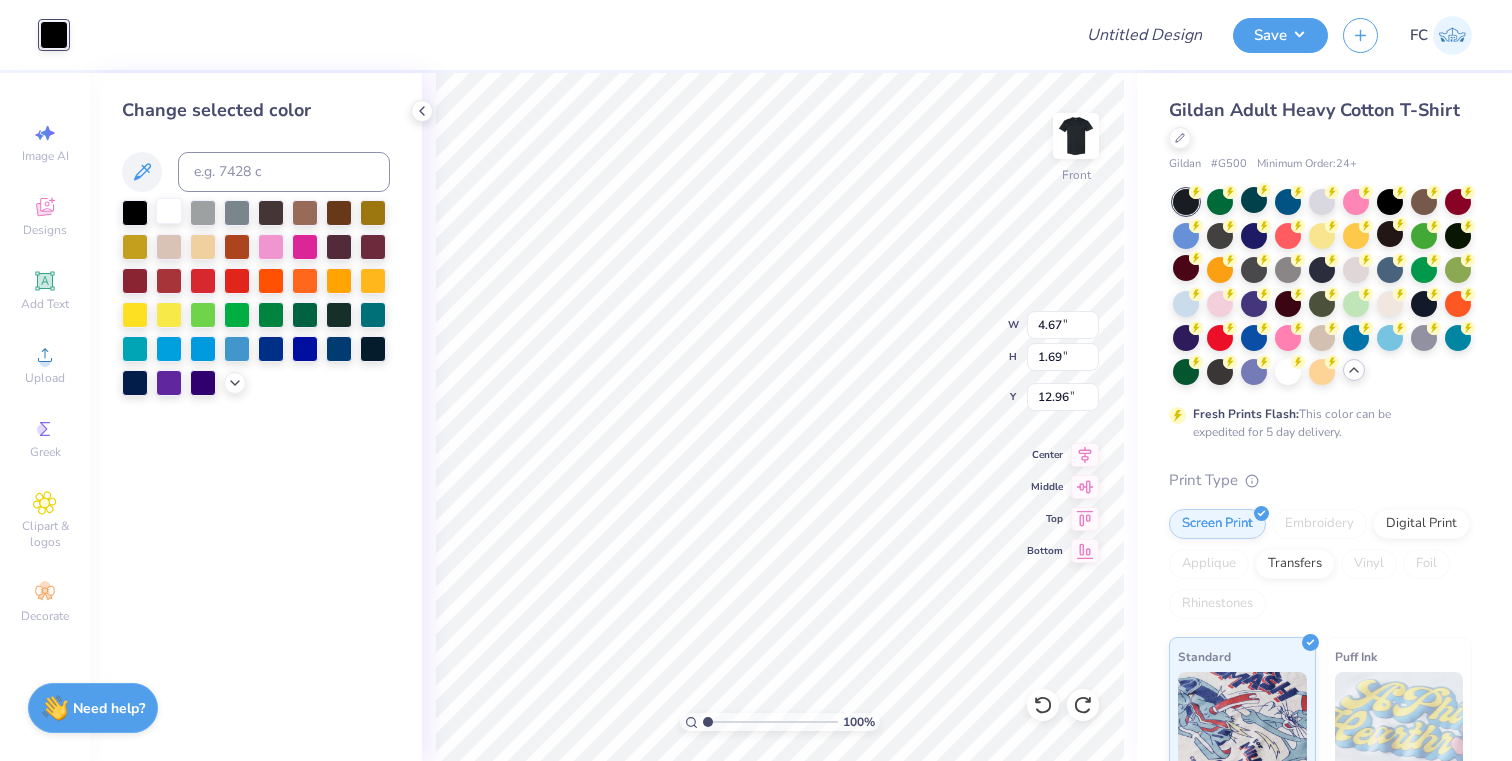 click at bounding box center [169, 211] 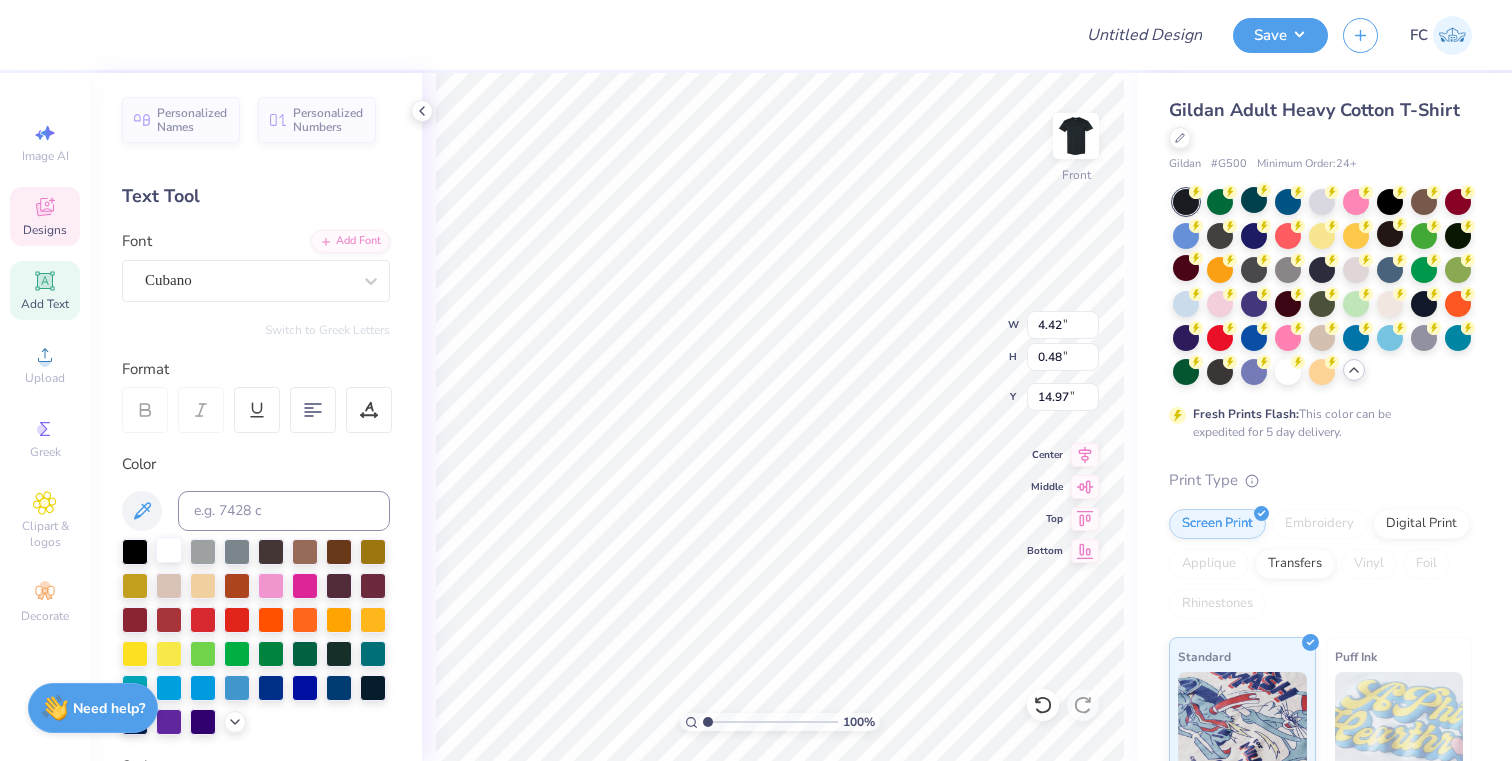 click at bounding box center [169, 550] 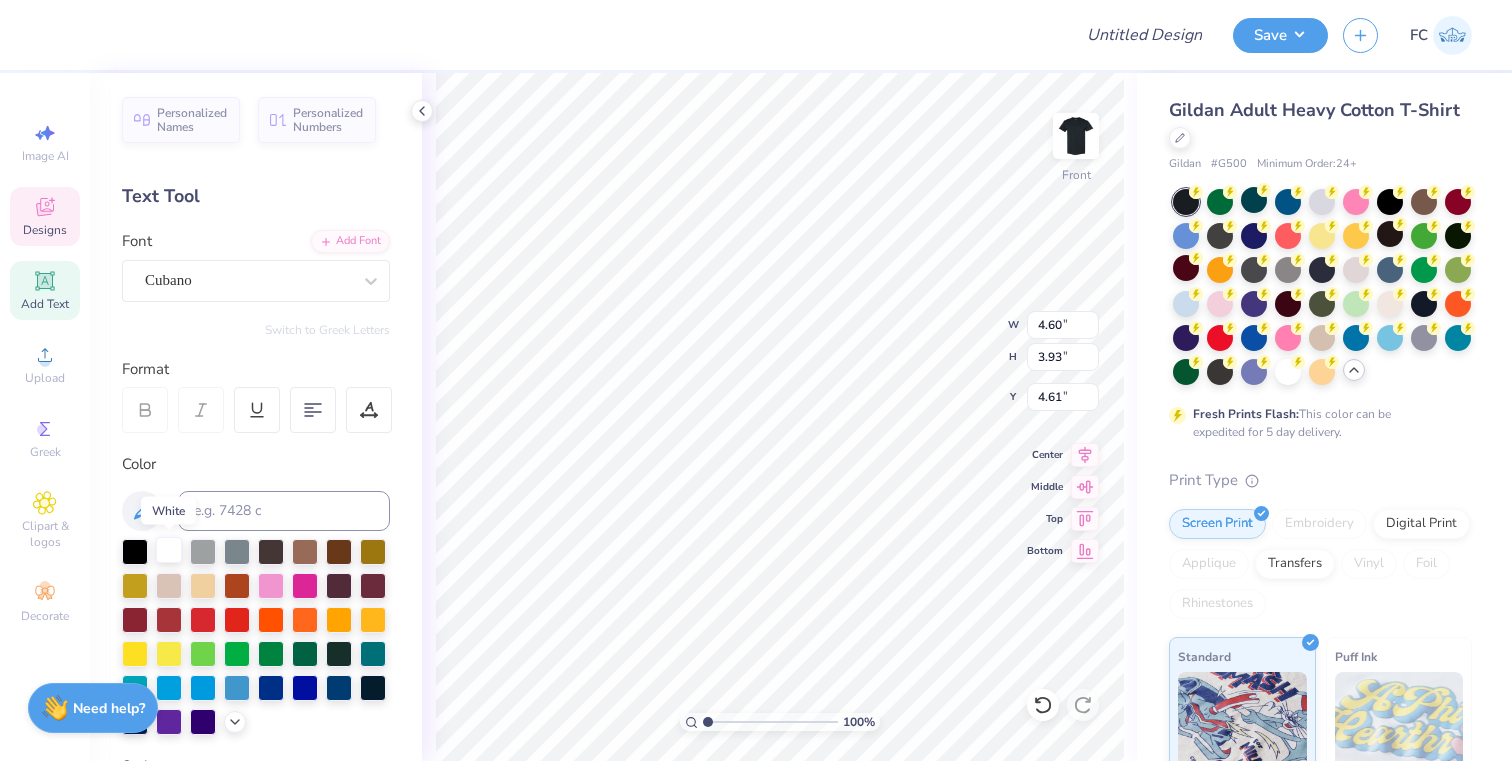 click at bounding box center [169, 550] 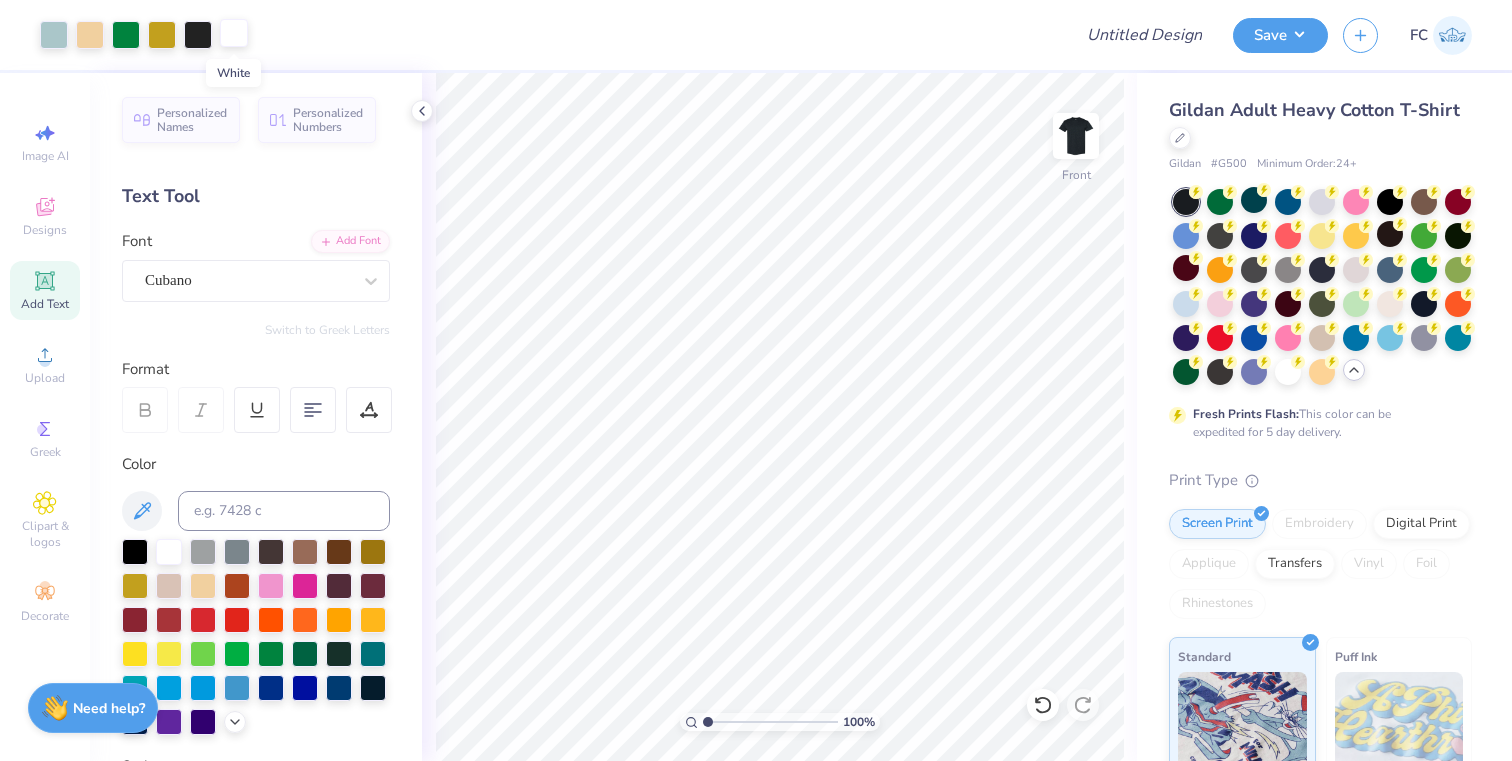 click at bounding box center (234, 33) 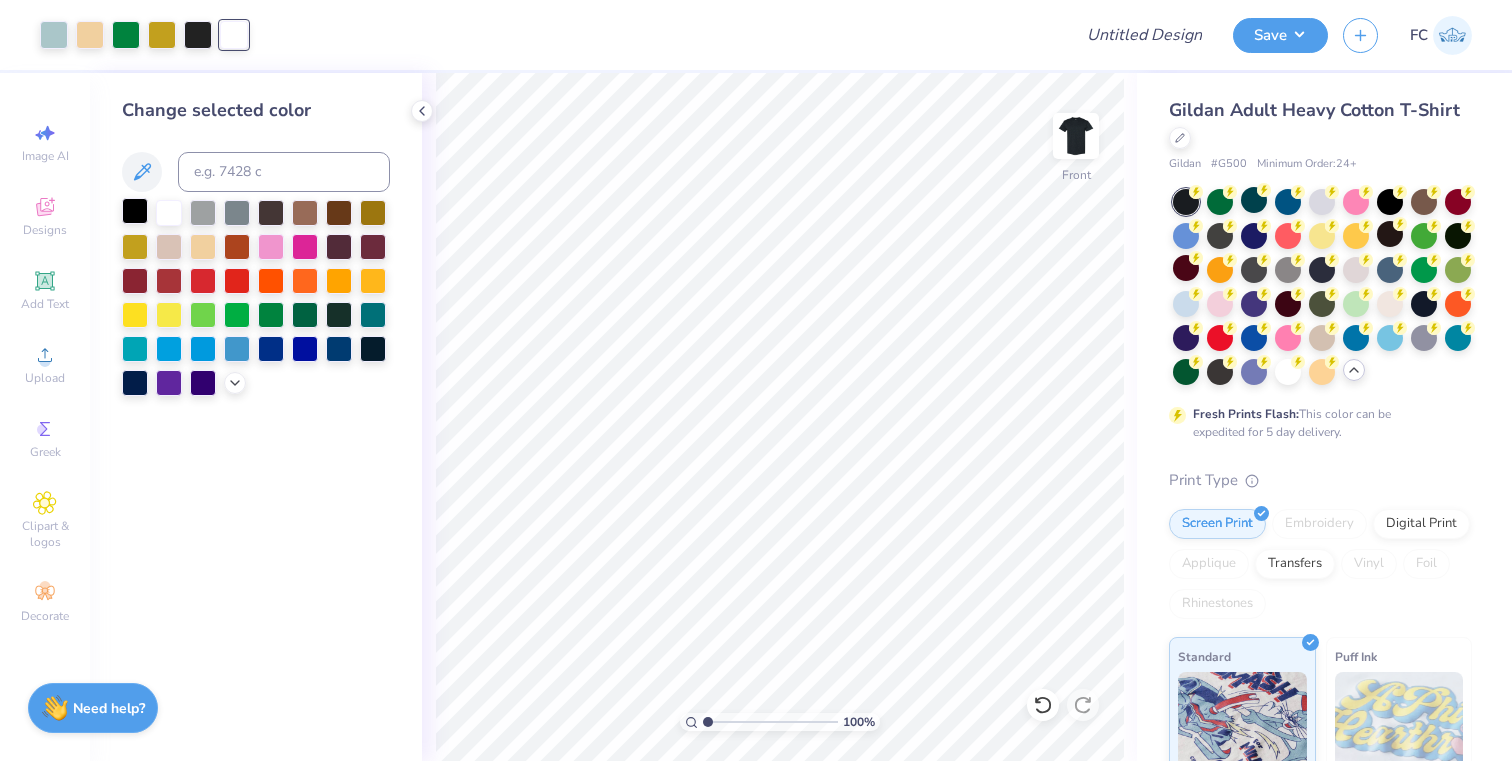 click at bounding box center (135, 211) 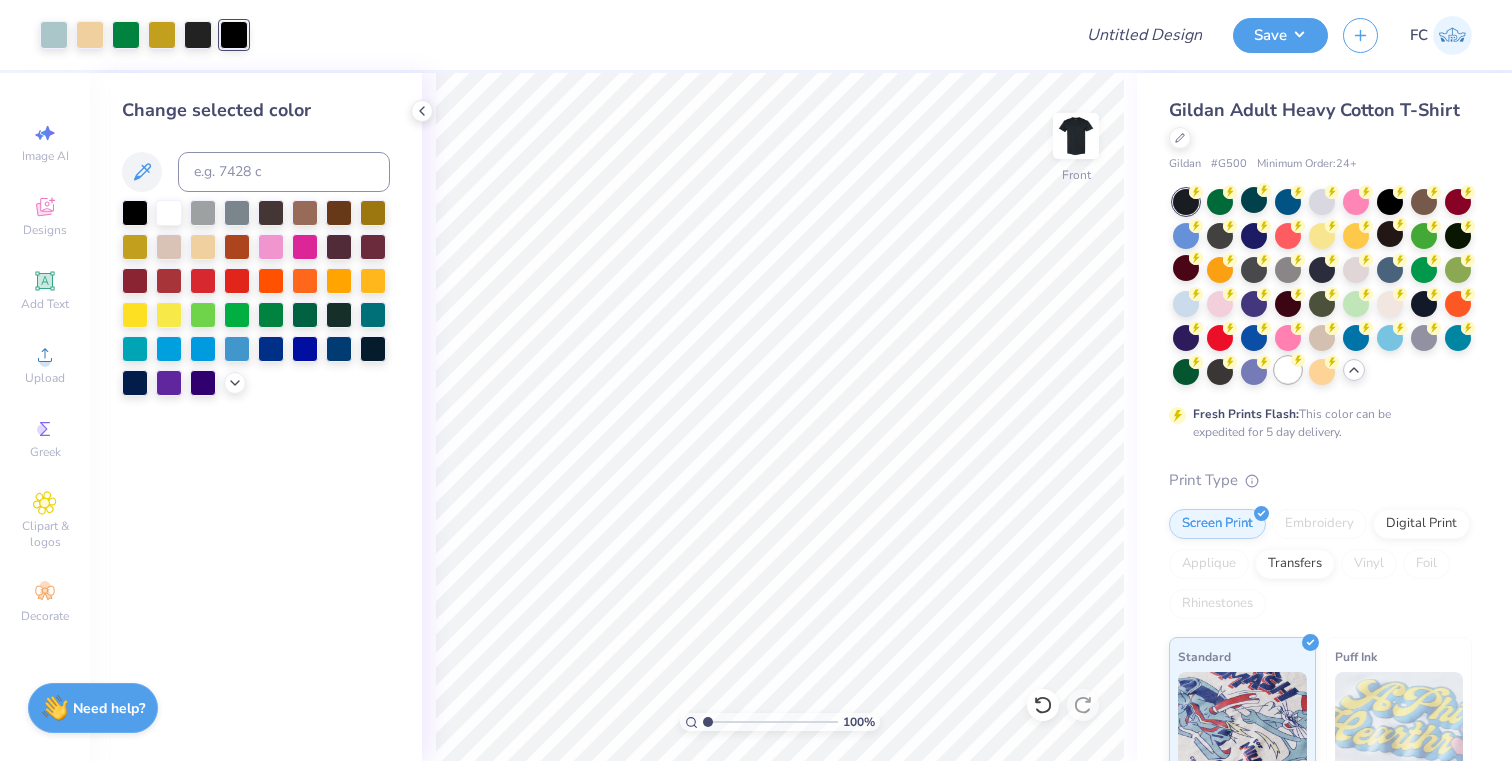 click at bounding box center (1288, 370) 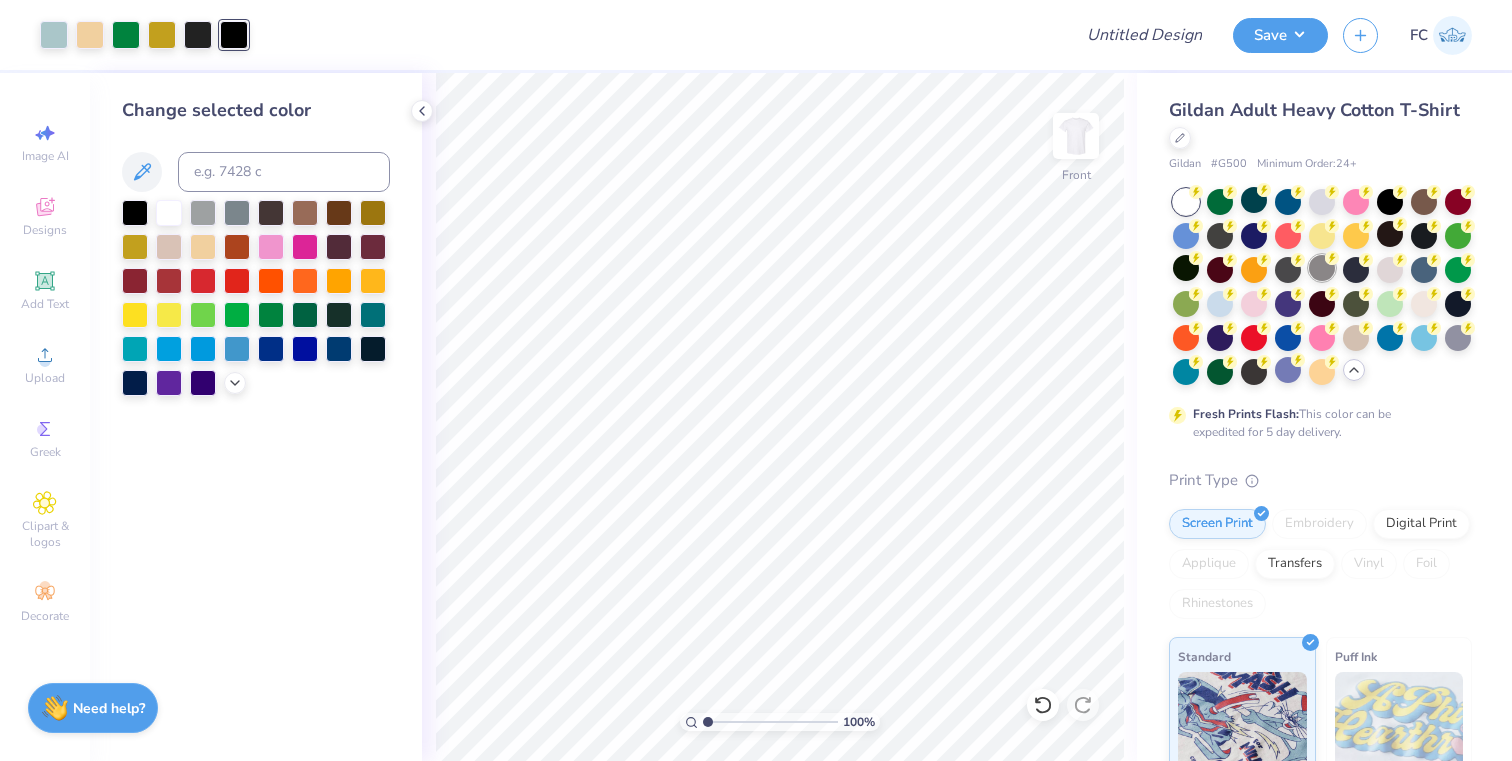 click at bounding box center (1322, 268) 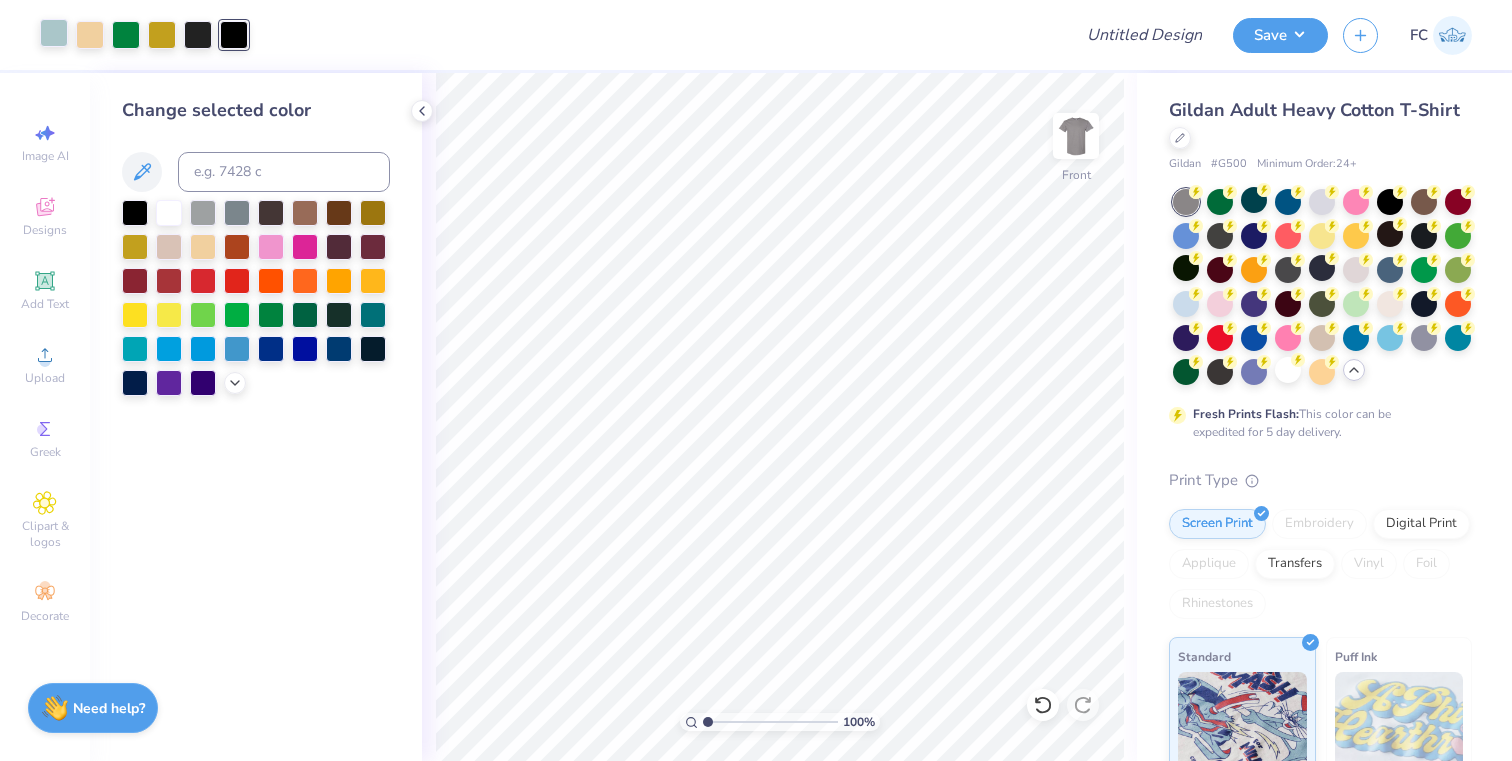 click at bounding box center (54, 33) 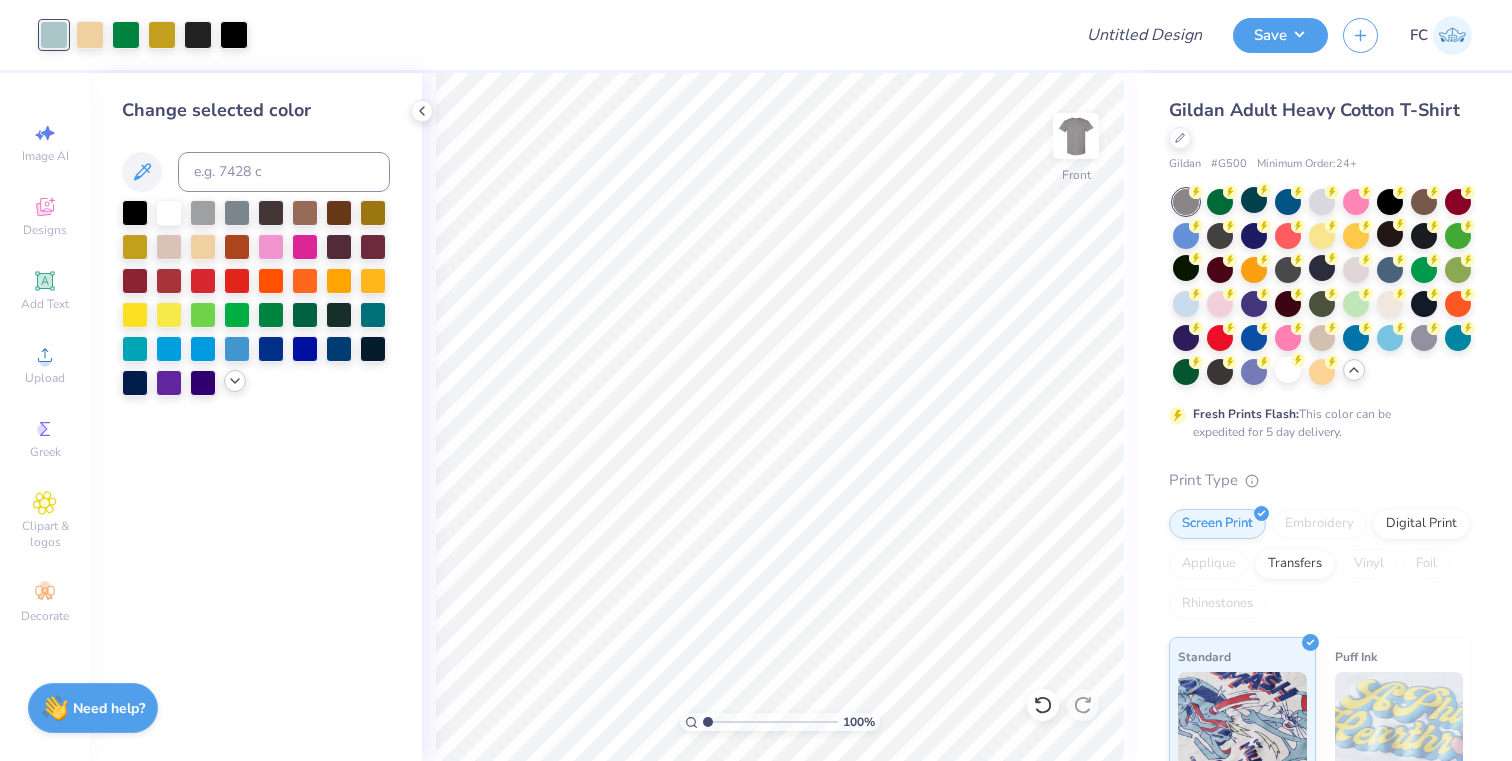 click at bounding box center (235, 381) 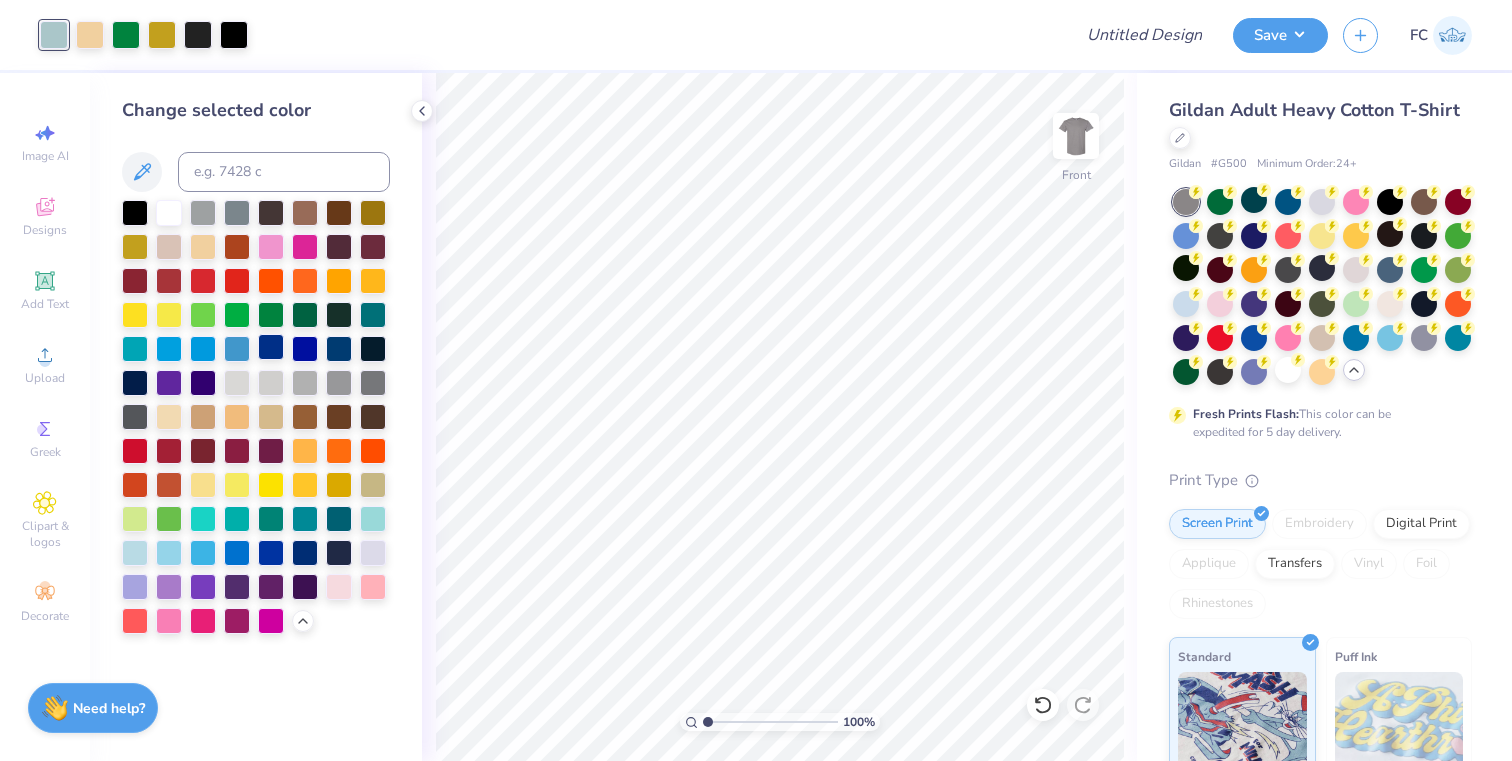 click at bounding box center [271, 347] 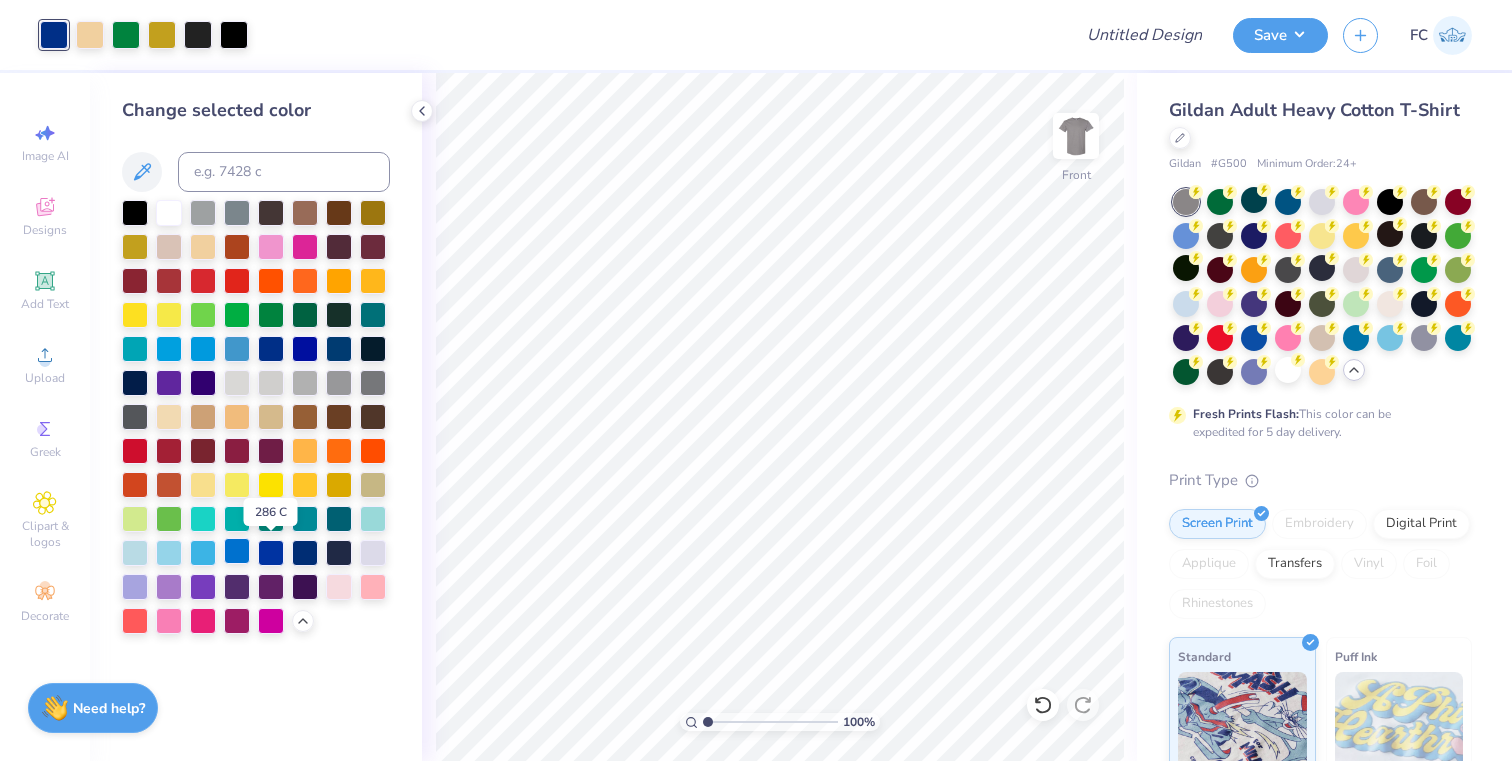click at bounding box center (271, 553) 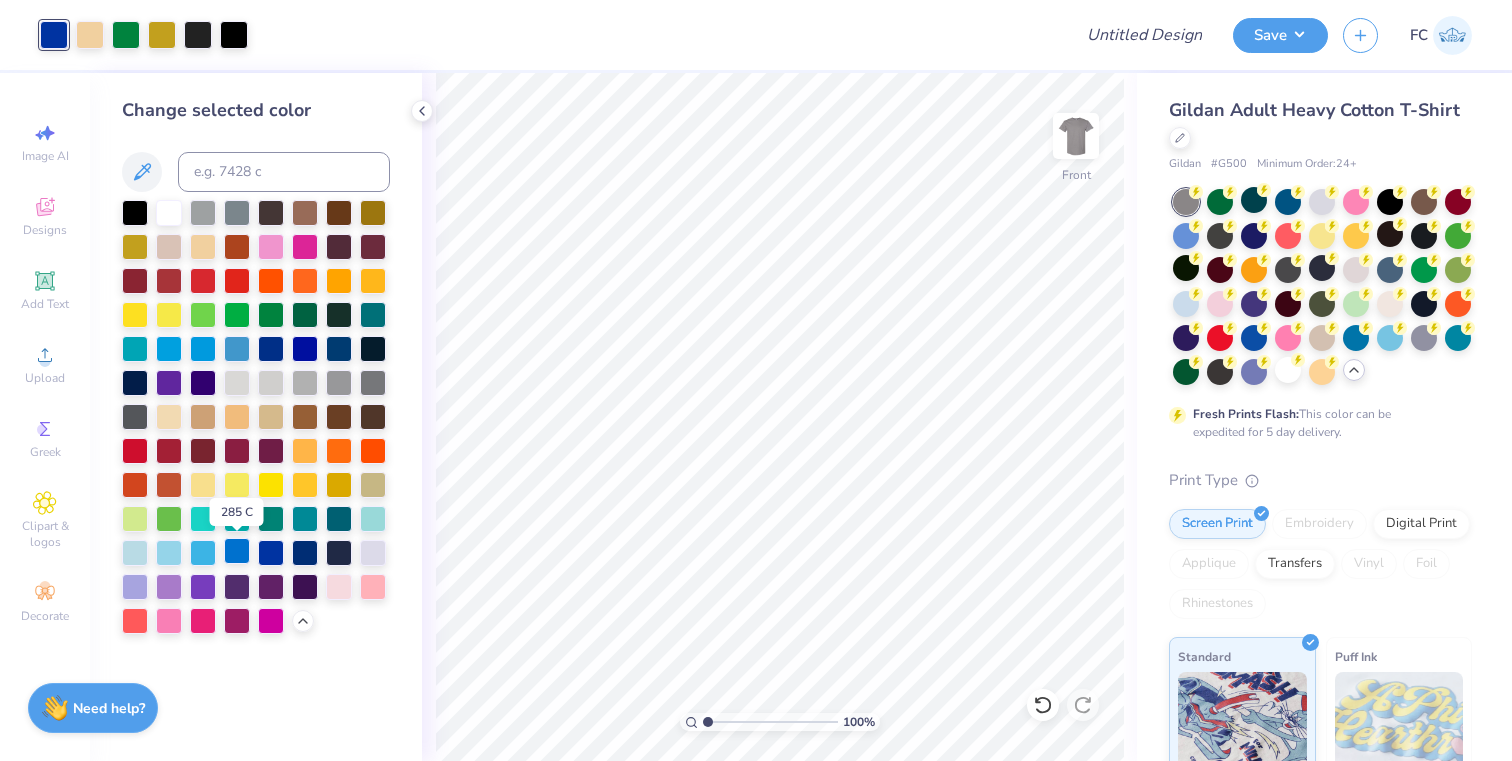 click at bounding box center [237, 551] 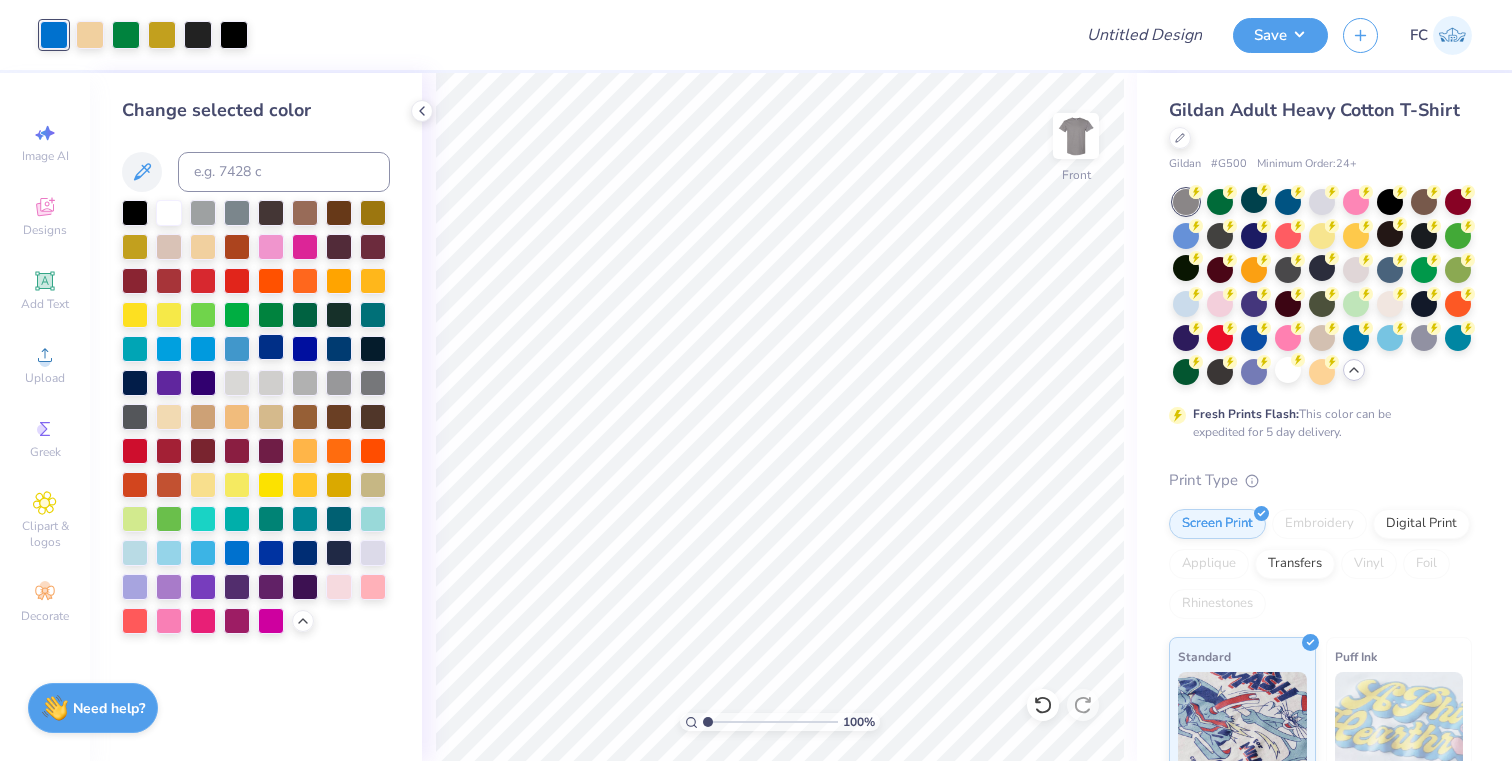 click at bounding box center [271, 347] 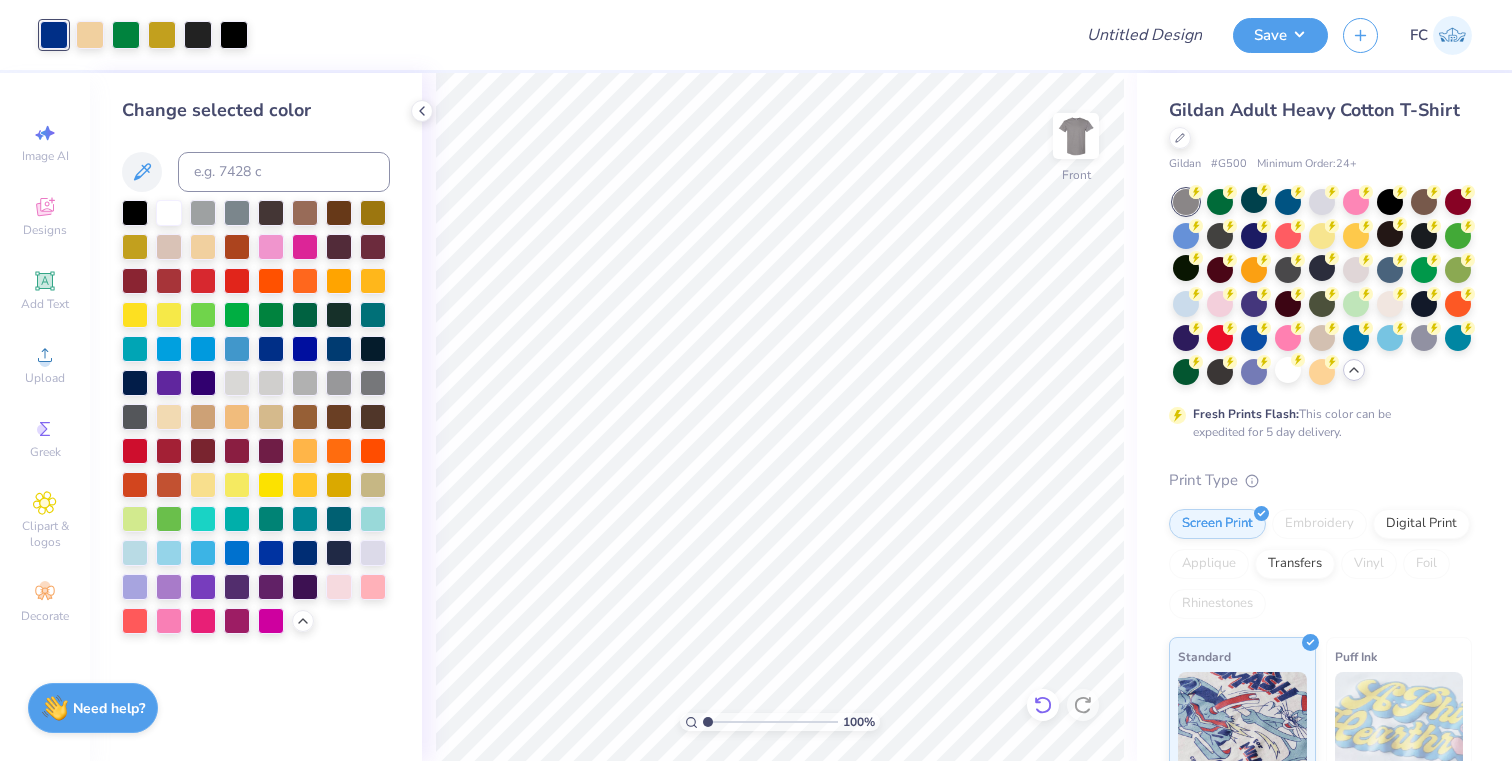 click 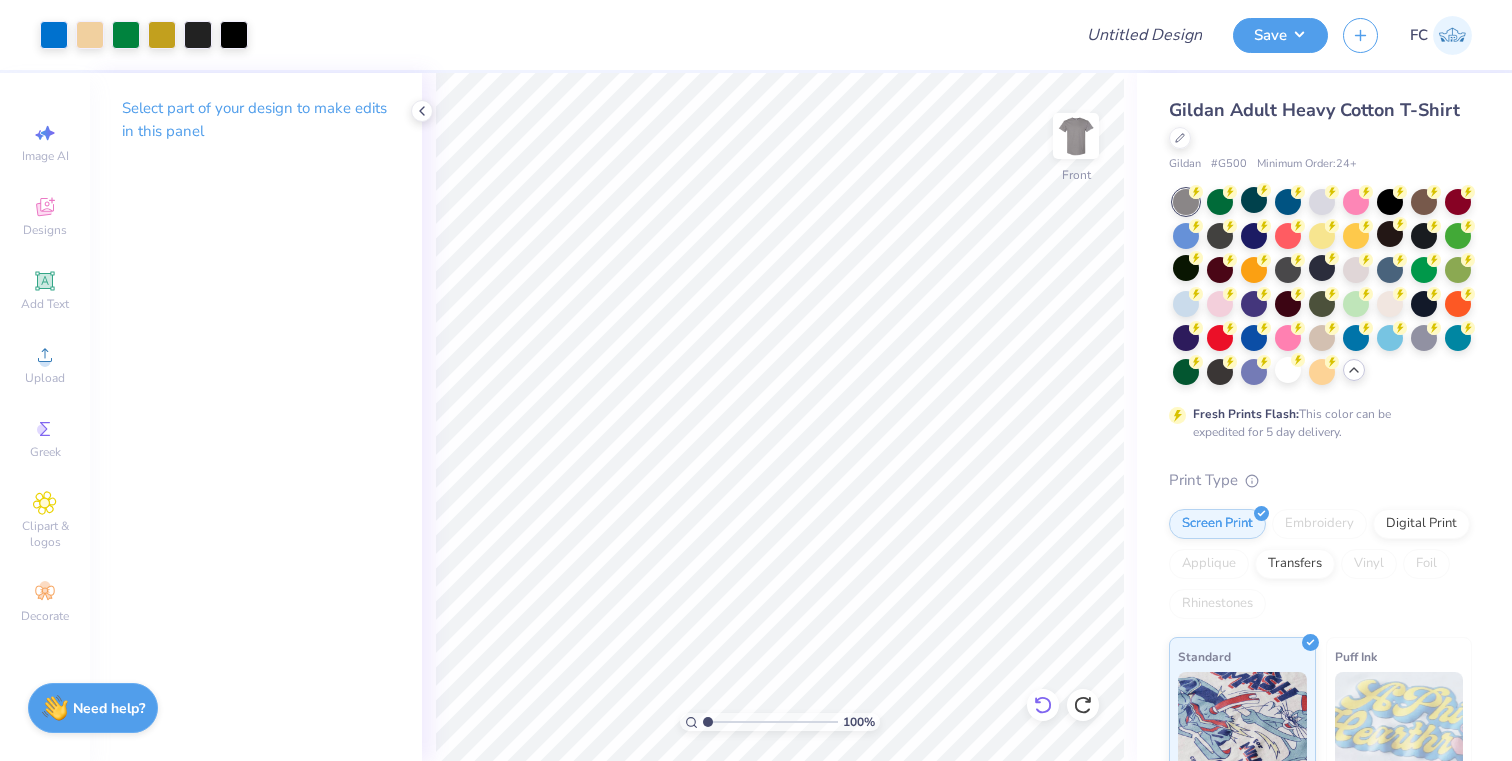 click 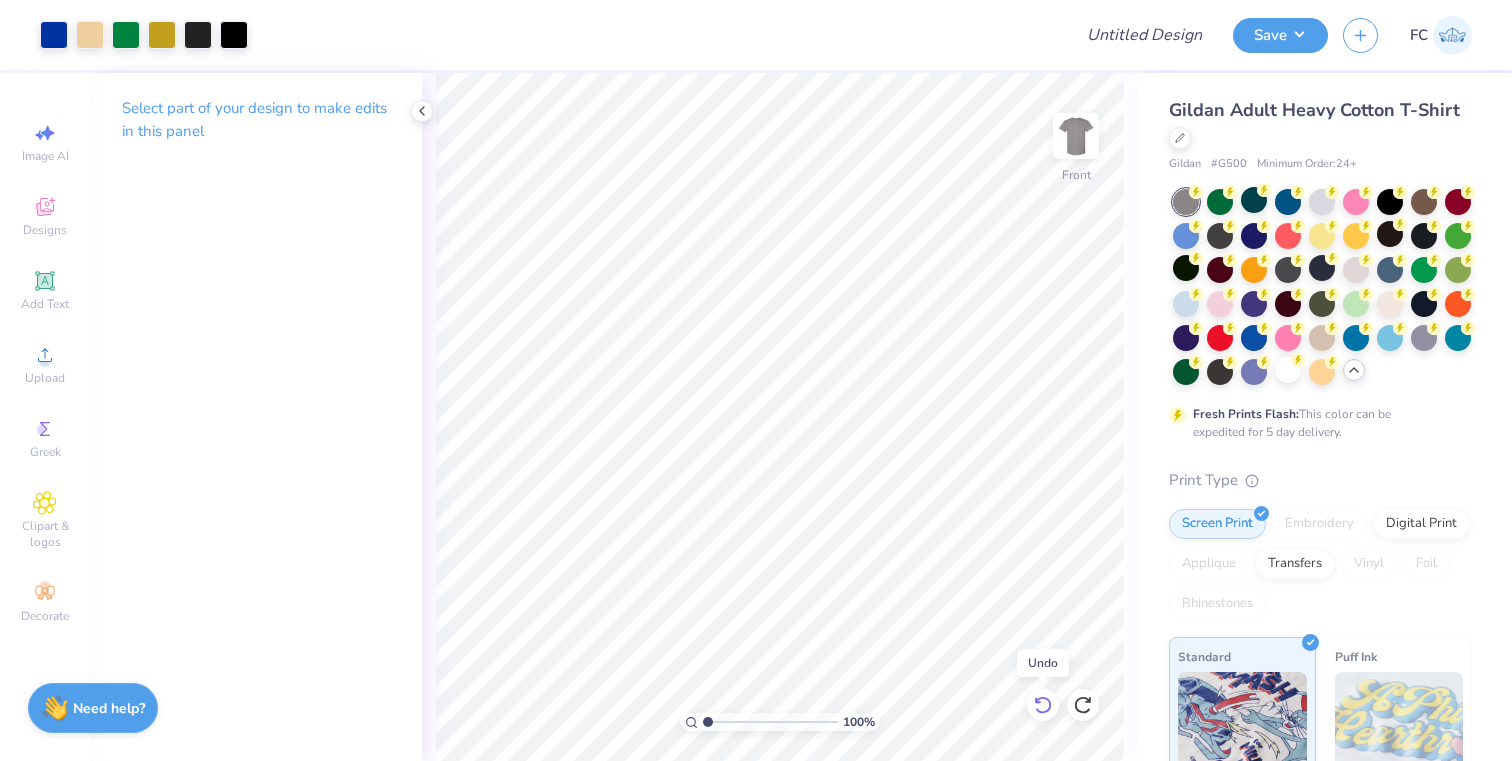 click 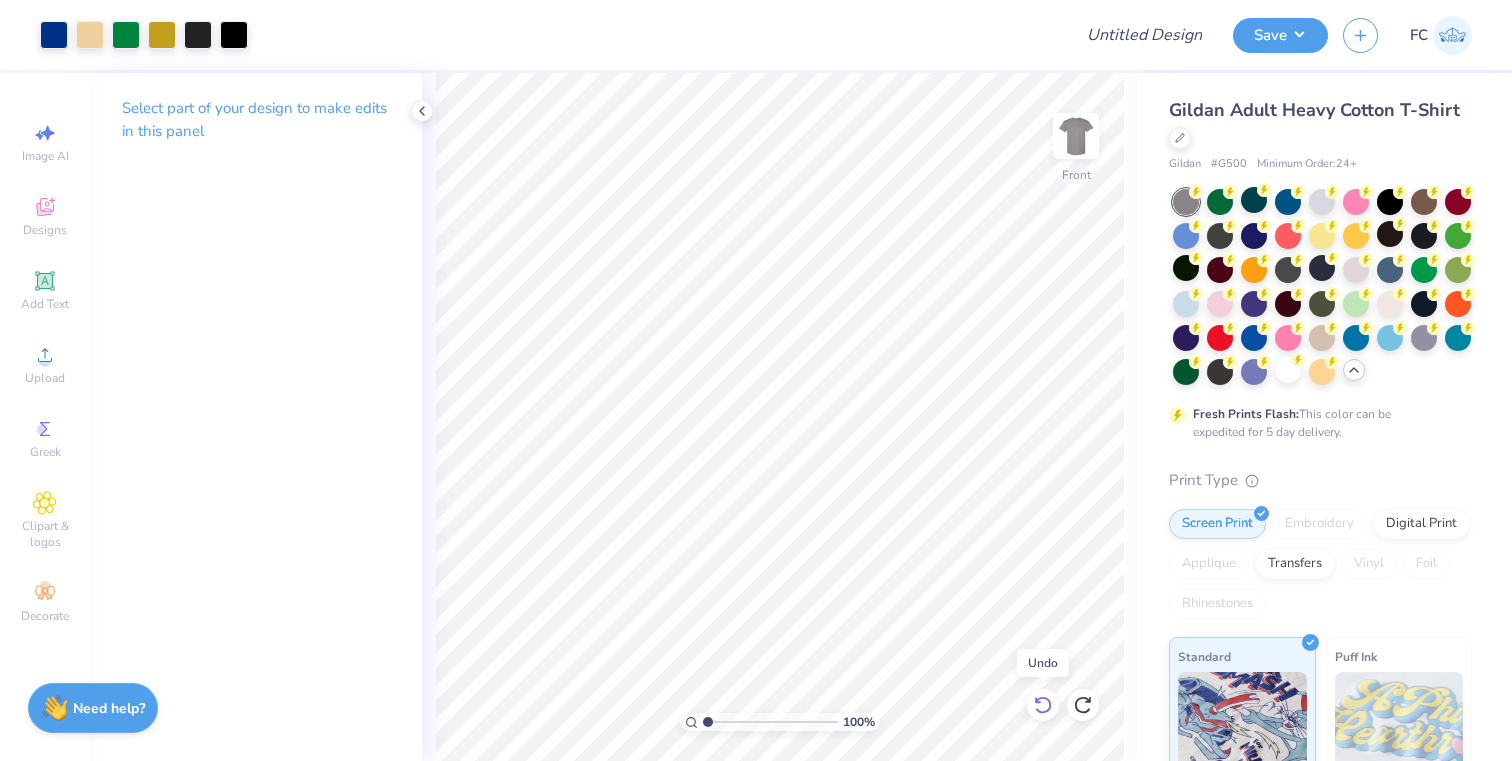 click 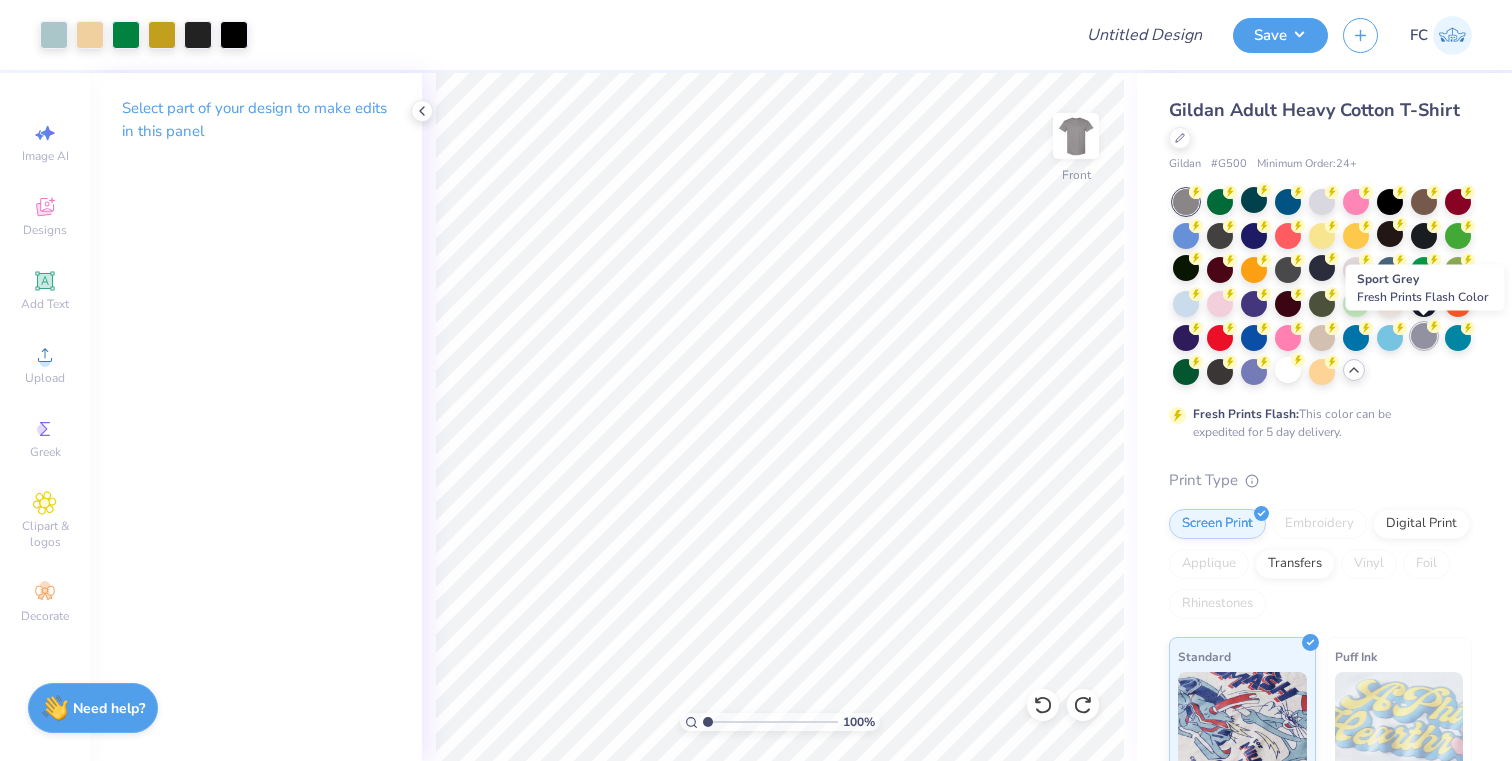 click at bounding box center (1424, 336) 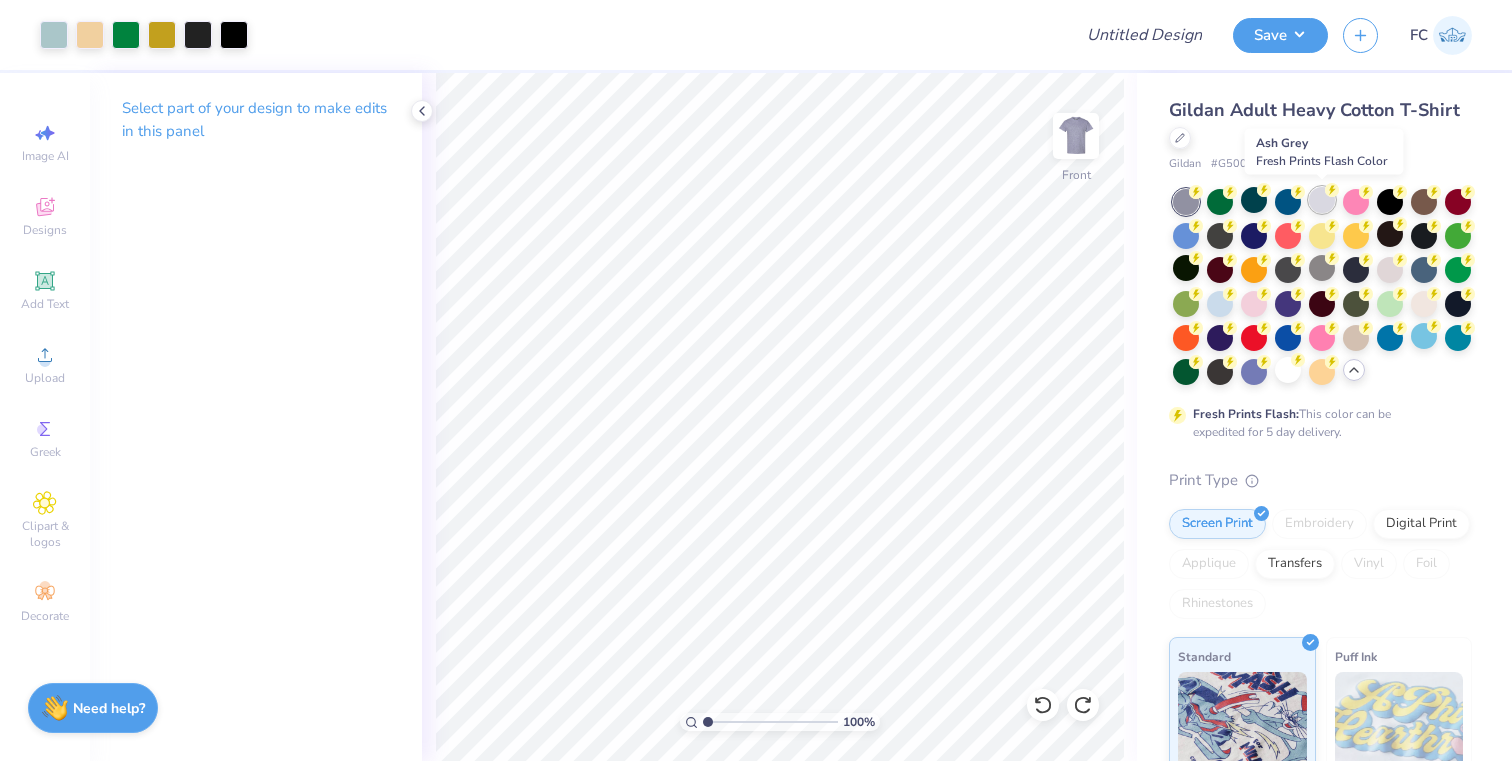 click 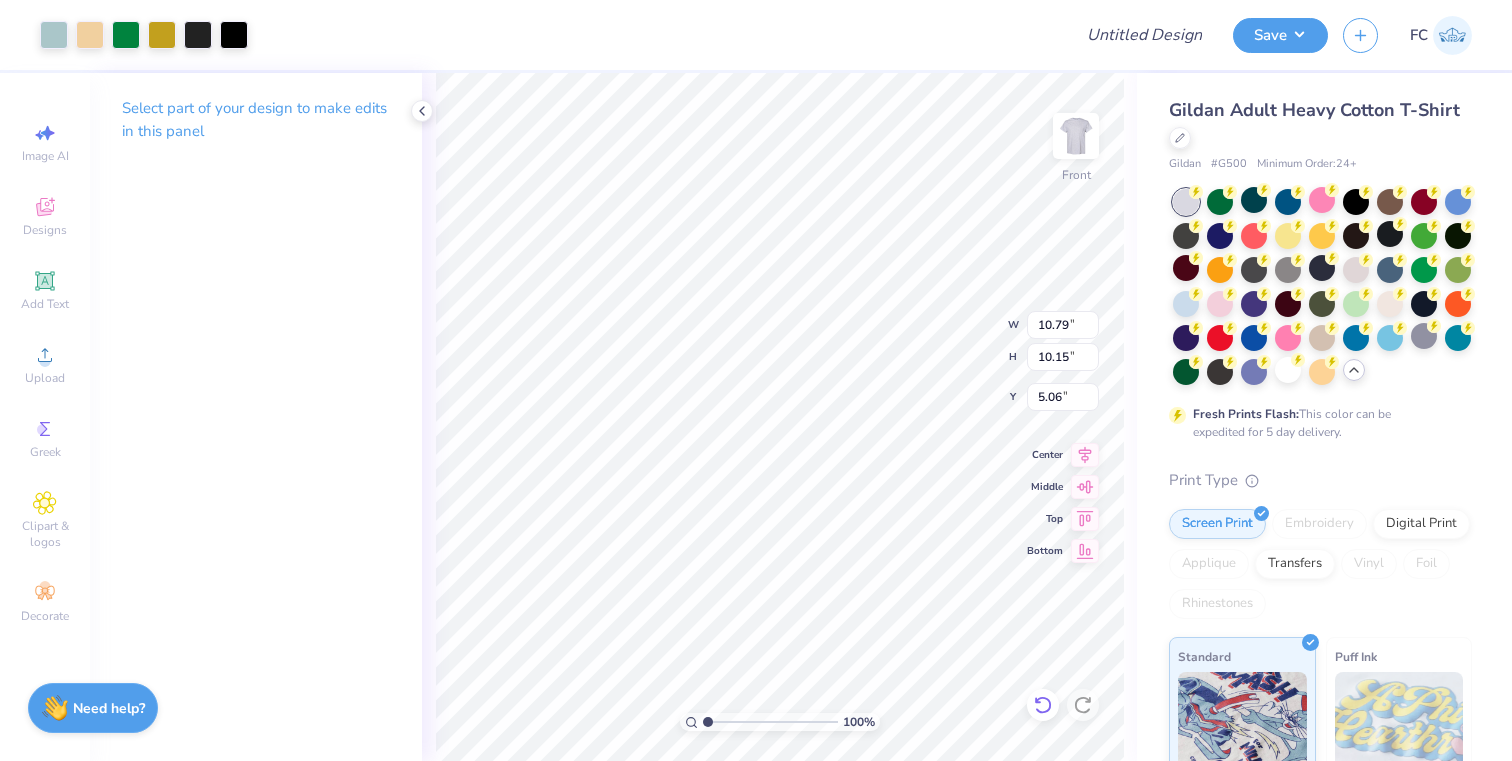 click 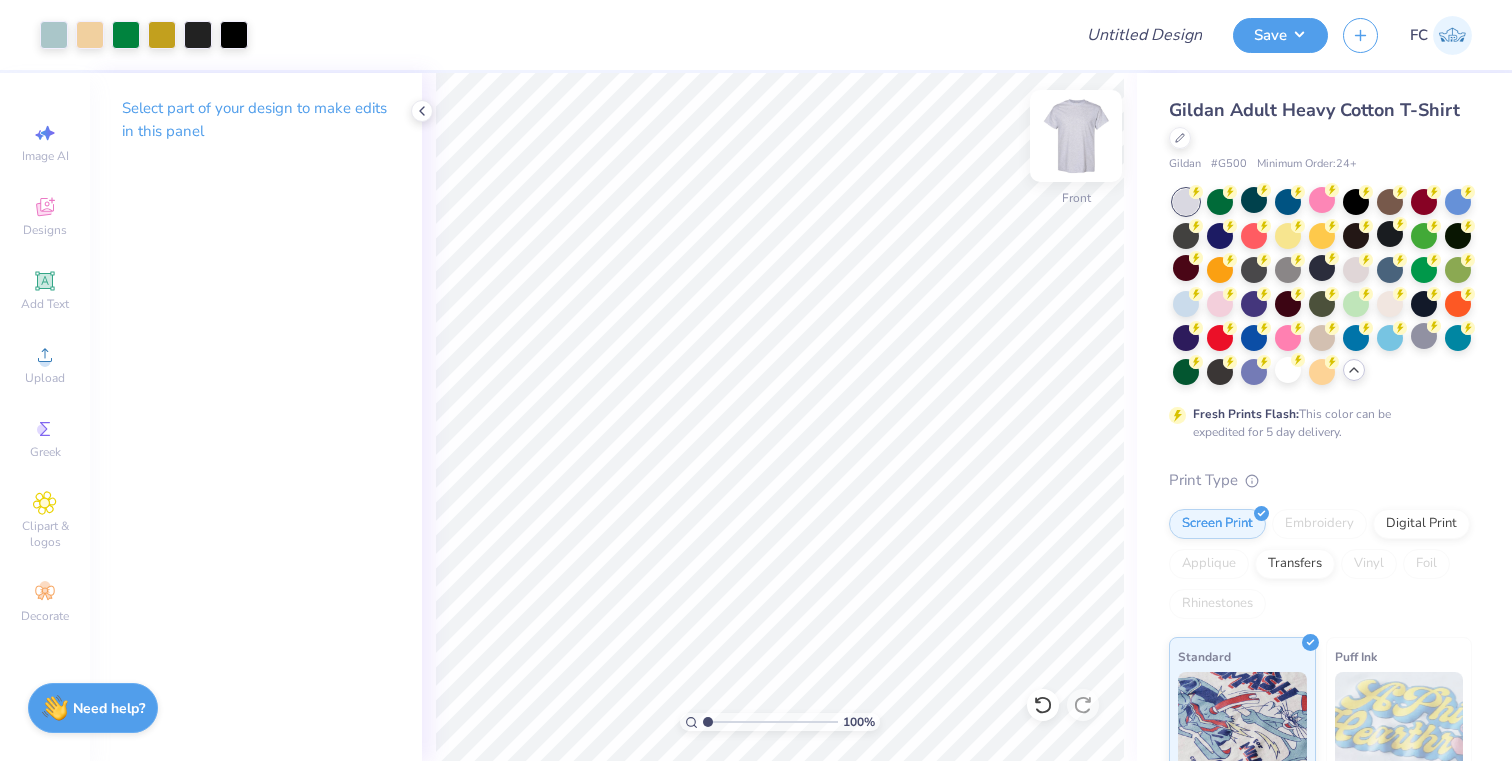 click at bounding box center [1076, 136] 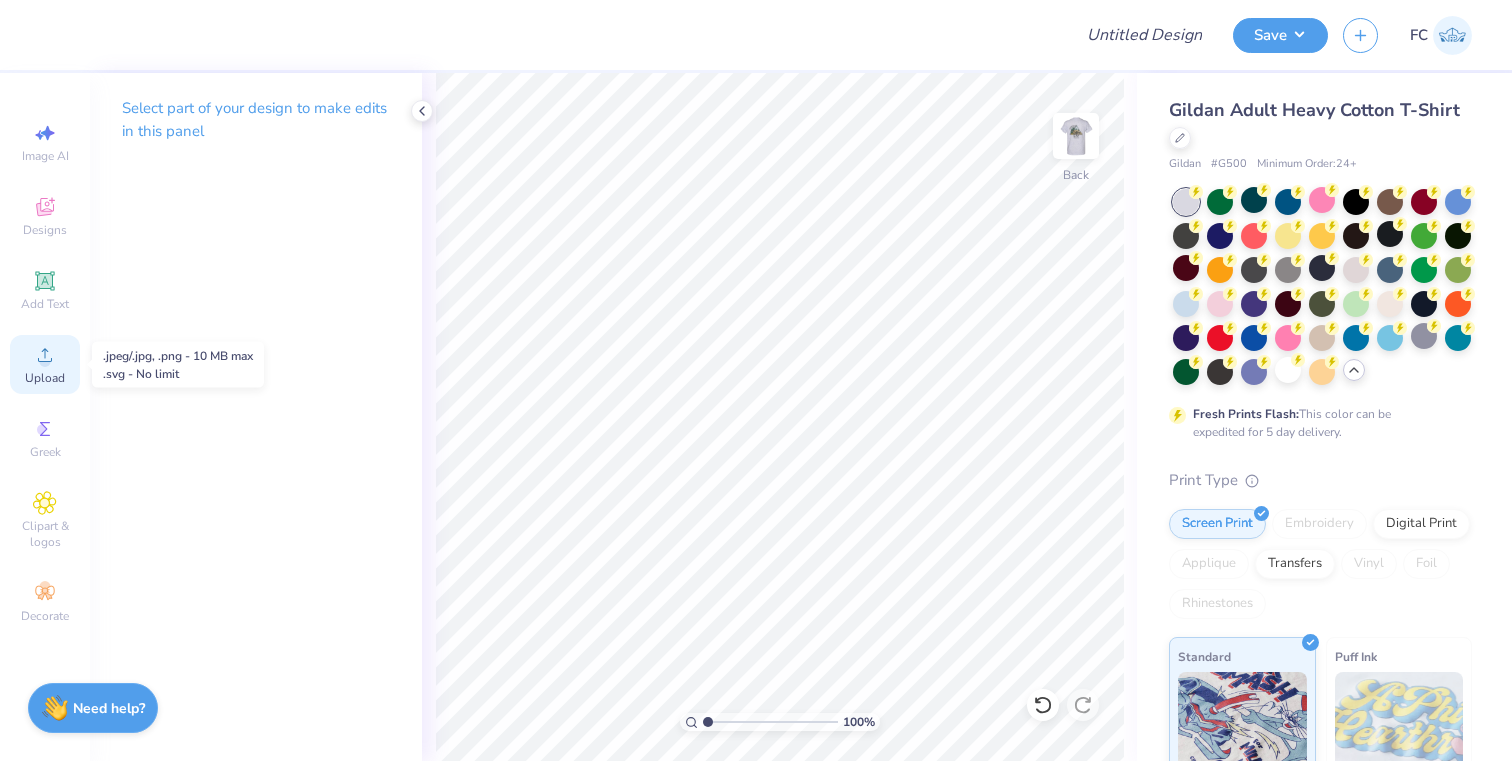 click 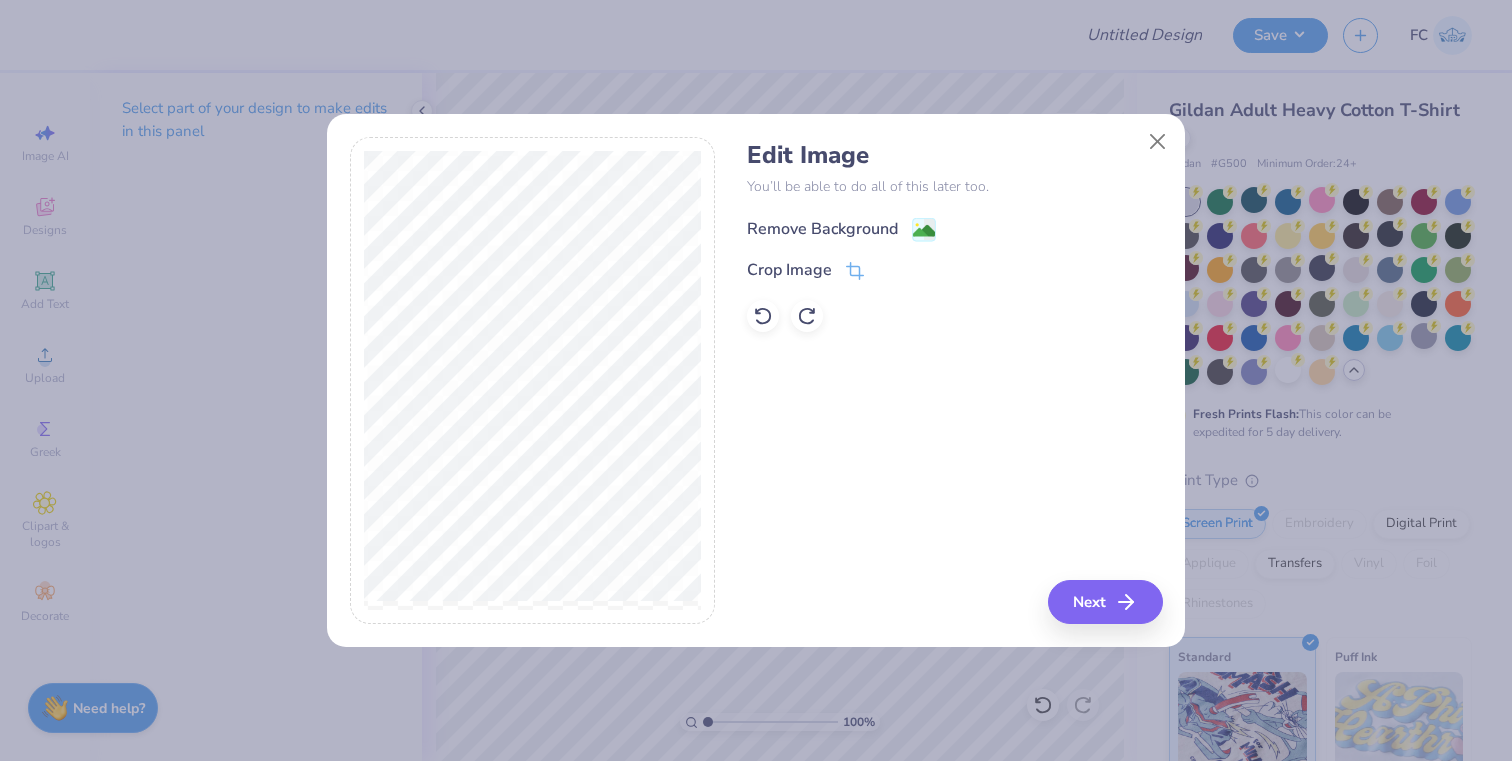 click 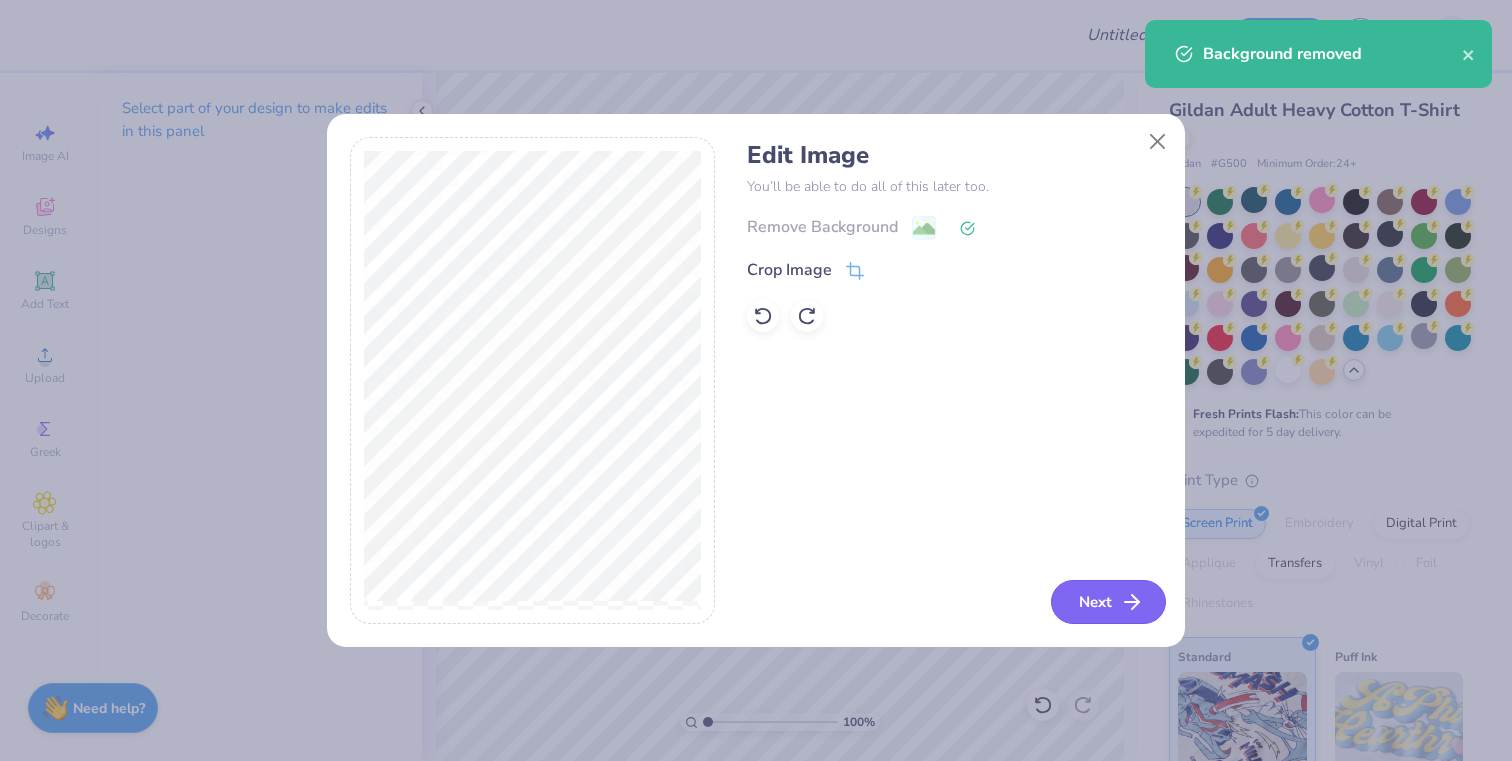 click 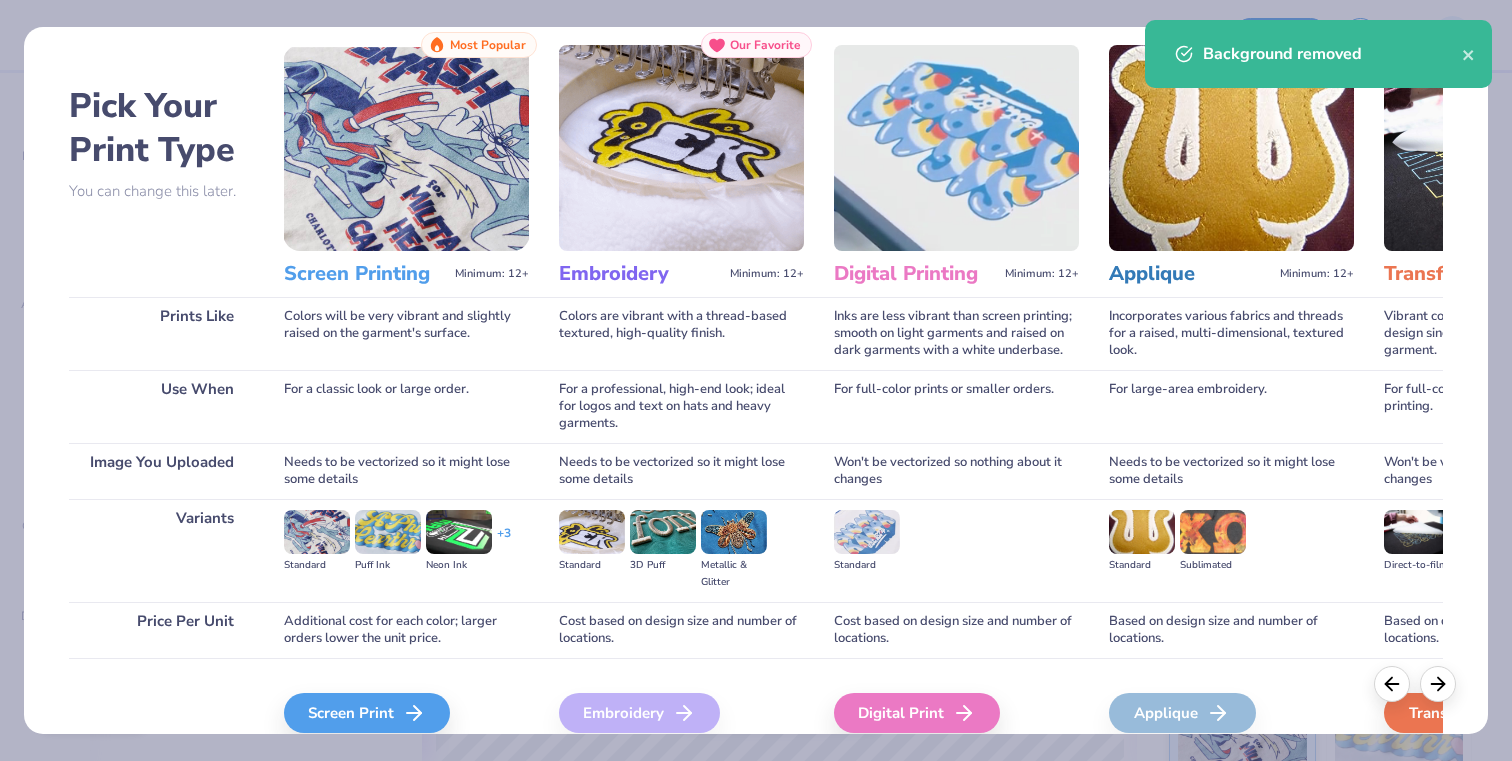 scroll, scrollTop: 136, scrollLeft: 0, axis: vertical 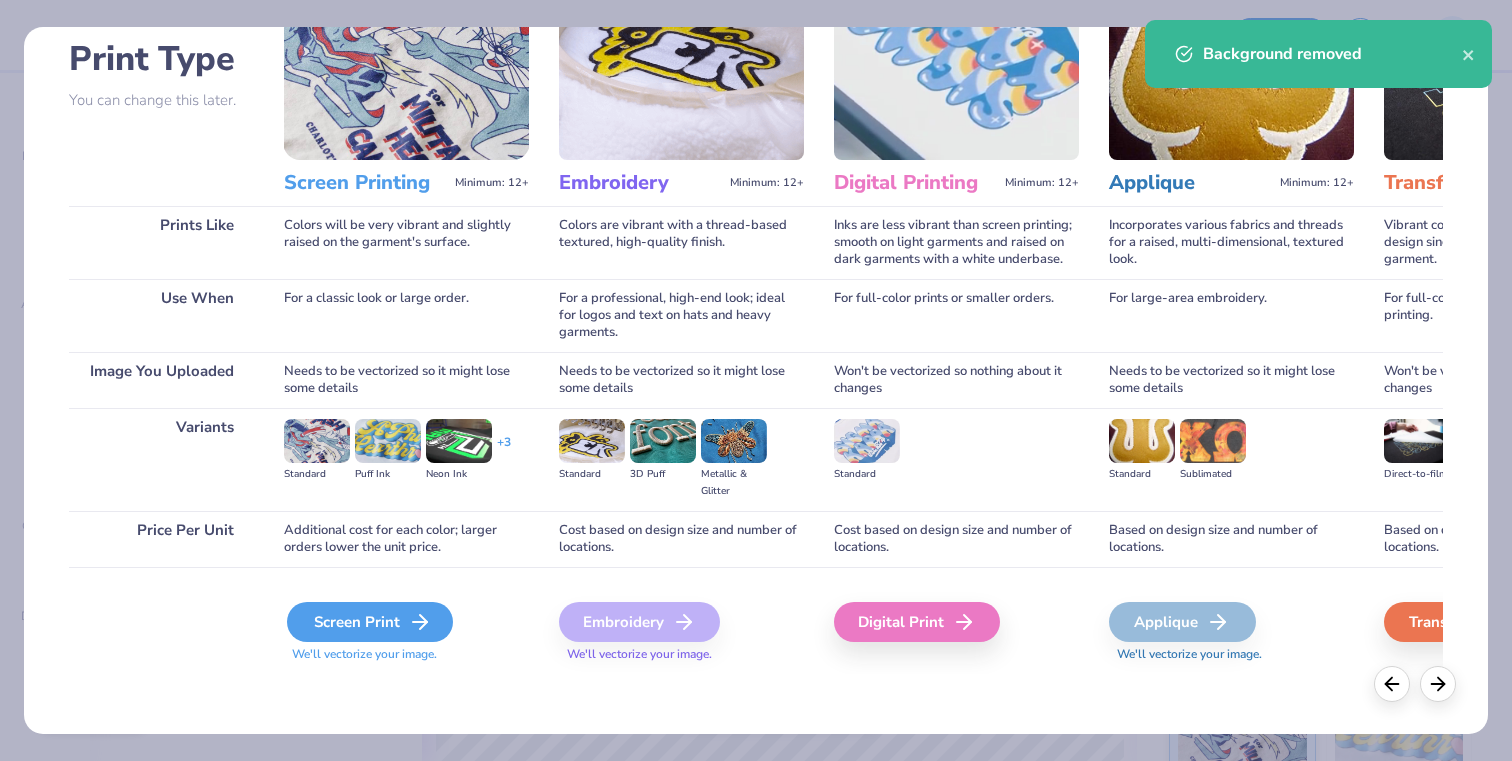 click on "Screen Print" at bounding box center (370, 622) 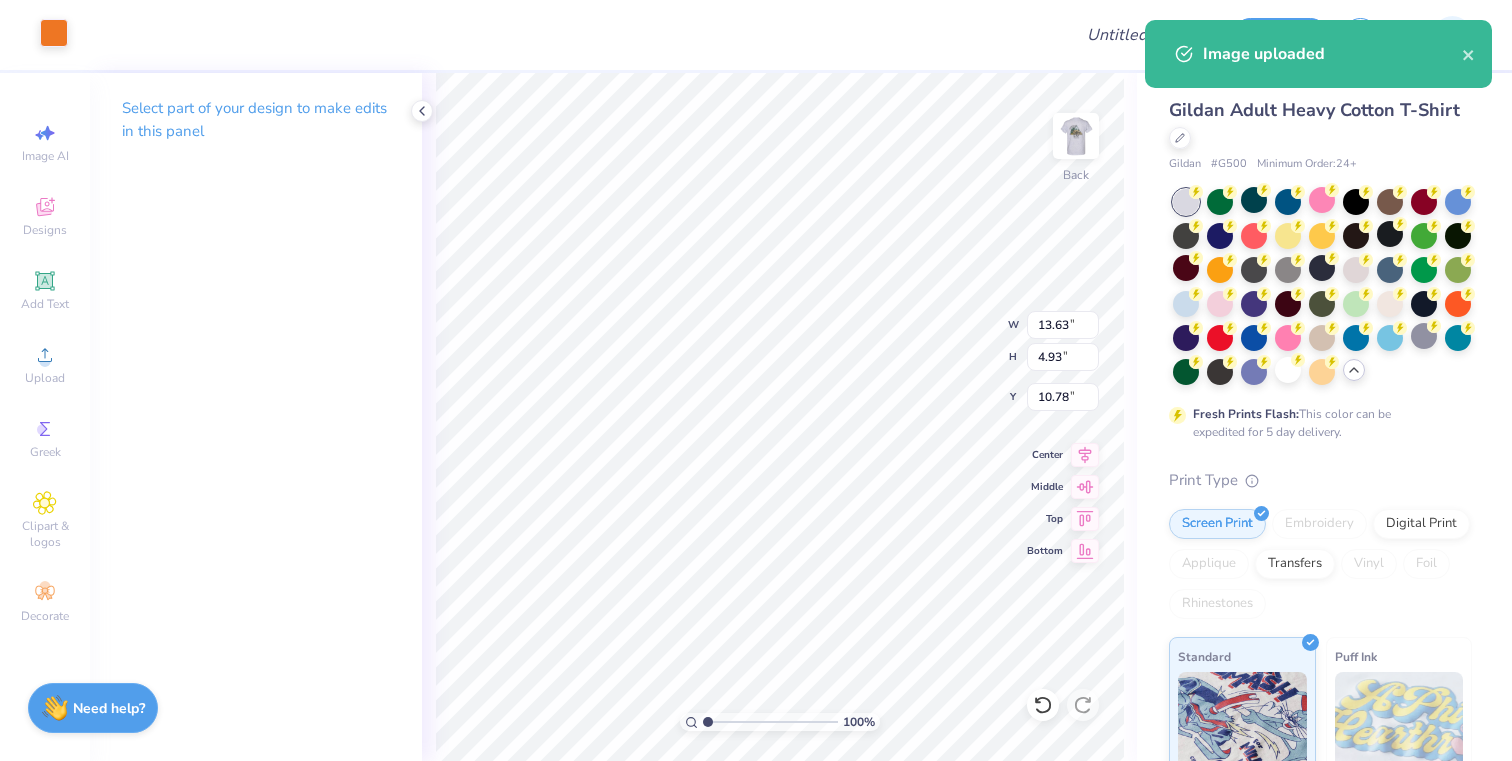click at bounding box center [54, 33] 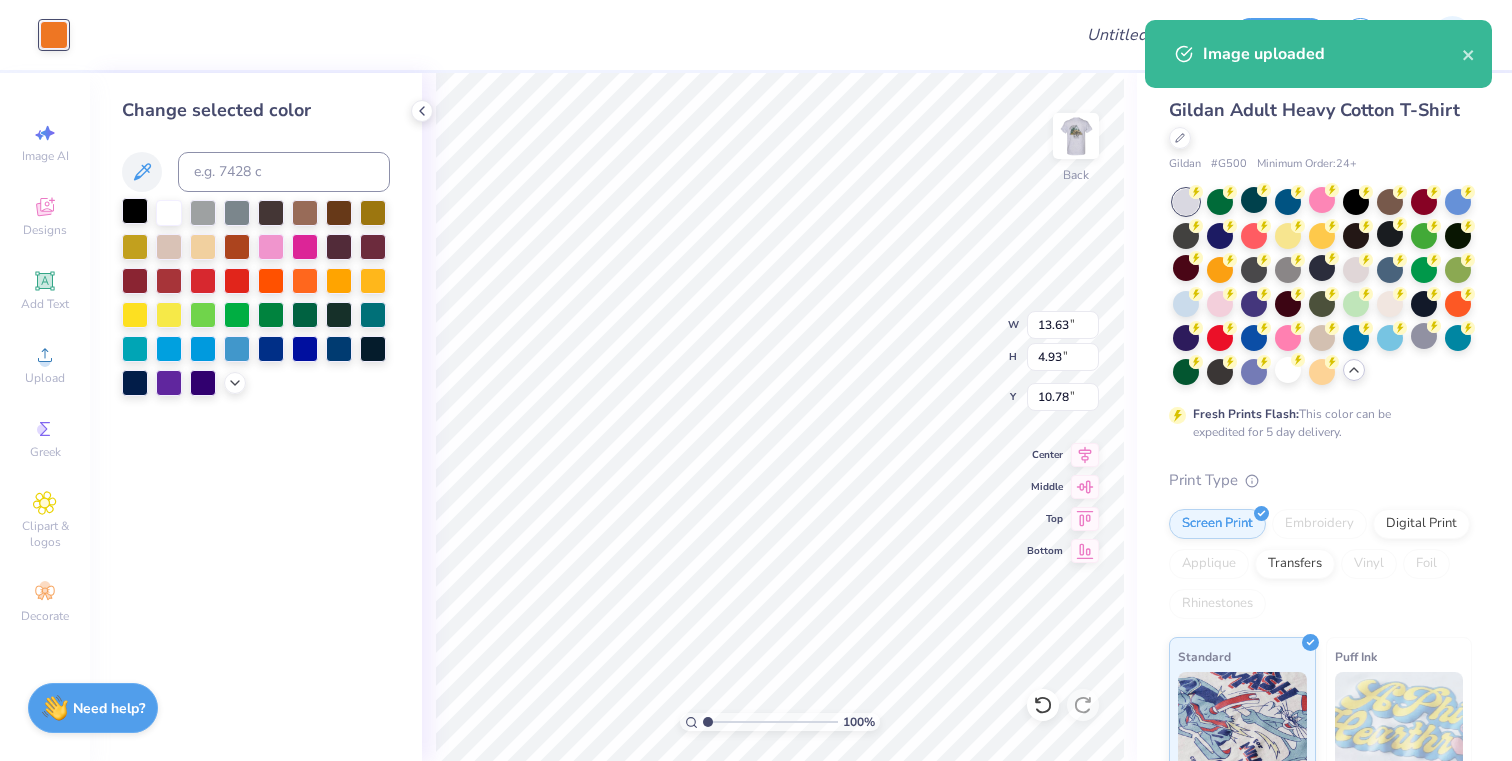 click at bounding box center (135, 211) 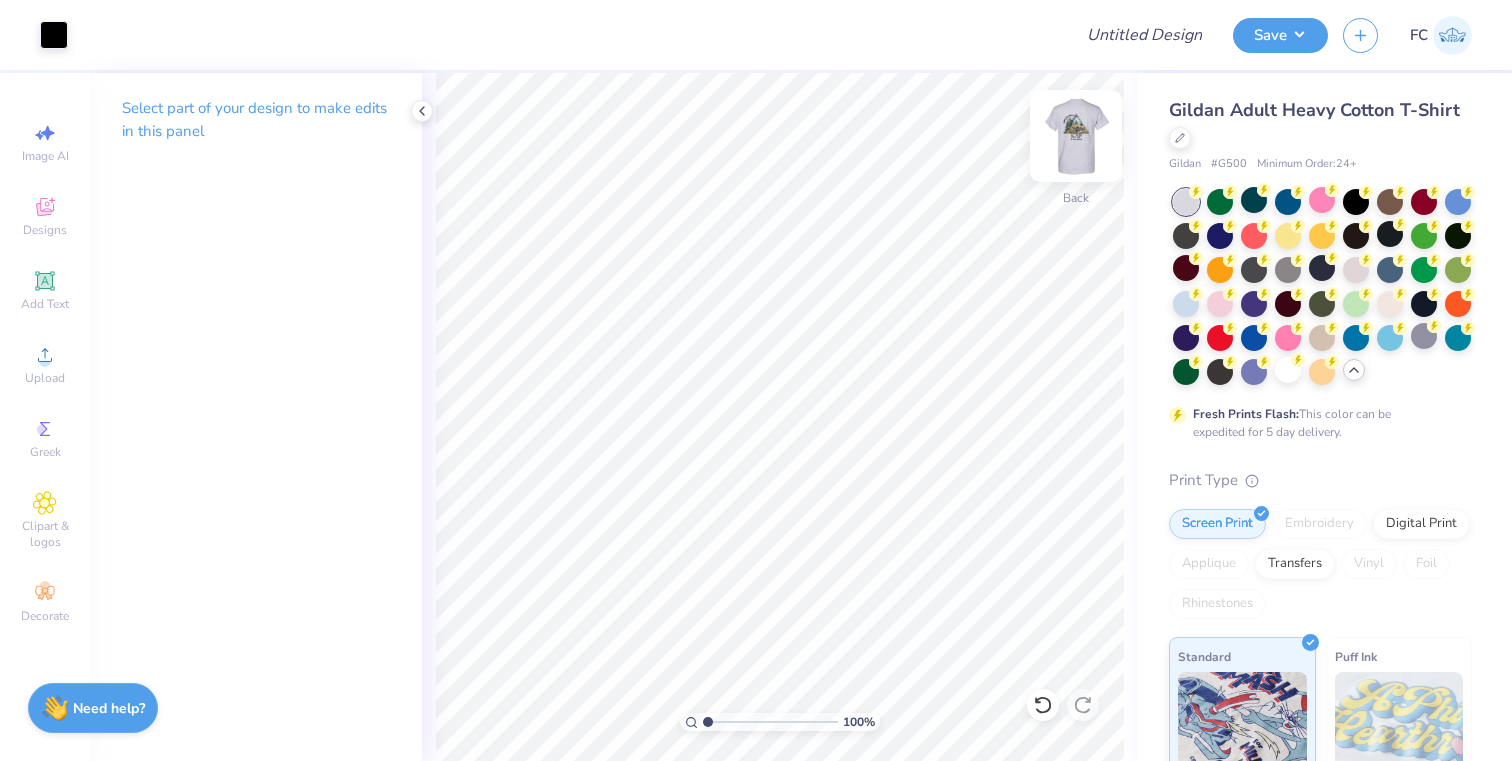 click at bounding box center (1076, 136) 